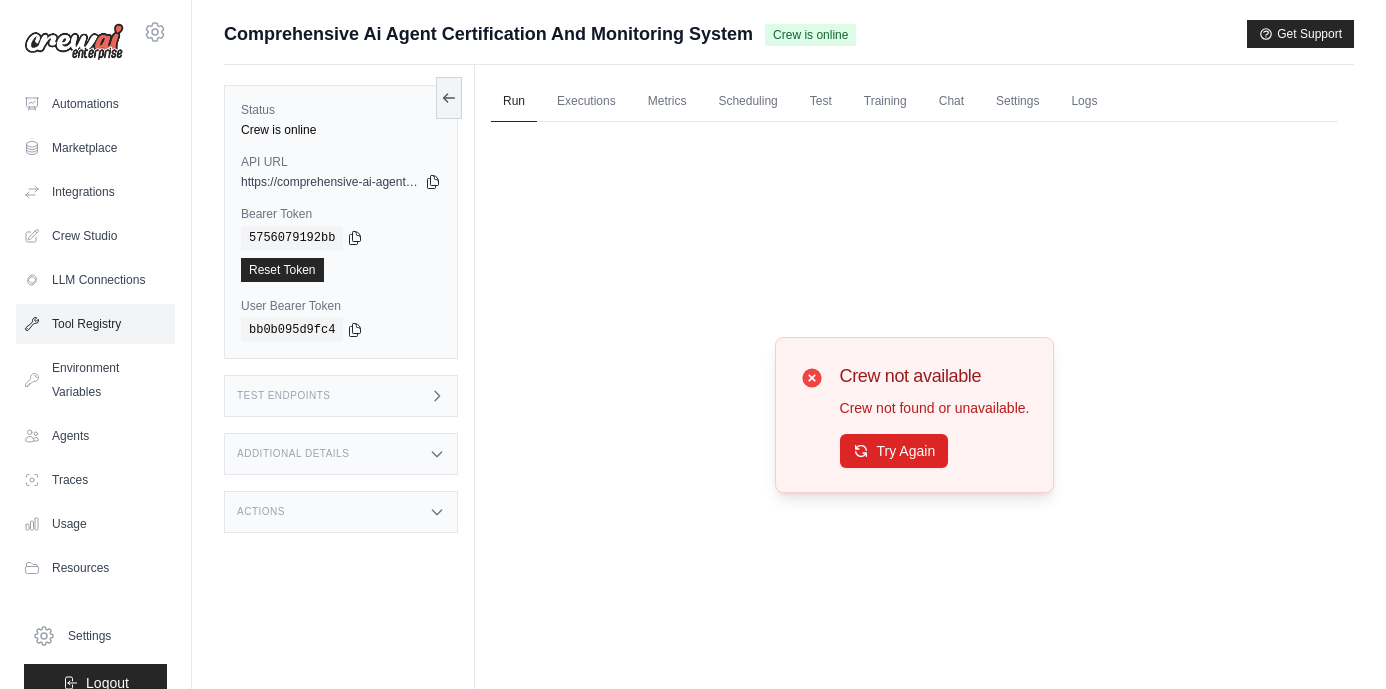 scroll, scrollTop: 0, scrollLeft: 0, axis: both 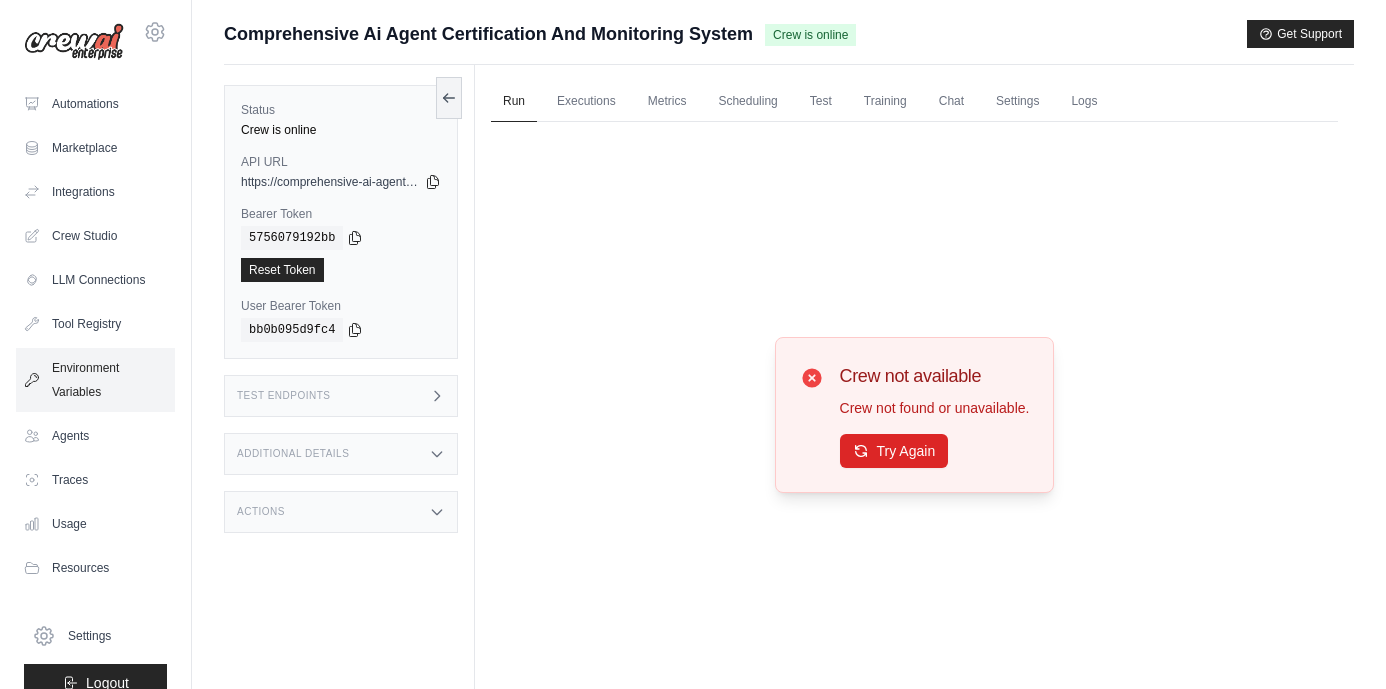 click on "Environment Variables" at bounding box center (95, 380) 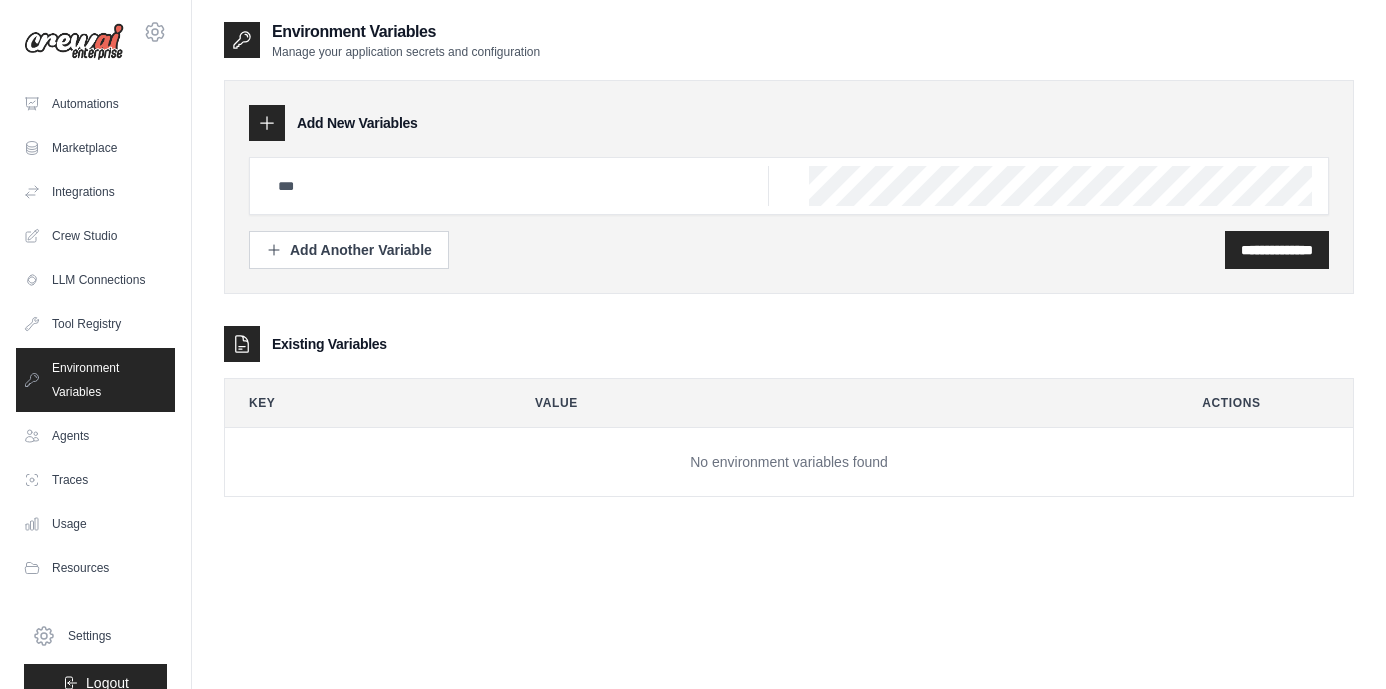 click 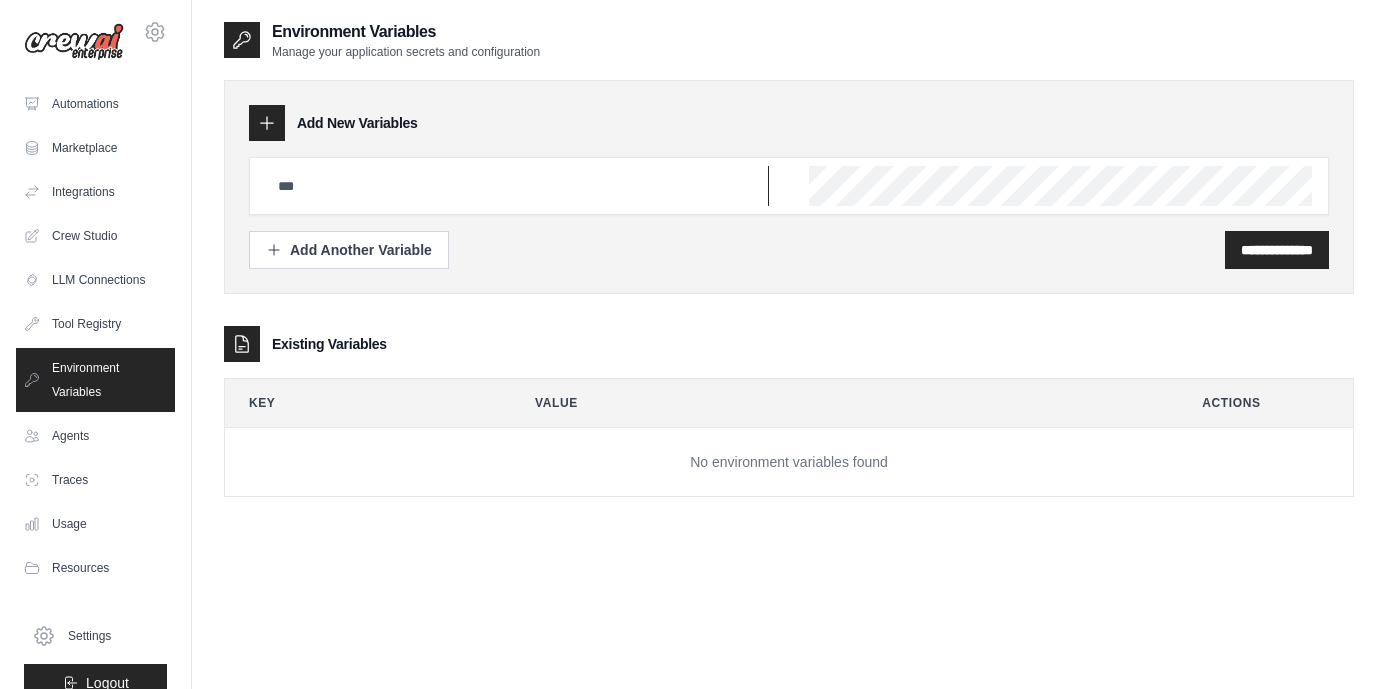click at bounding box center (517, 186) 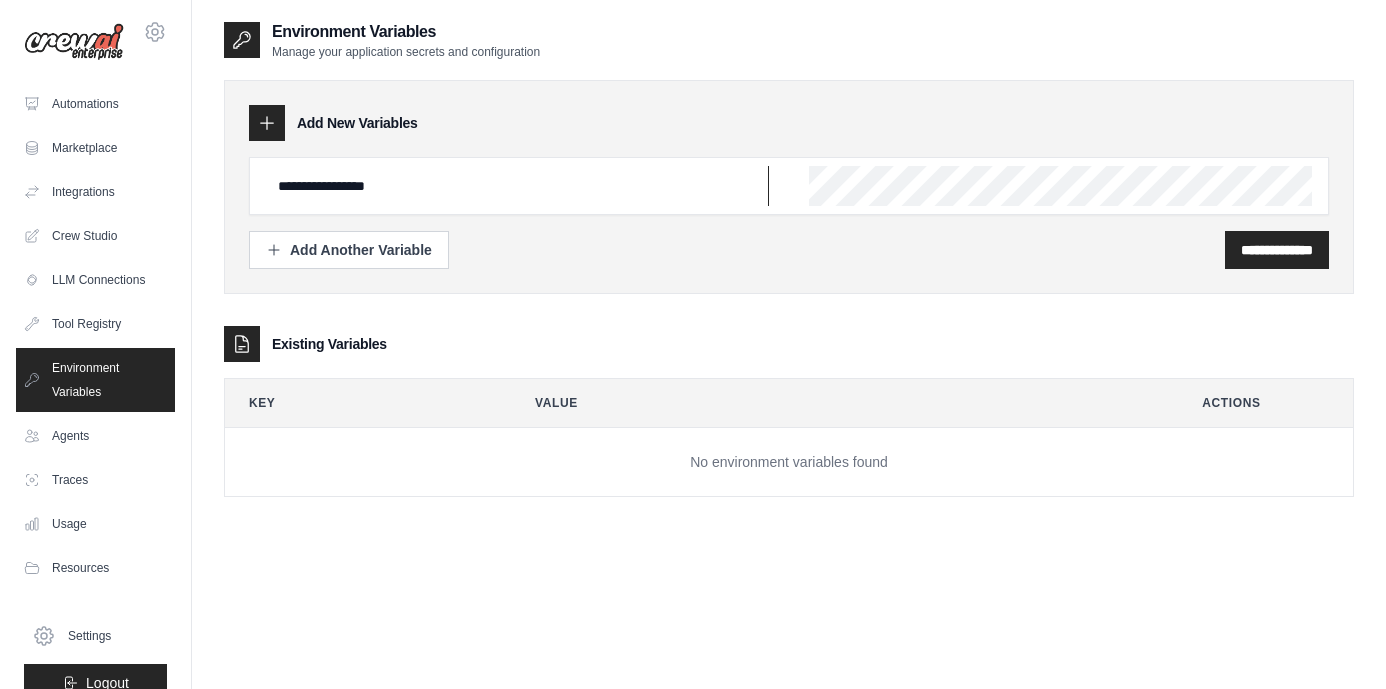type on "**********" 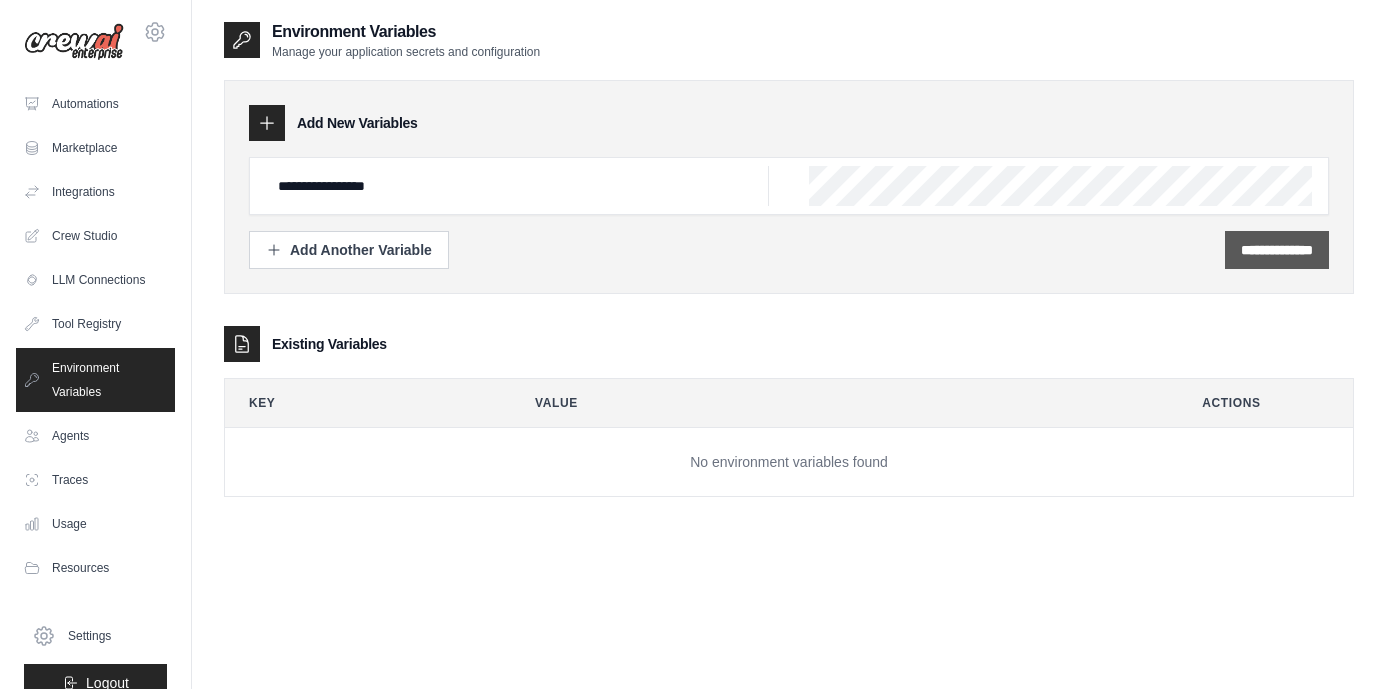 click on "**********" at bounding box center (1277, 250) 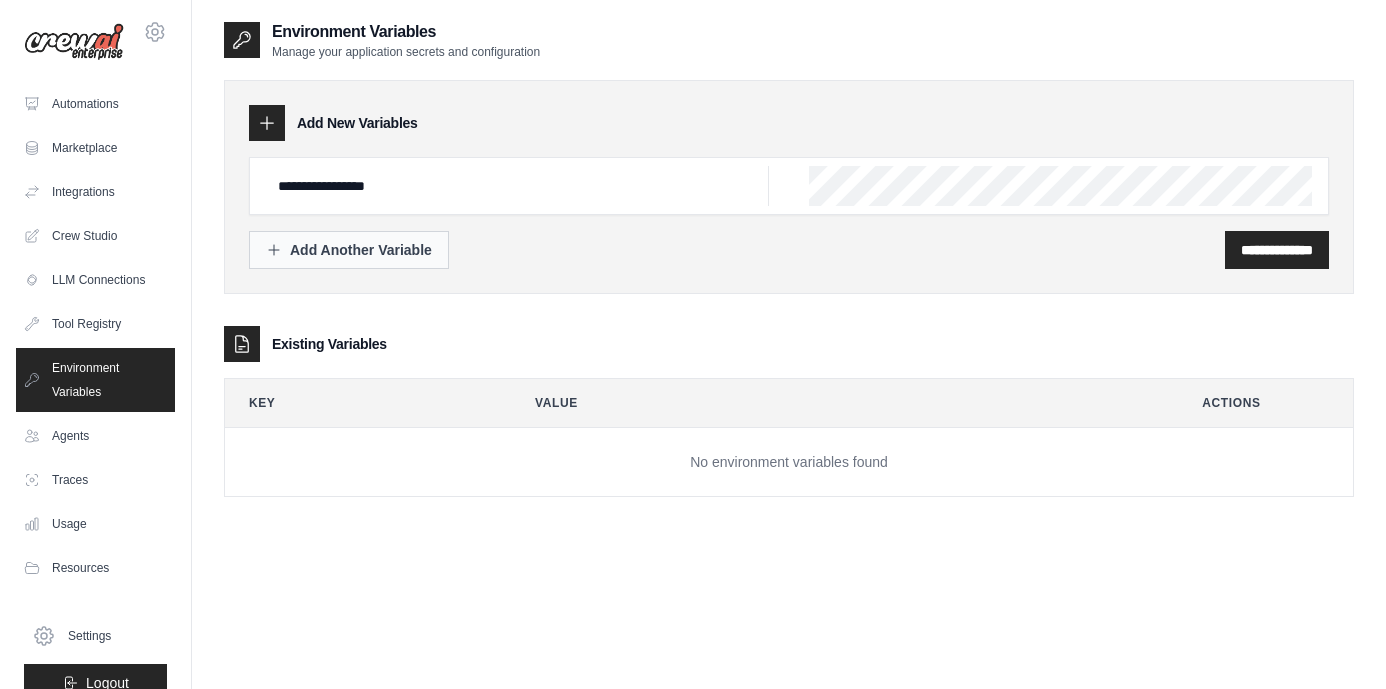 click on "Add Another Variable" at bounding box center (349, 250) 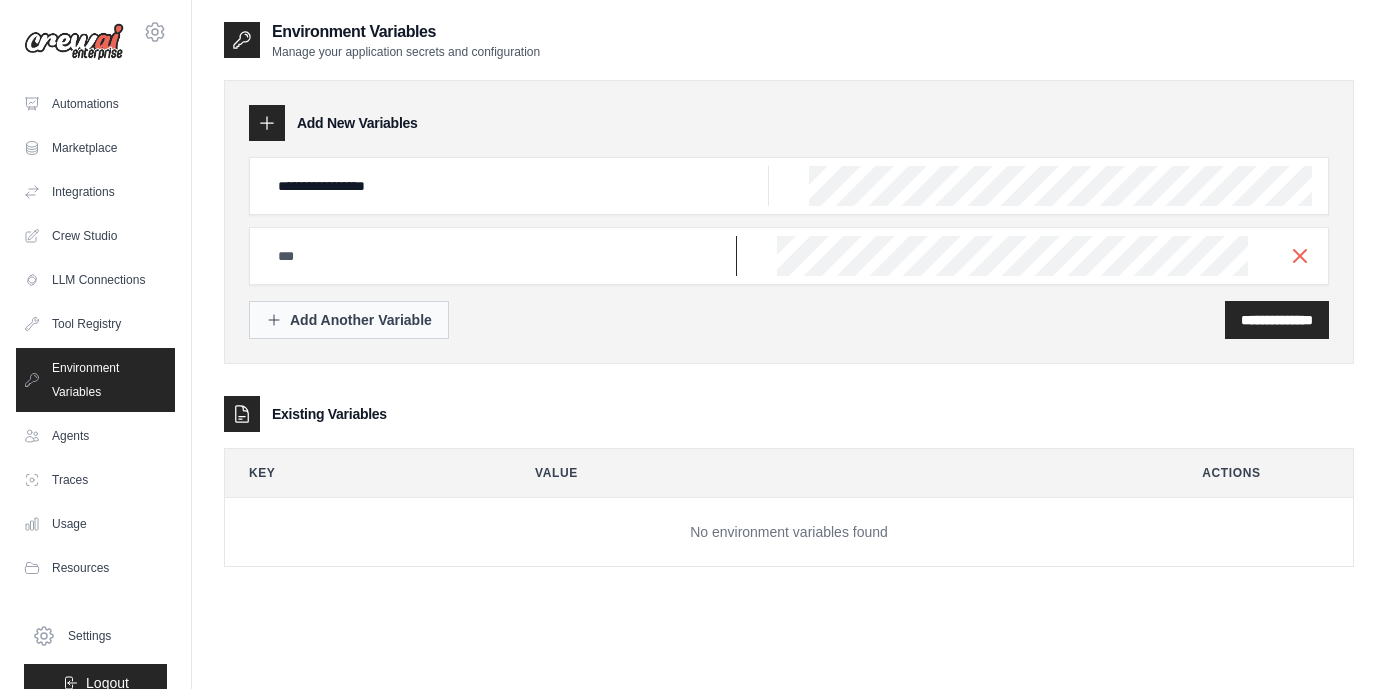 click at bounding box center (517, 186) 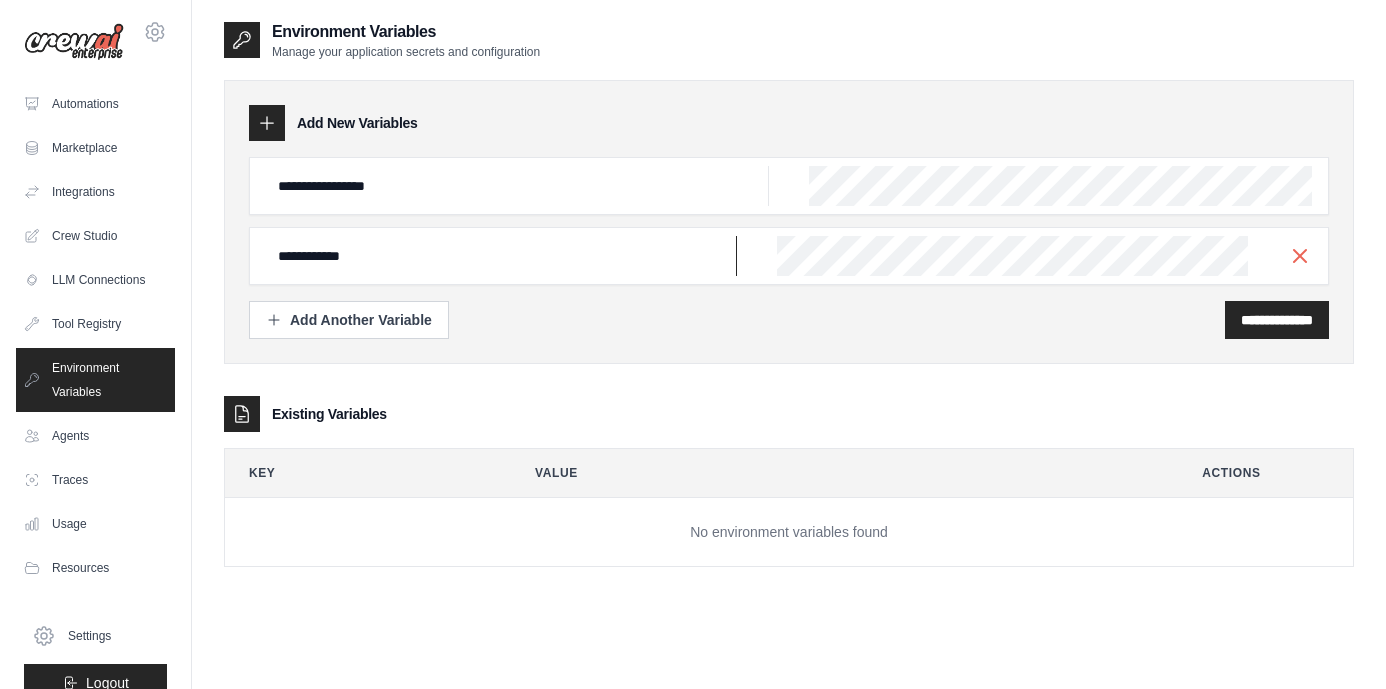 type on "**********" 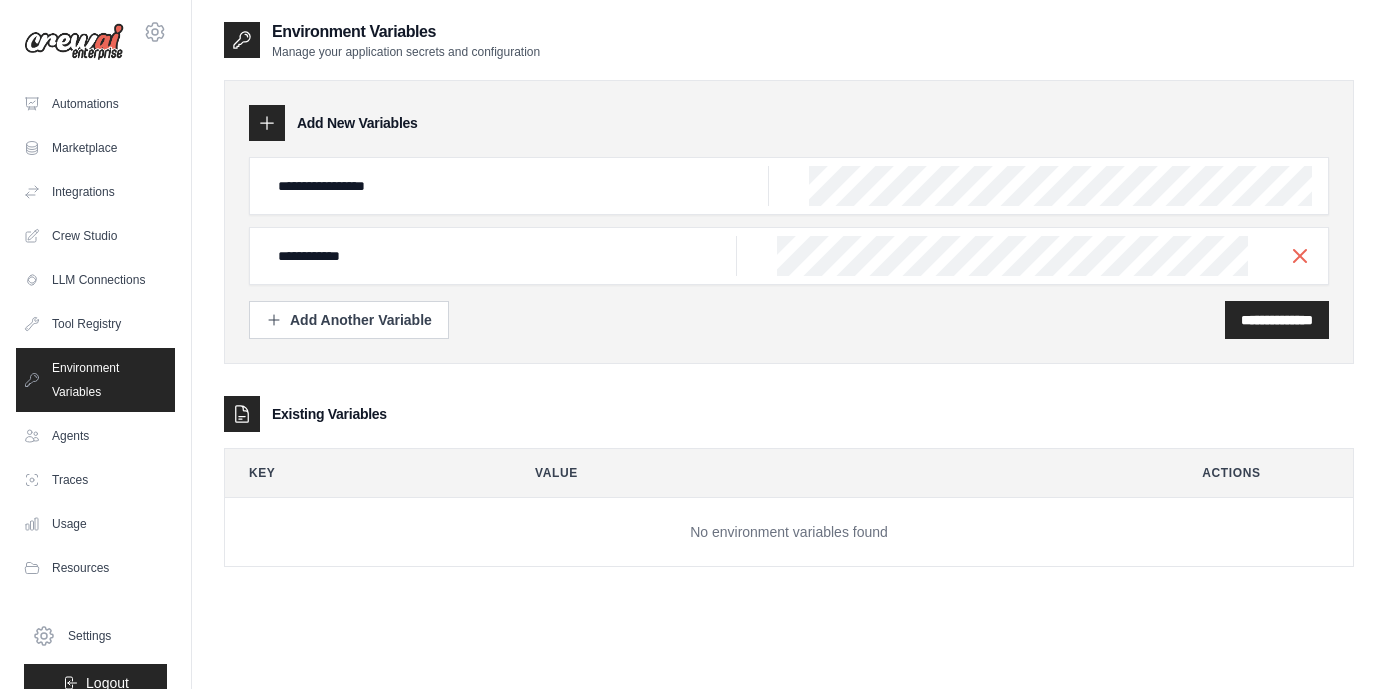 scroll, scrollTop: 0, scrollLeft: 852, axis: horizontal 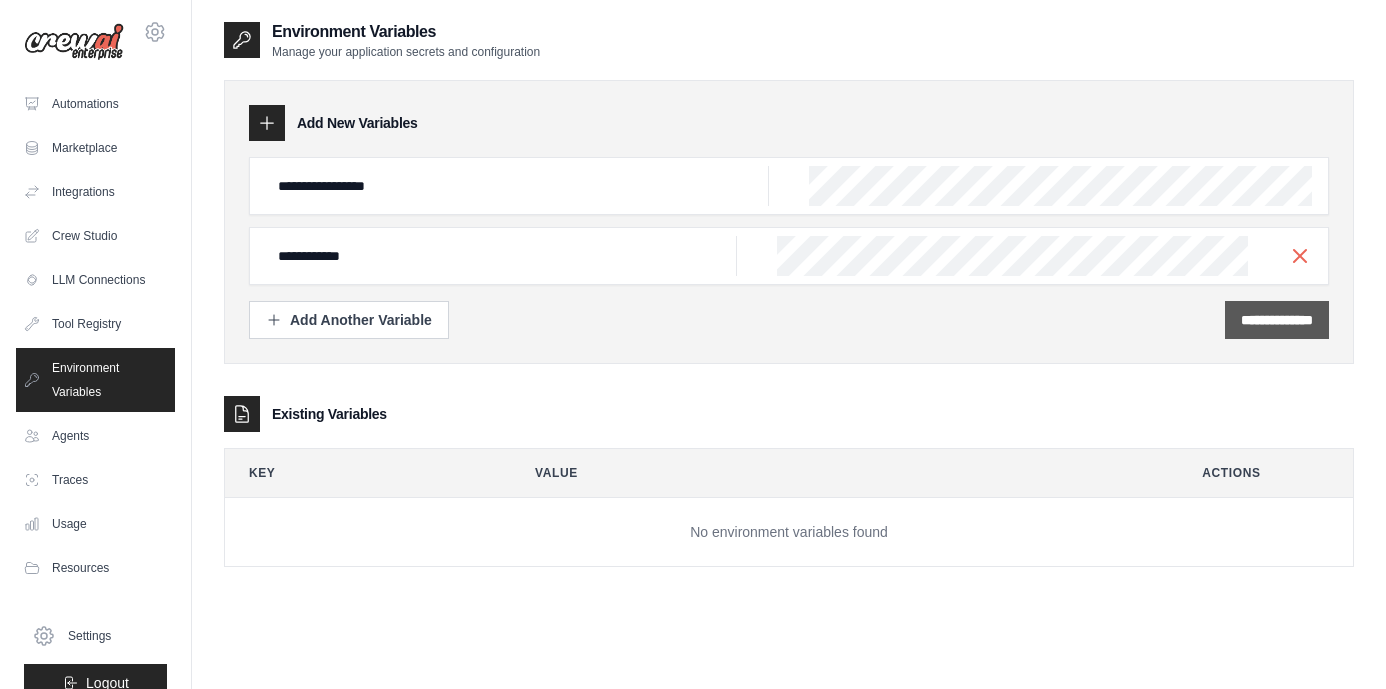 click on "**********" at bounding box center [1277, 320] 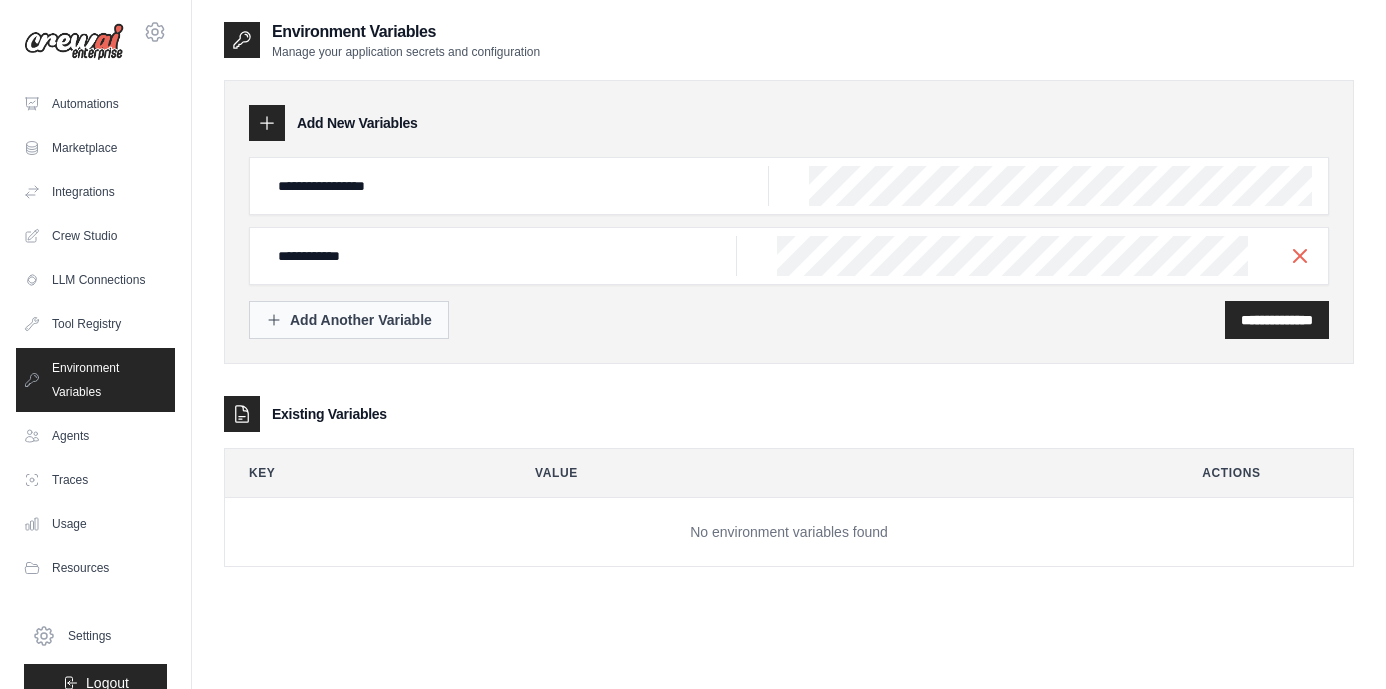 click on "Add Another Variable" at bounding box center (349, 320) 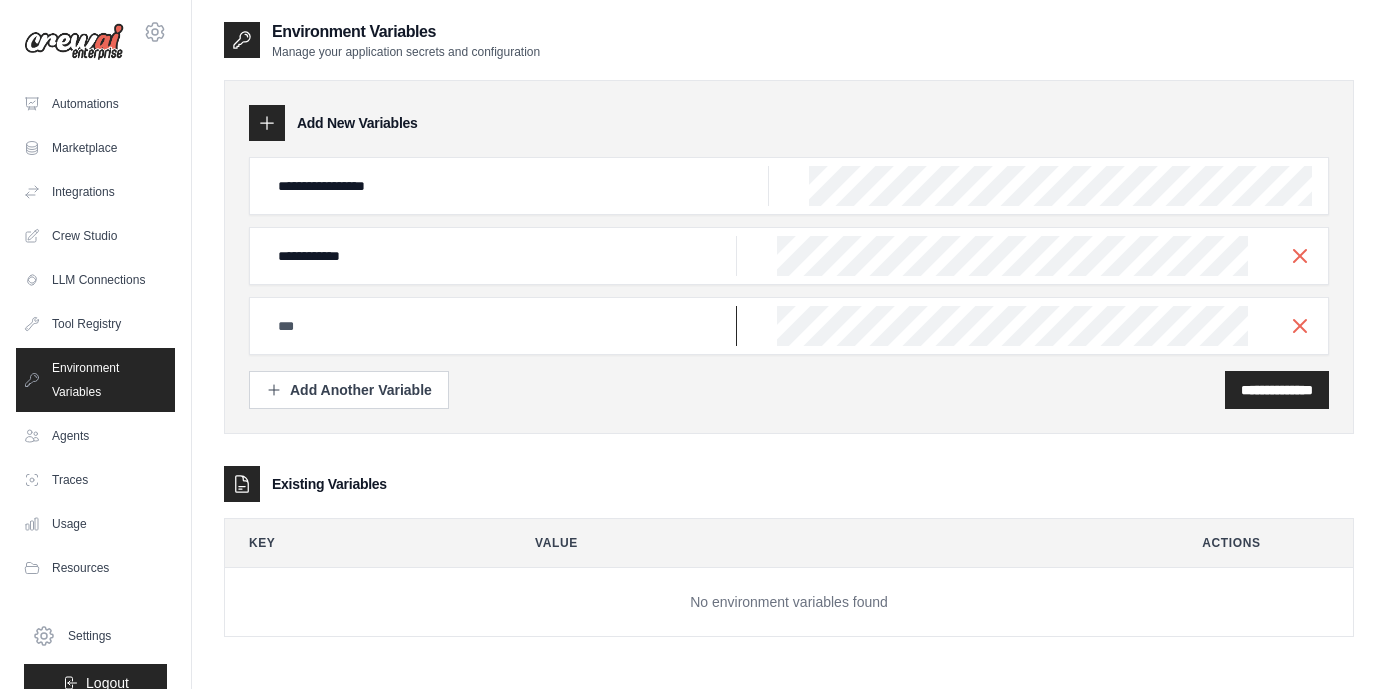 click at bounding box center (517, 186) 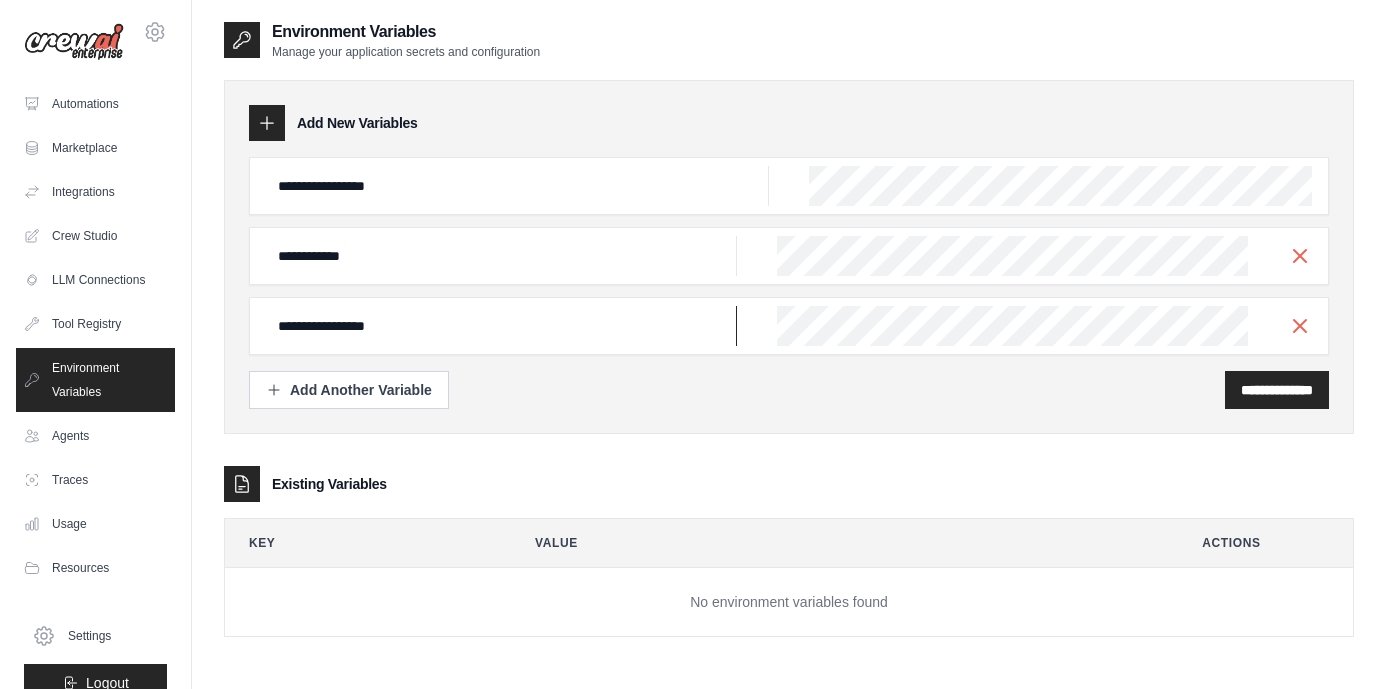 type on "**********" 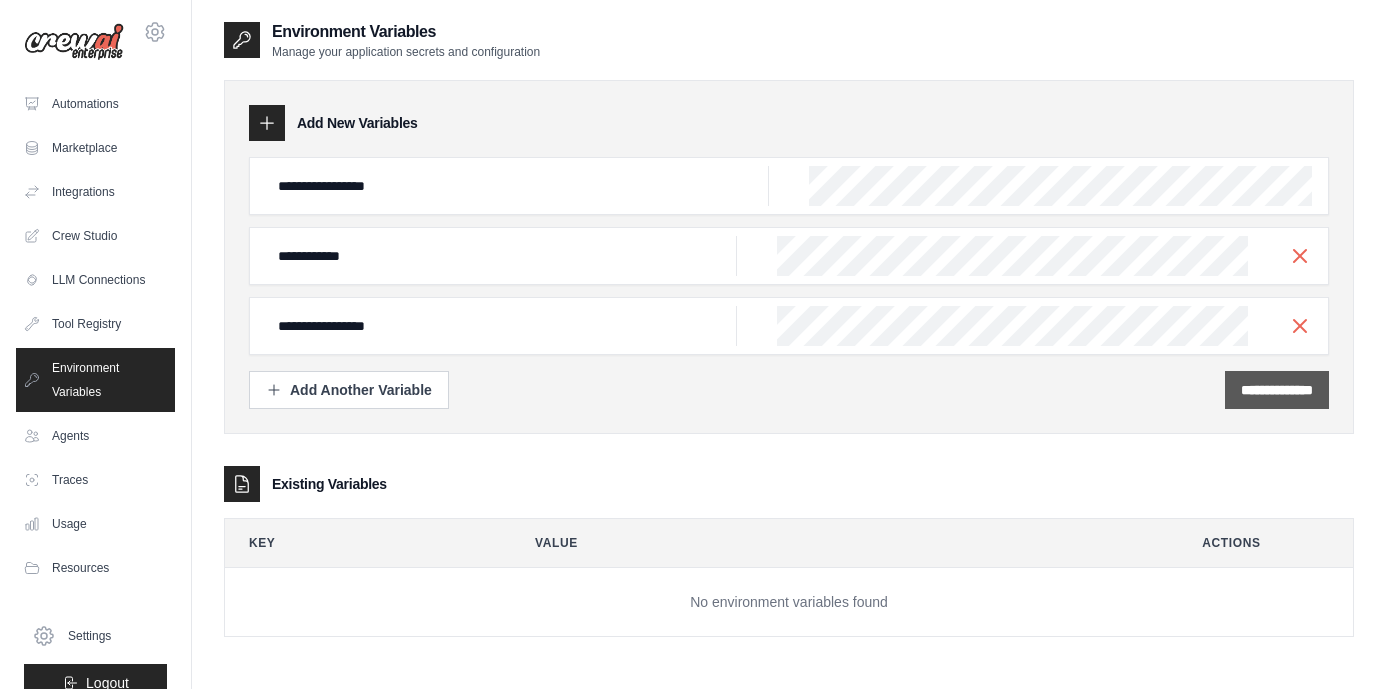 click on "**********" at bounding box center (1277, 390) 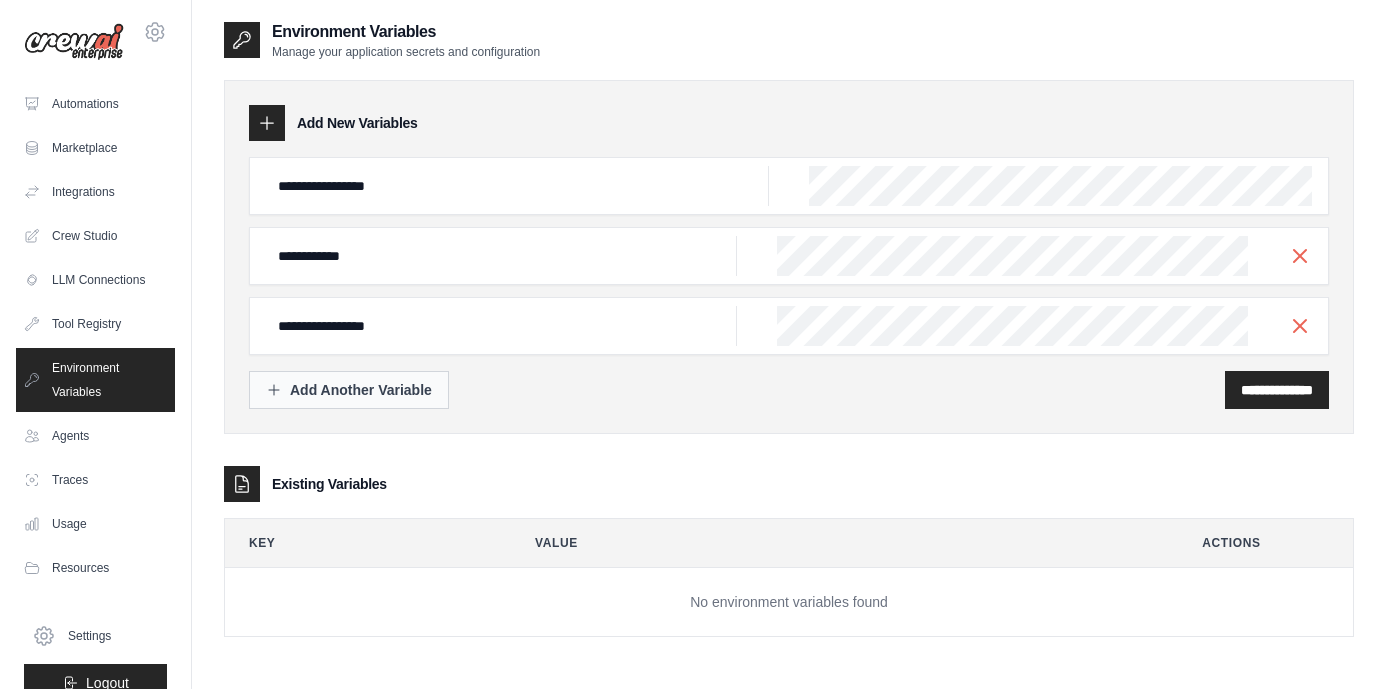 click on "Add Another Variable" at bounding box center (349, 390) 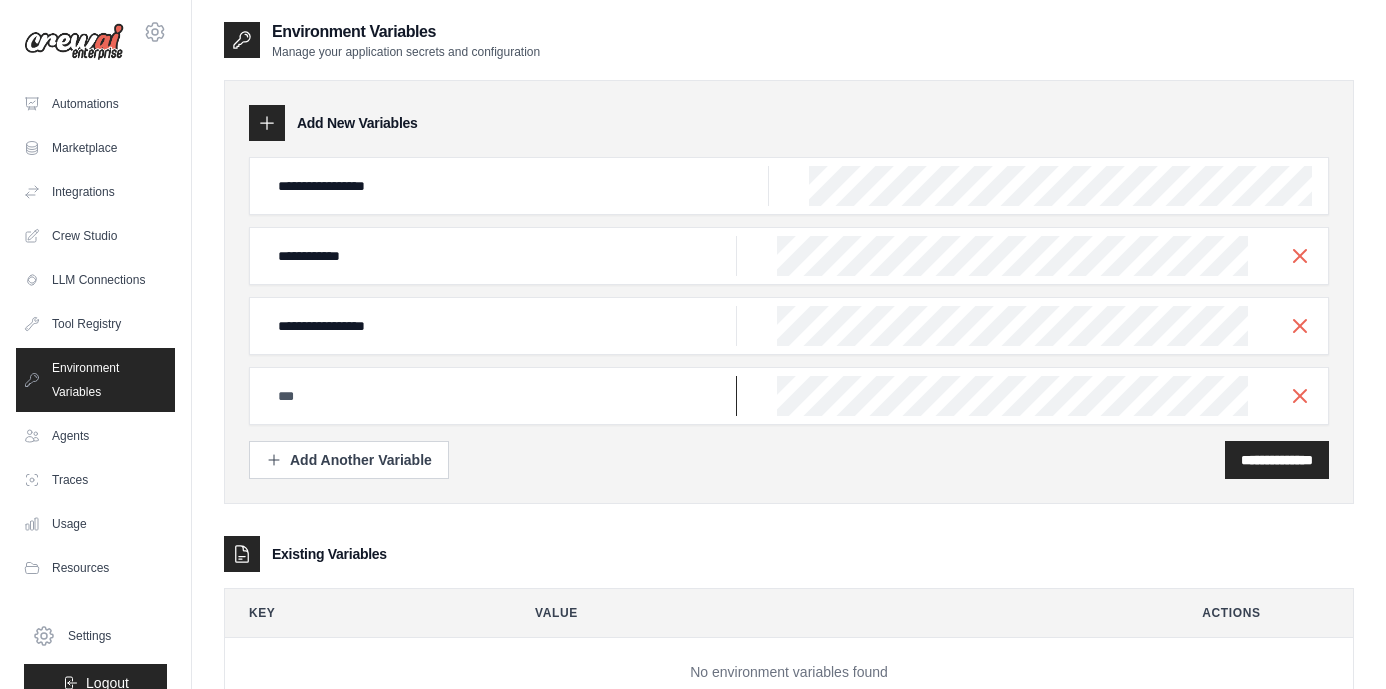 click at bounding box center [517, 186] 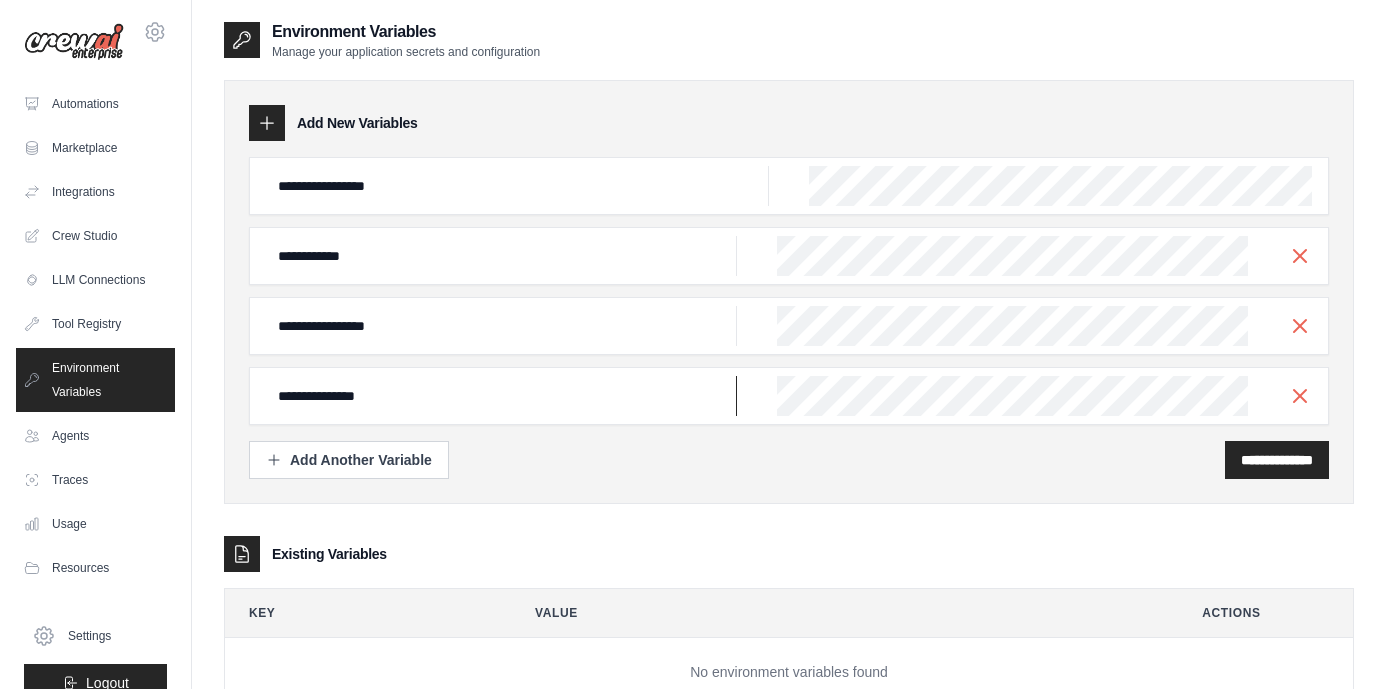 type on "**********" 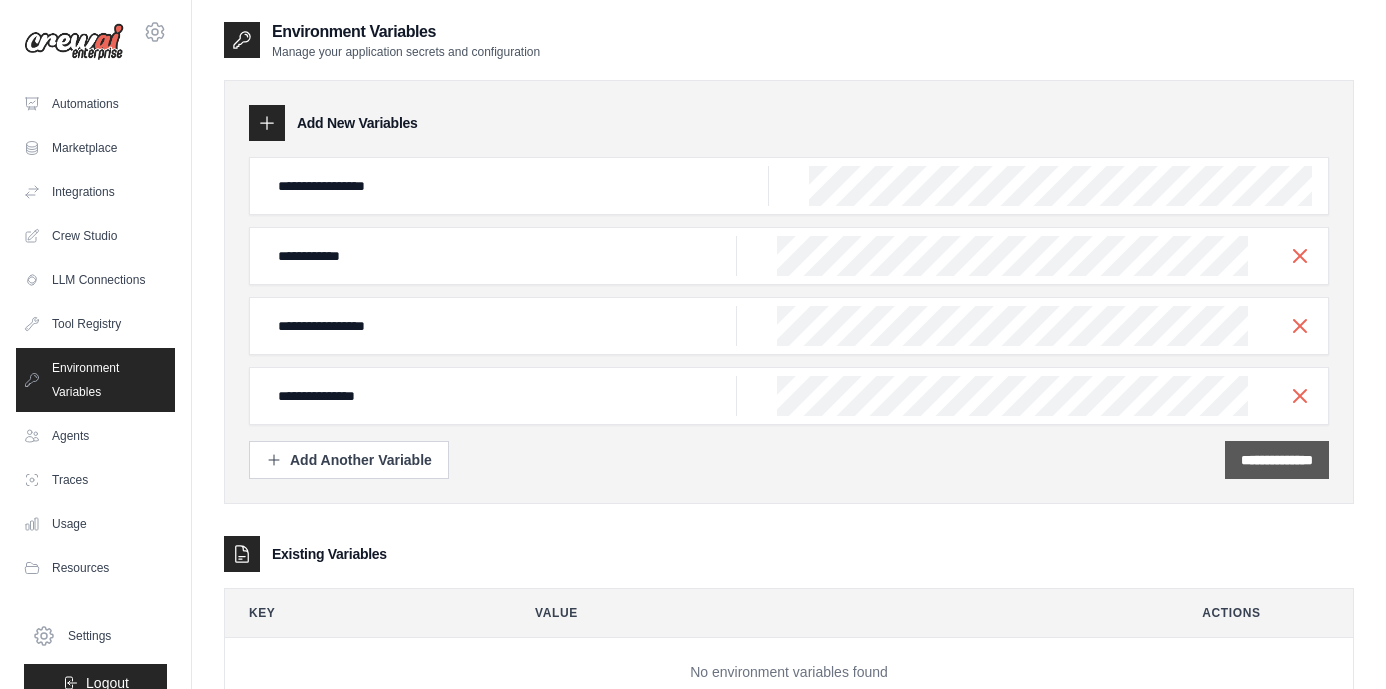 click on "**********" at bounding box center [1277, 460] 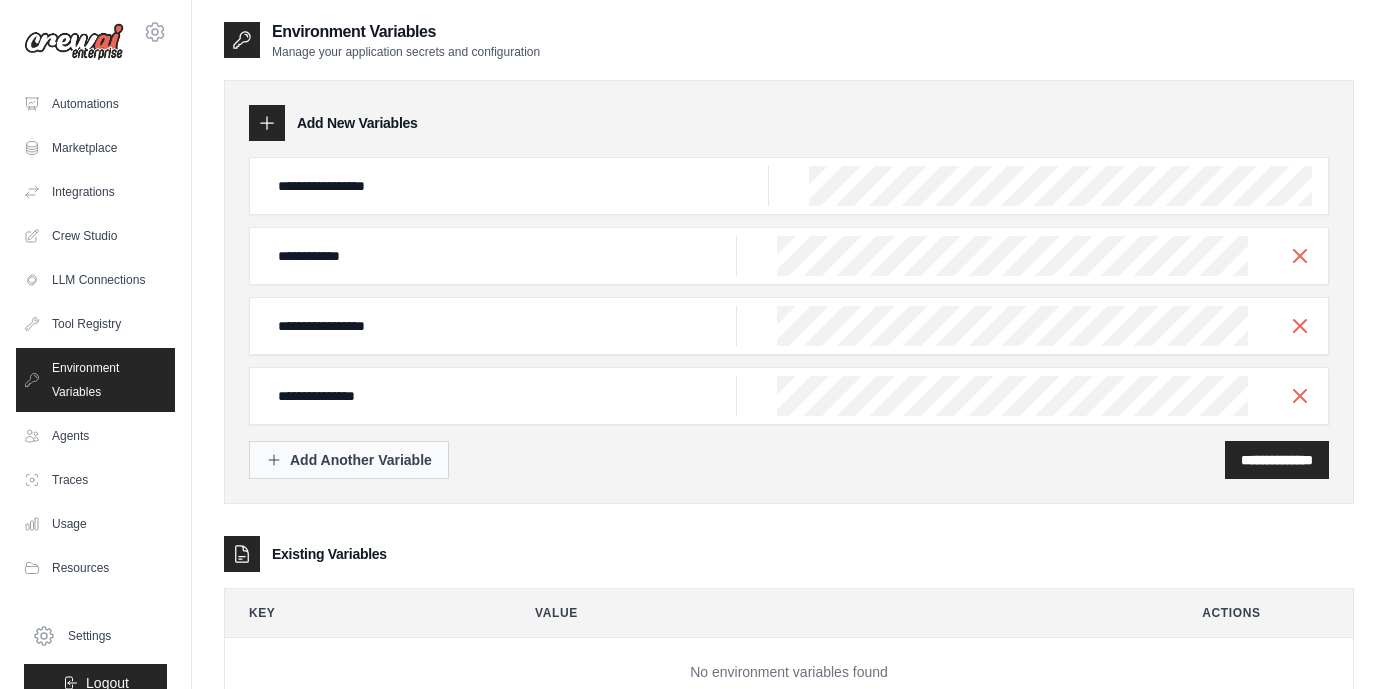 click on "Add Another Variable" at bounding box center [349, 460] 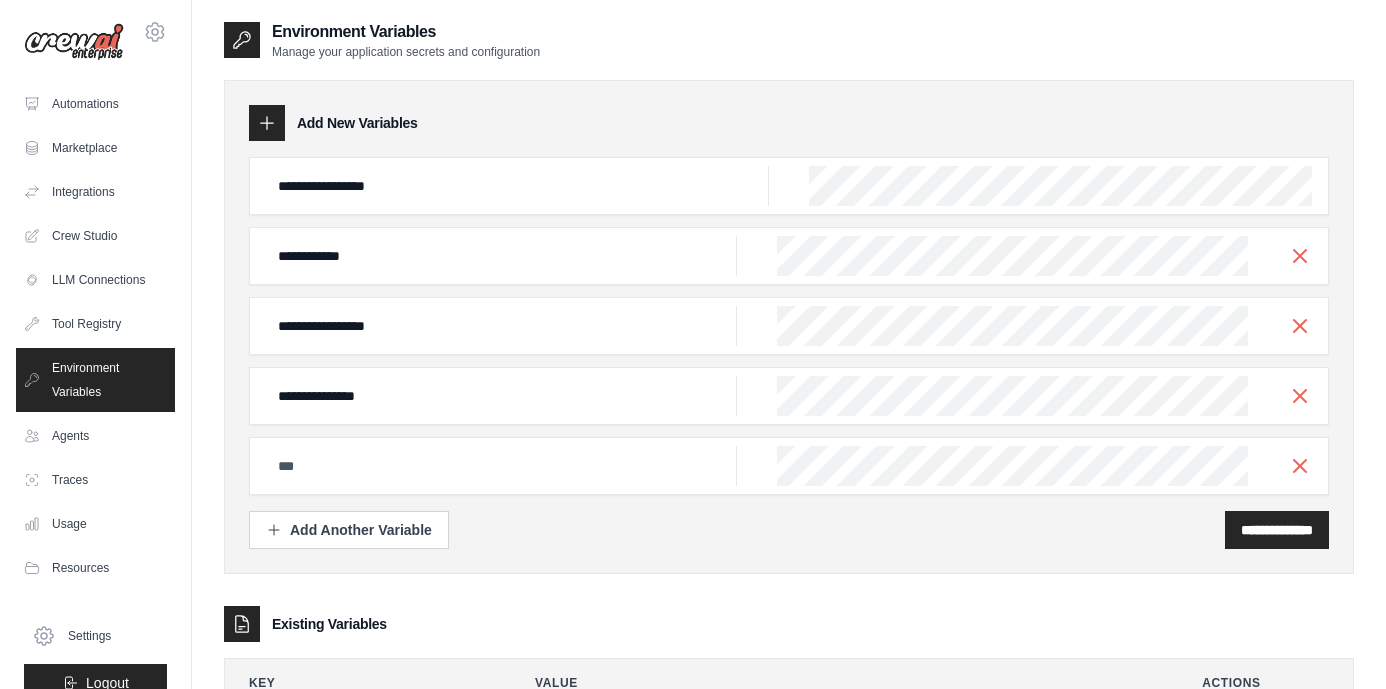 type 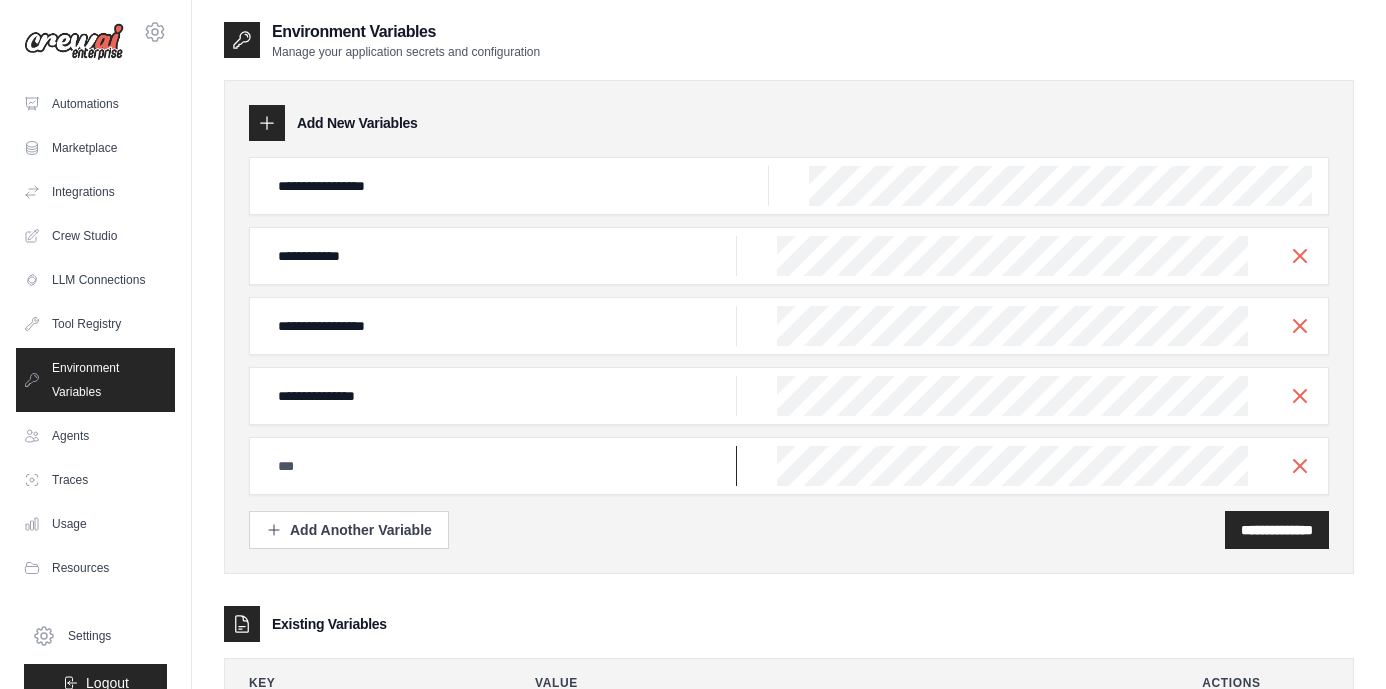 click at bounding box center (517, 186) 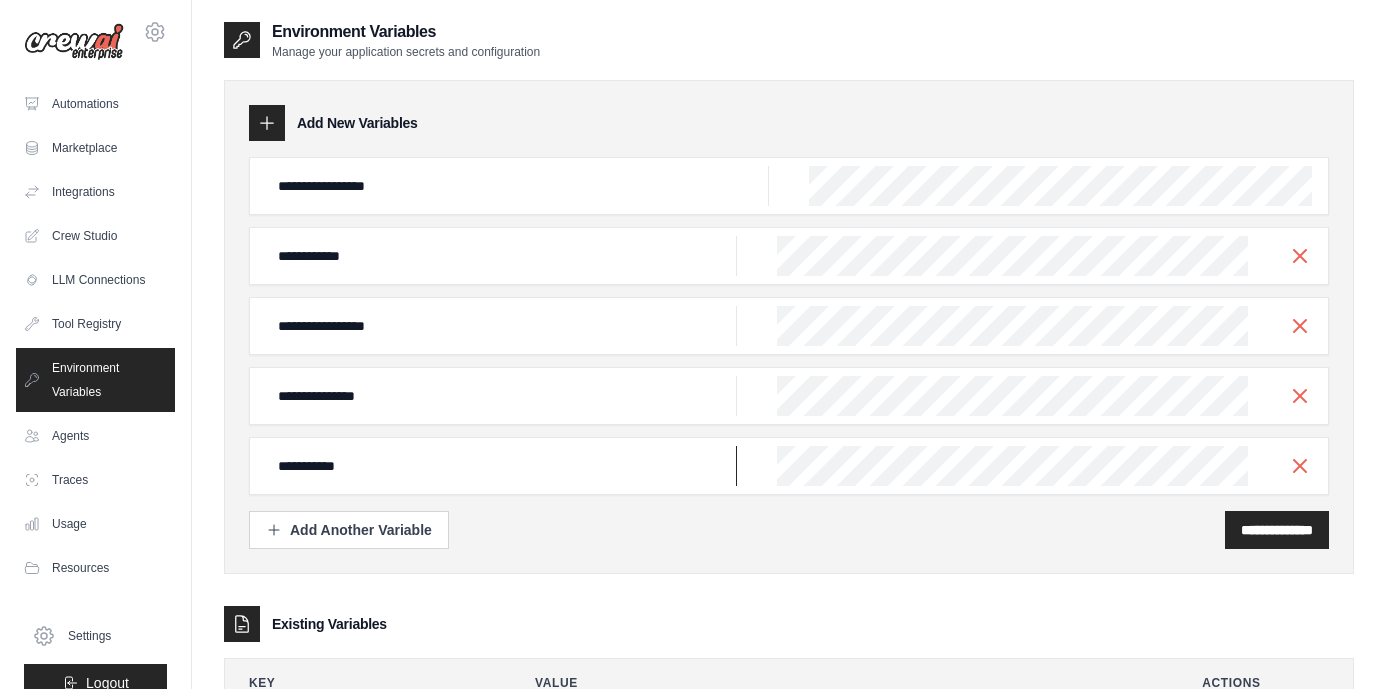 type on "**********" 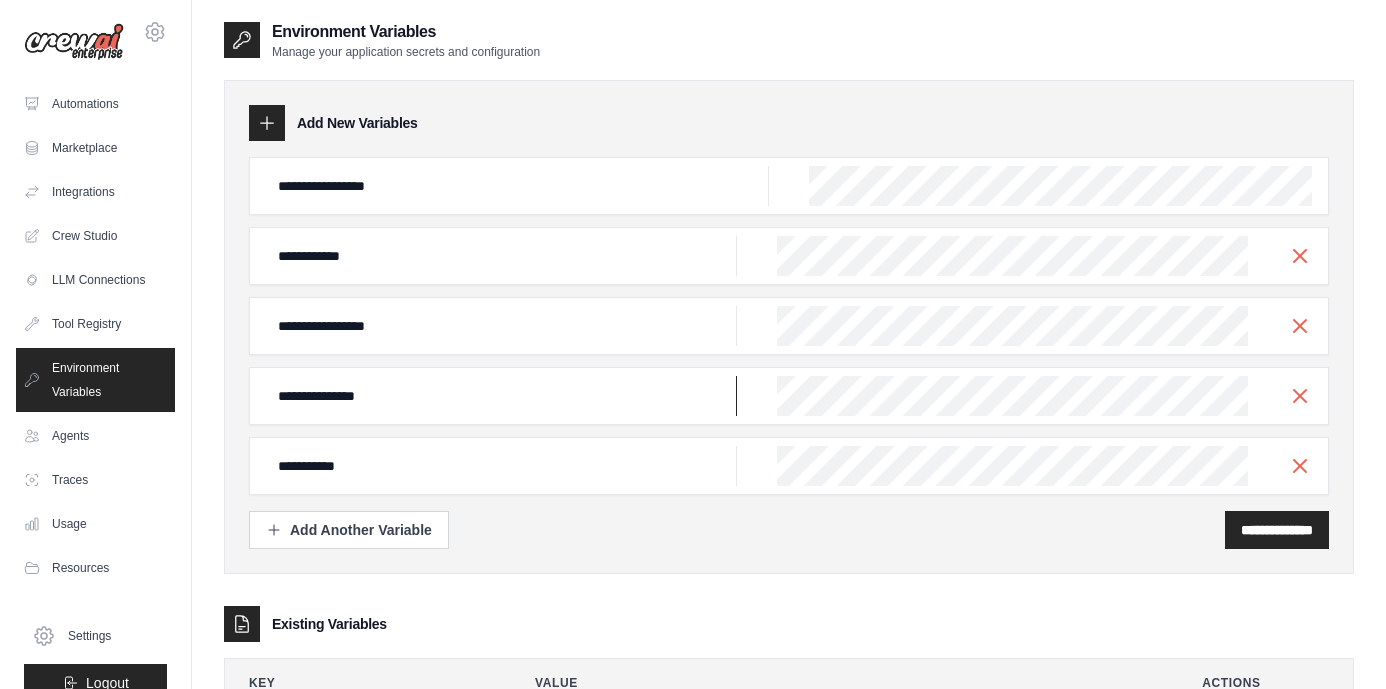 click on "**********" at bounding box center [517, 186] 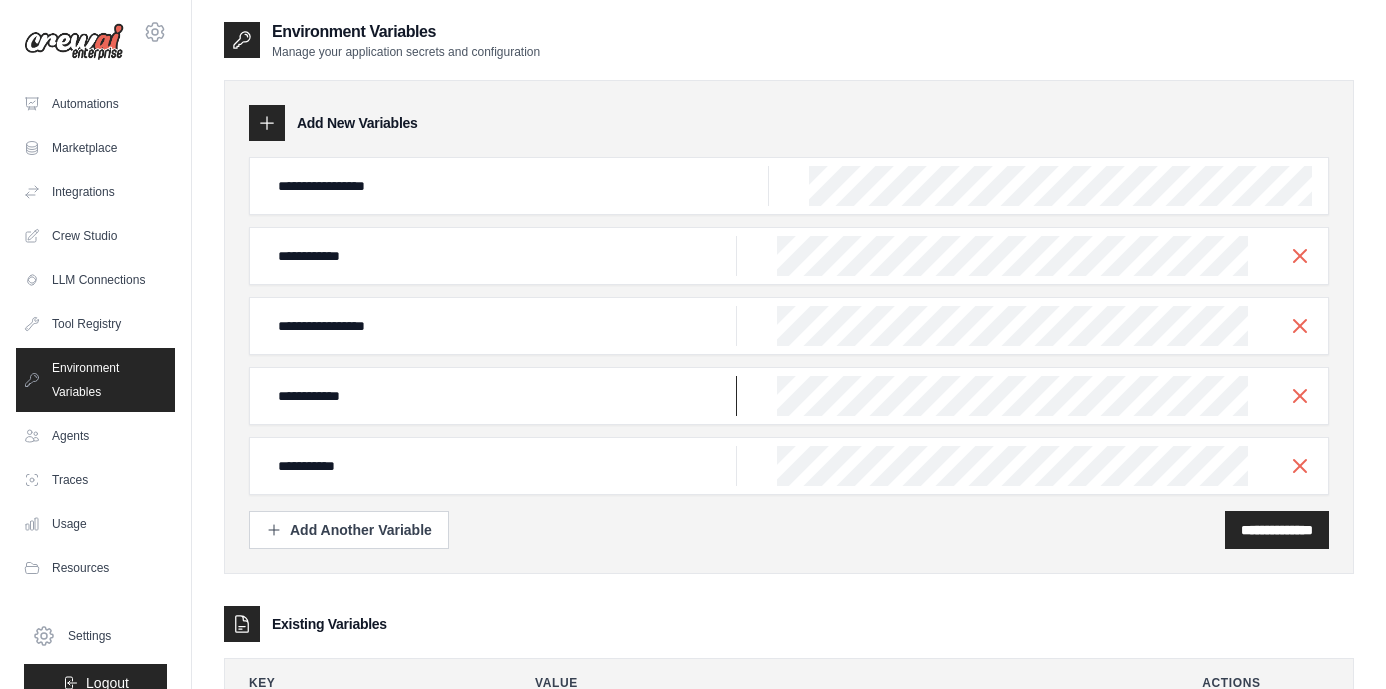 type on "**********" 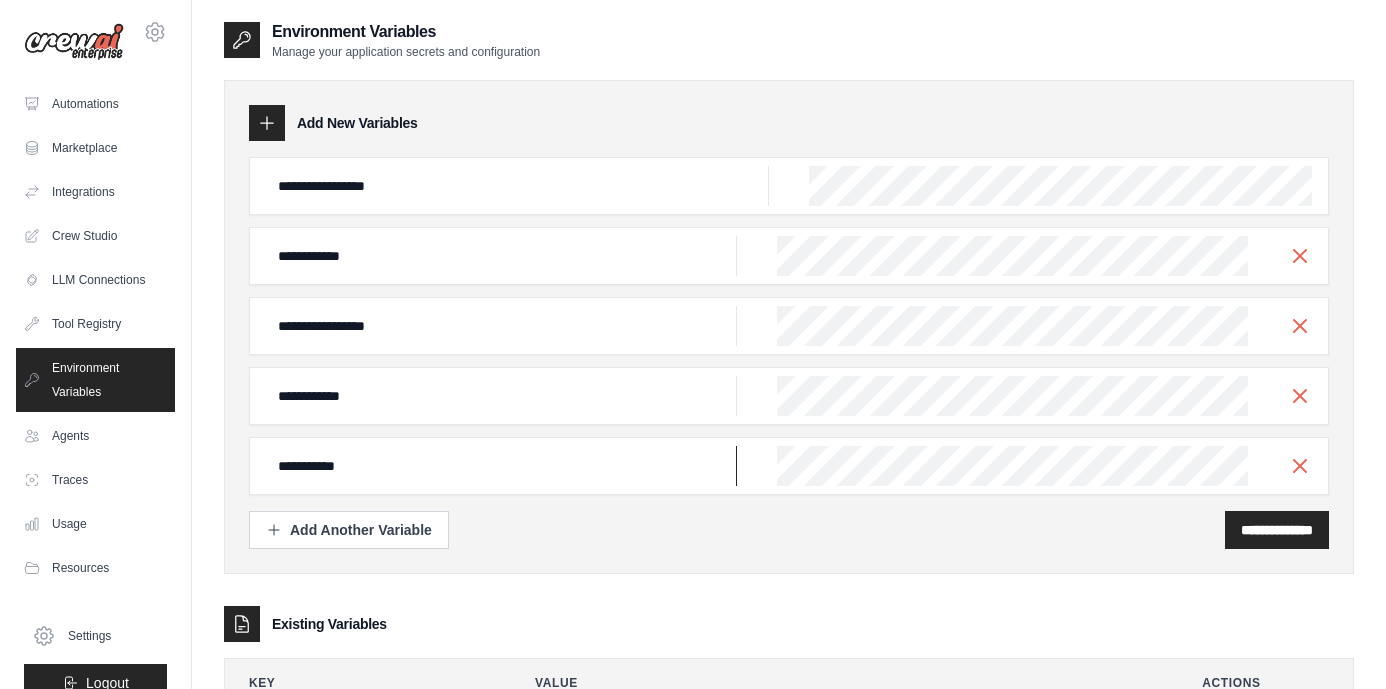 click on "**********" at bounding box center [517, 186] 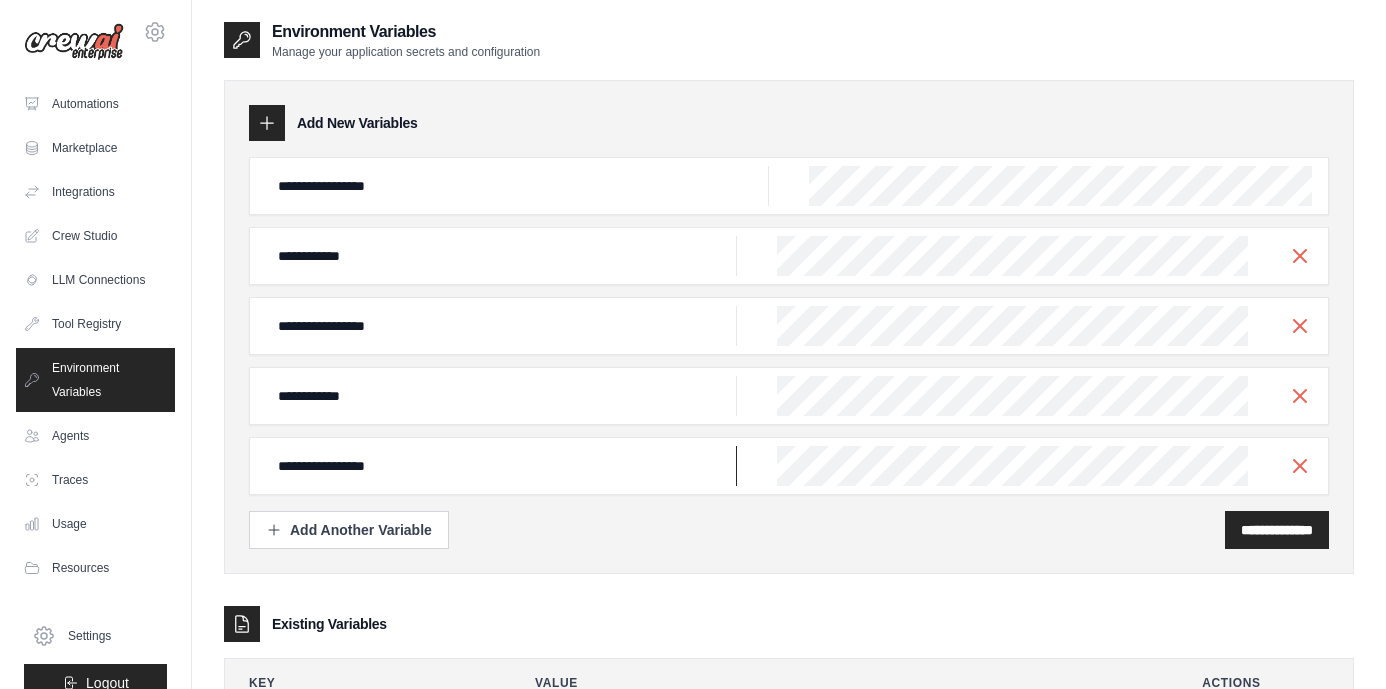 type on "**********" 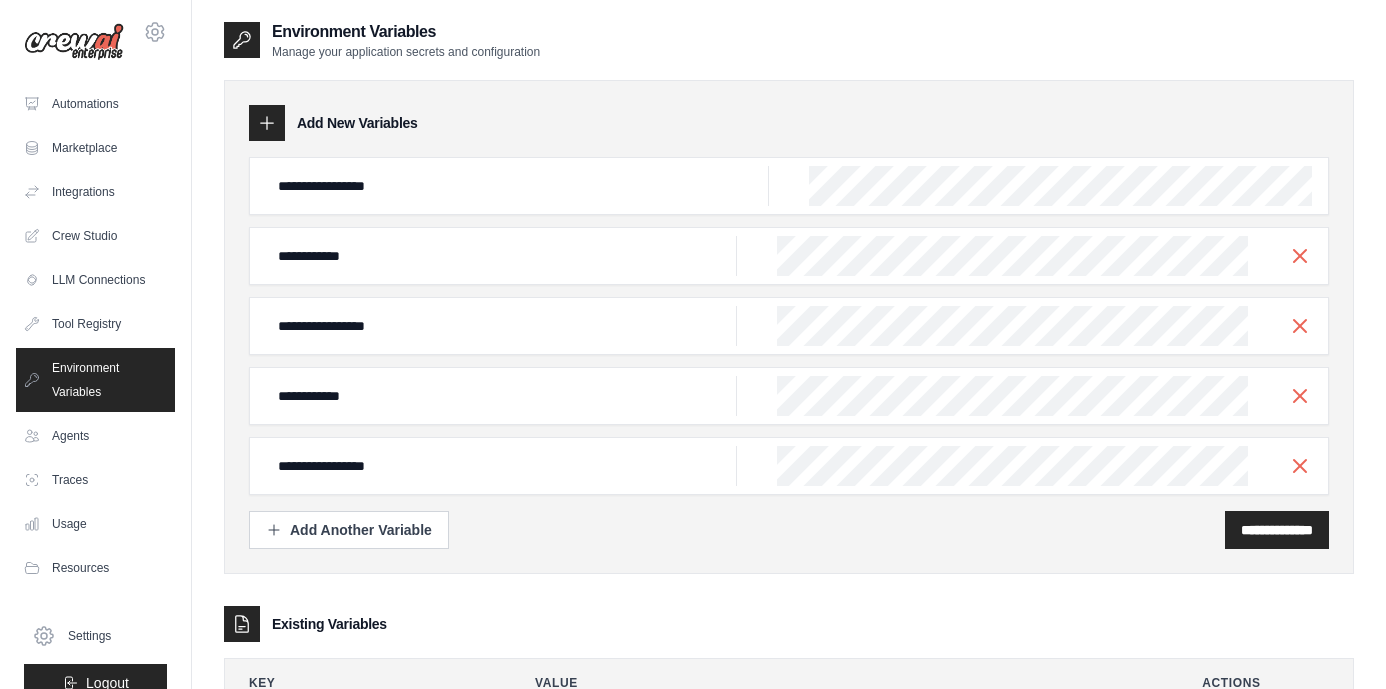 scroll, scrollTop: 0, scrollLeft: 1191, axis: horizontal 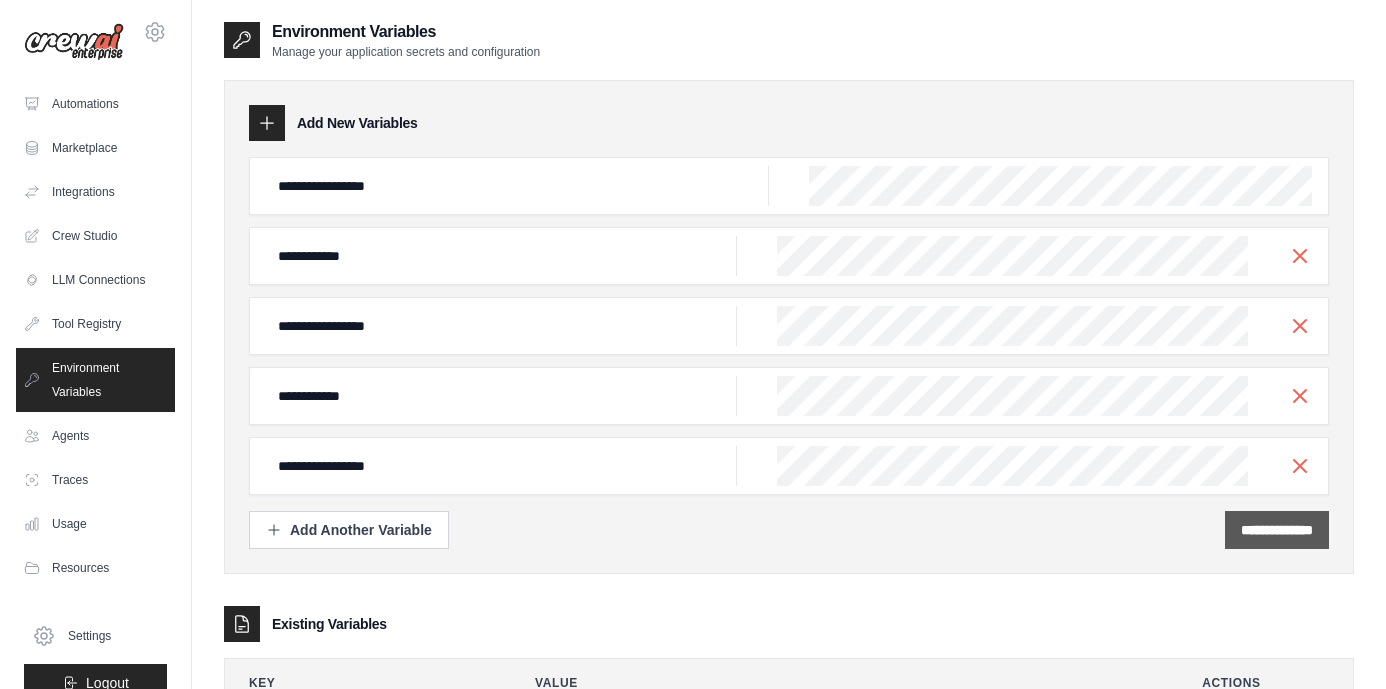 click on "**********" at bounding box center [1277, 530] 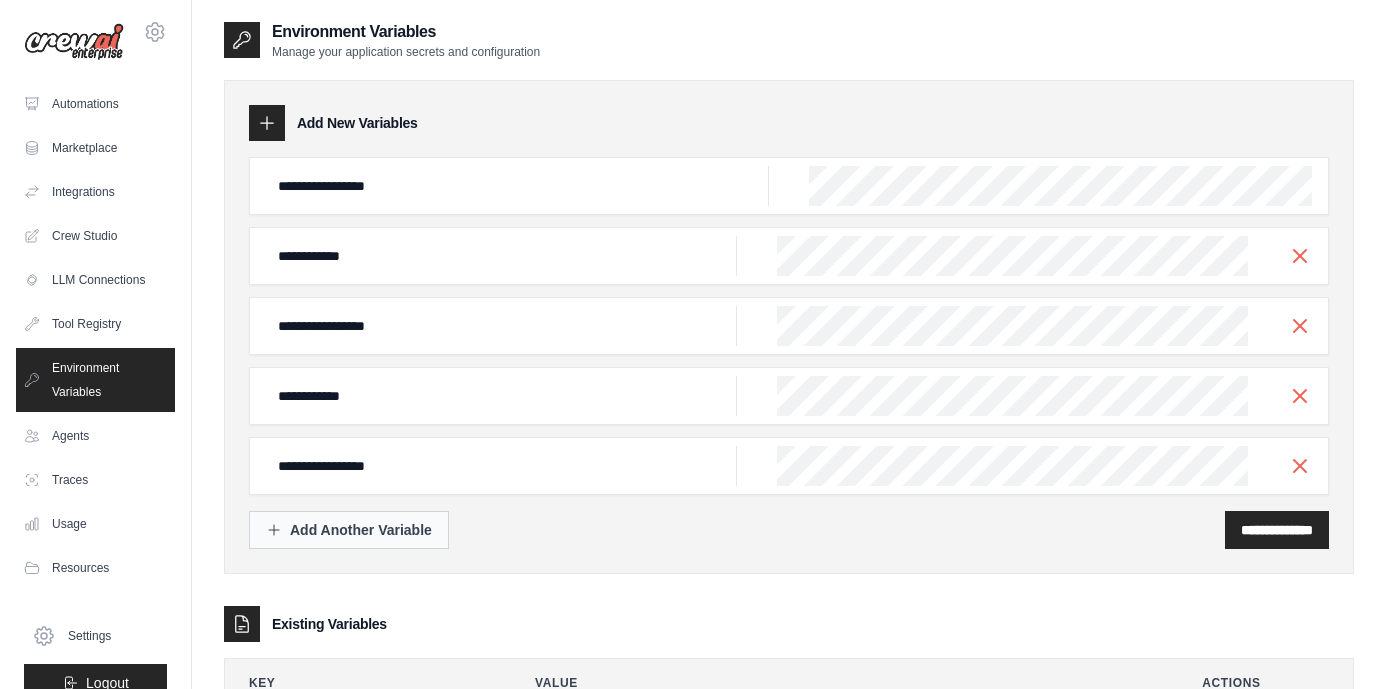 click on "Add Another Variable" at bounding box center [349, 530] 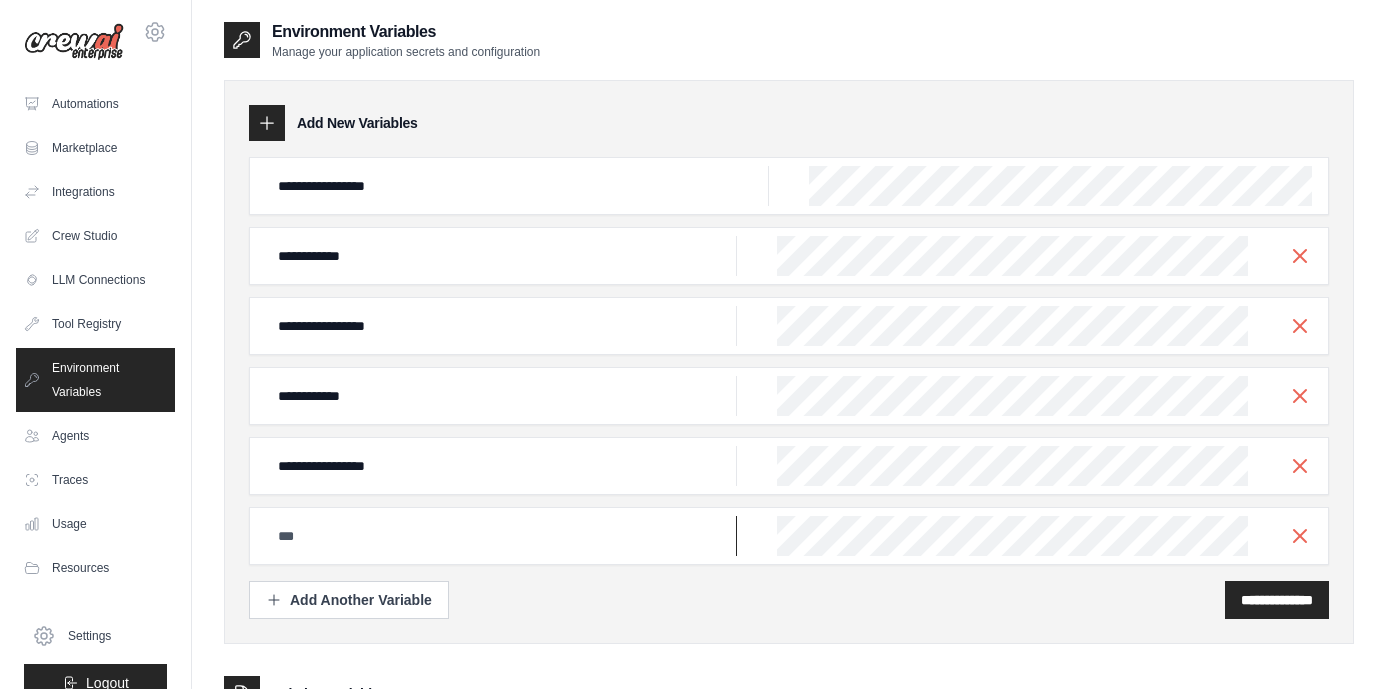 click at bounding box center [517, 186] 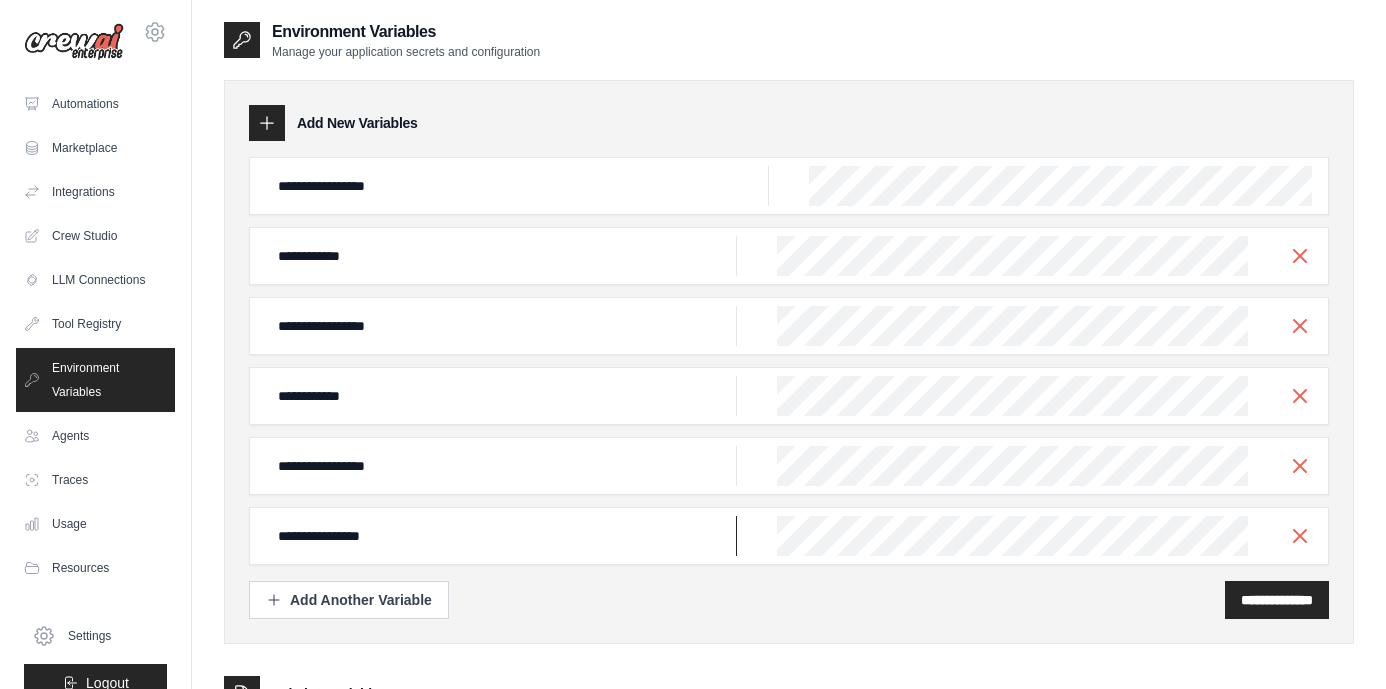 type on "**********" 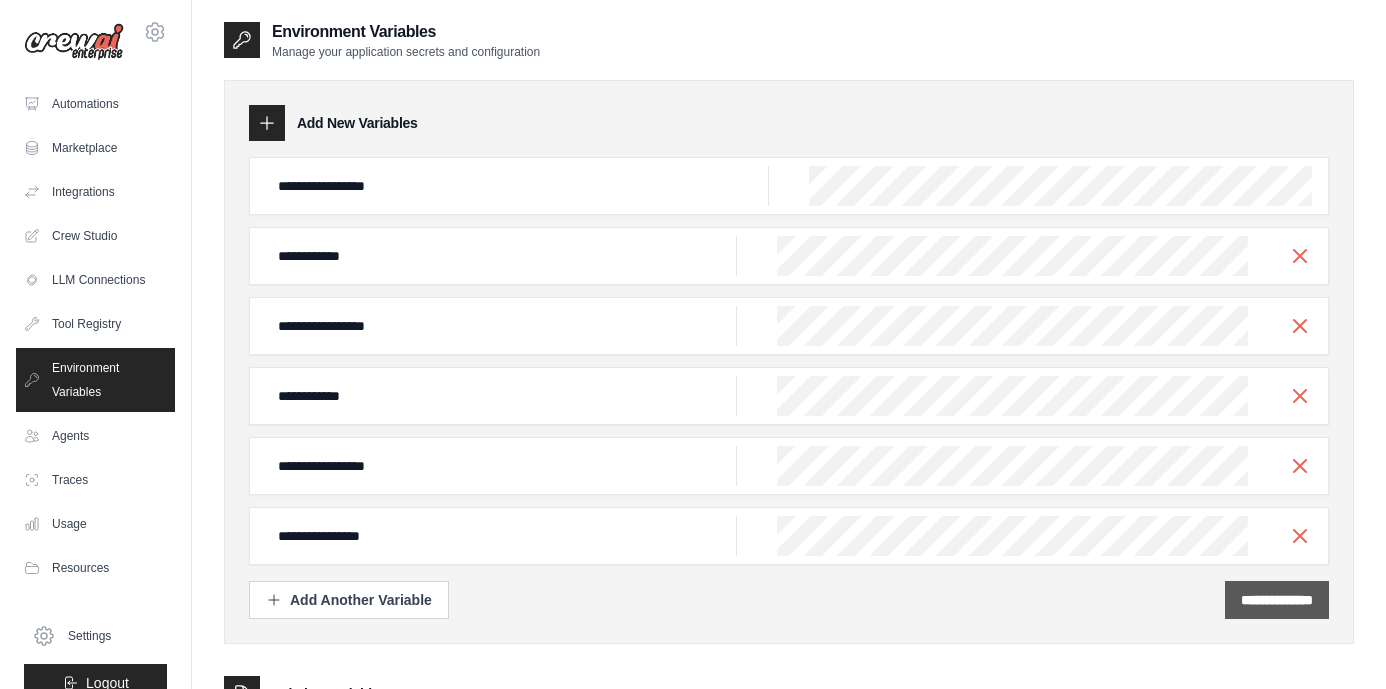 click on "**********" at bounding box center [1277, 600] 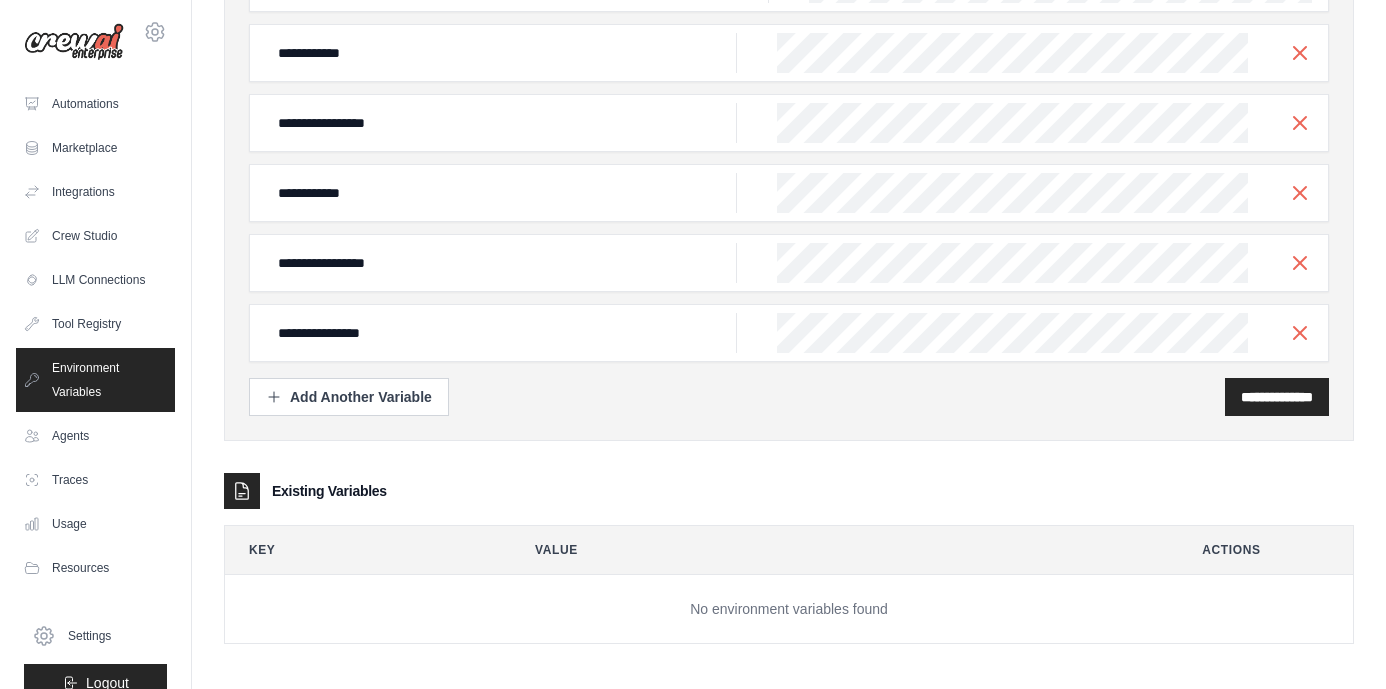 scroll, scrollTop: 210, scrollLeft: 0, axis: vertical 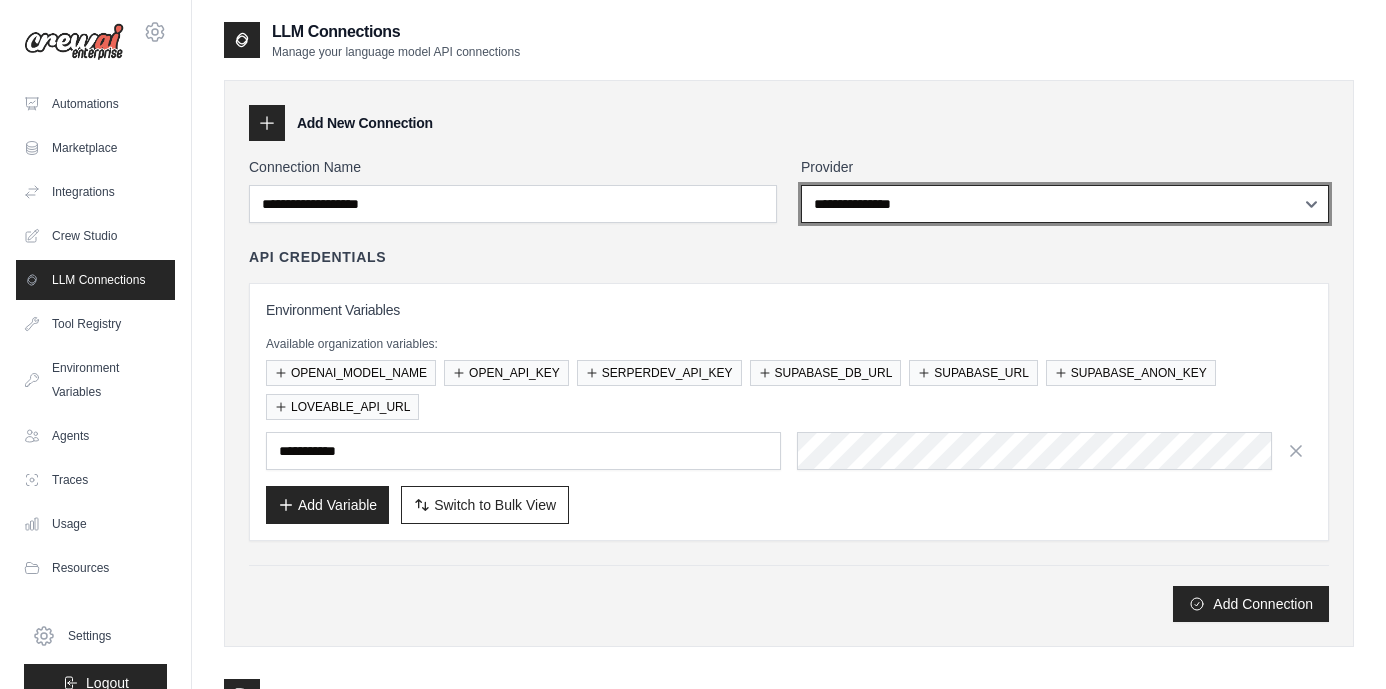 click on "**********" at bounding box center [1065, 204] 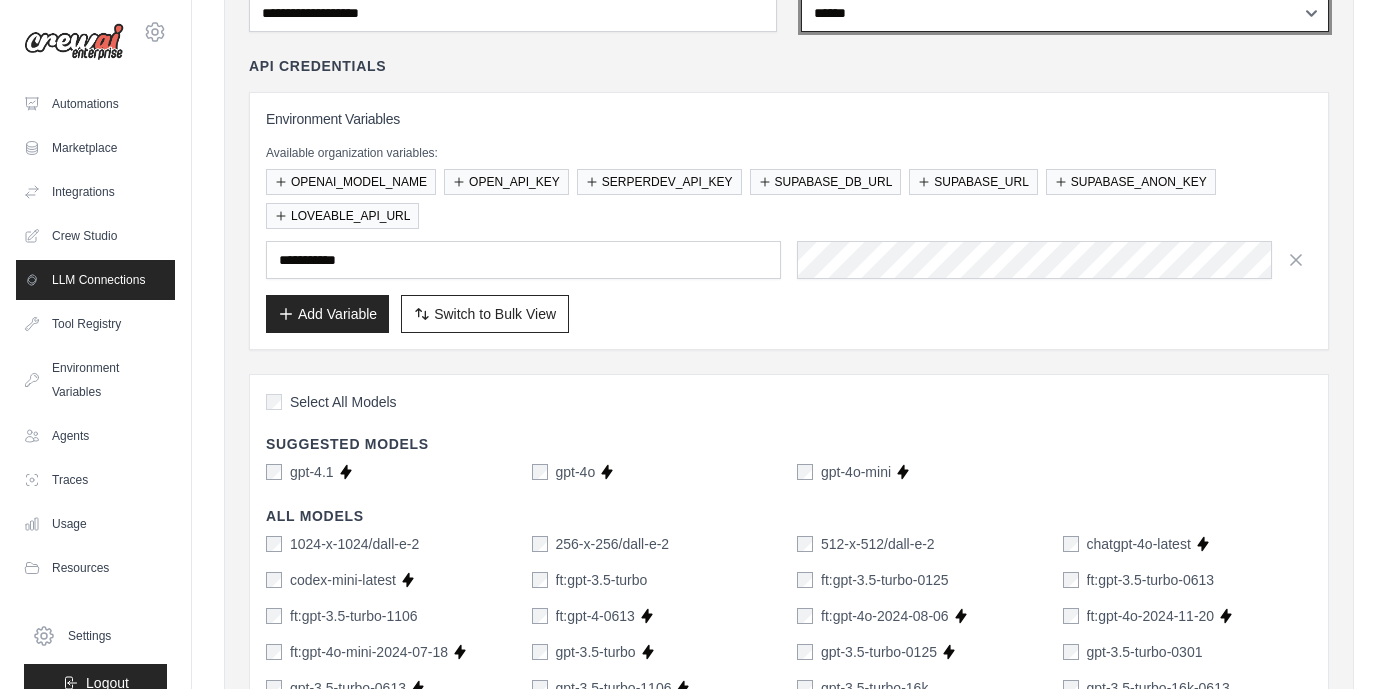 scroll, scrollTop: 188, scrollLeft: 0, axis: vertical 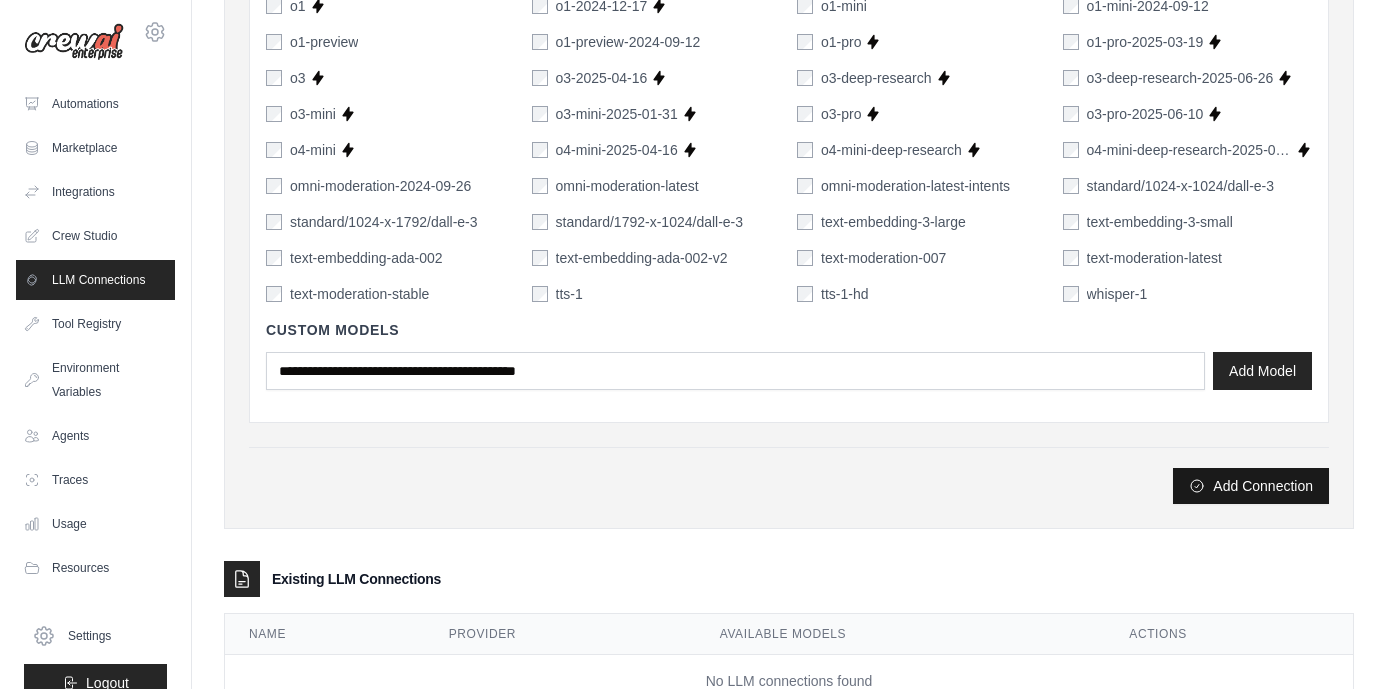 click on "Add Connection" at bounding box center (1251, 486) 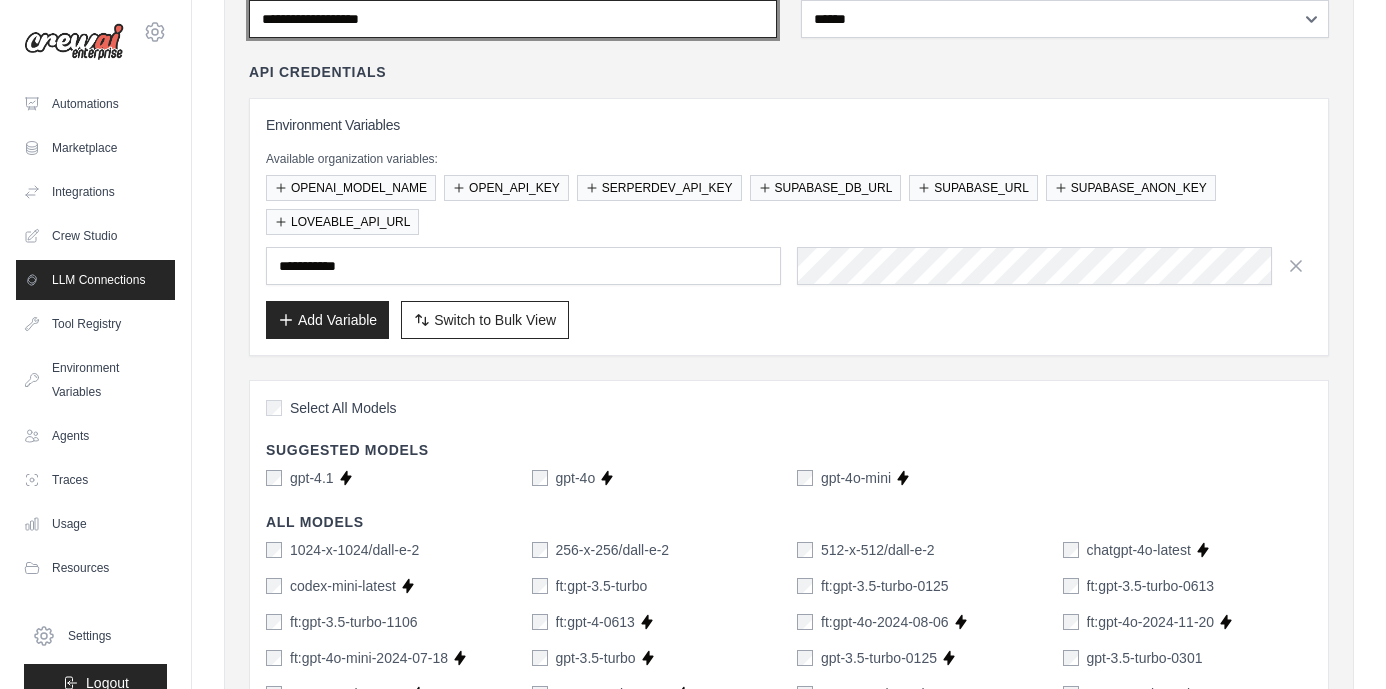 click on "Connection Name" at bounding box center [513, 19] 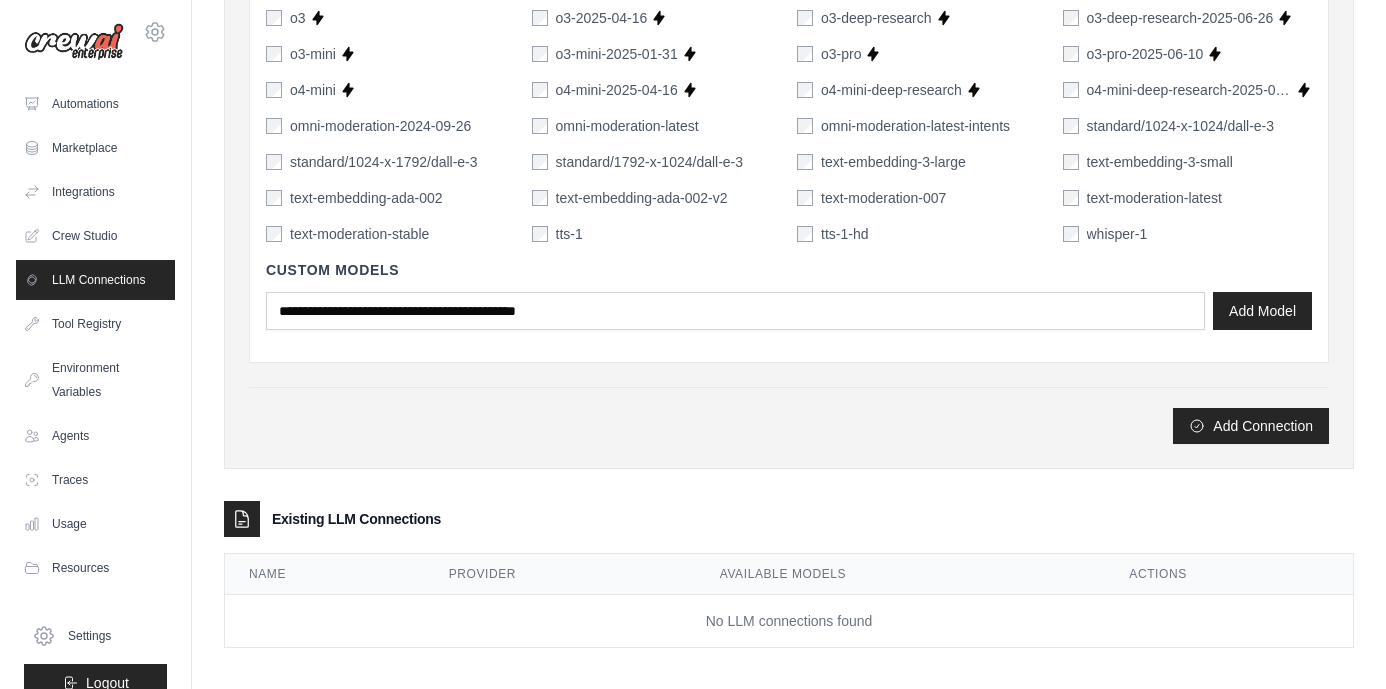 scroll, scrollTop: 1484, scrollLeft: 0, axis: vertical 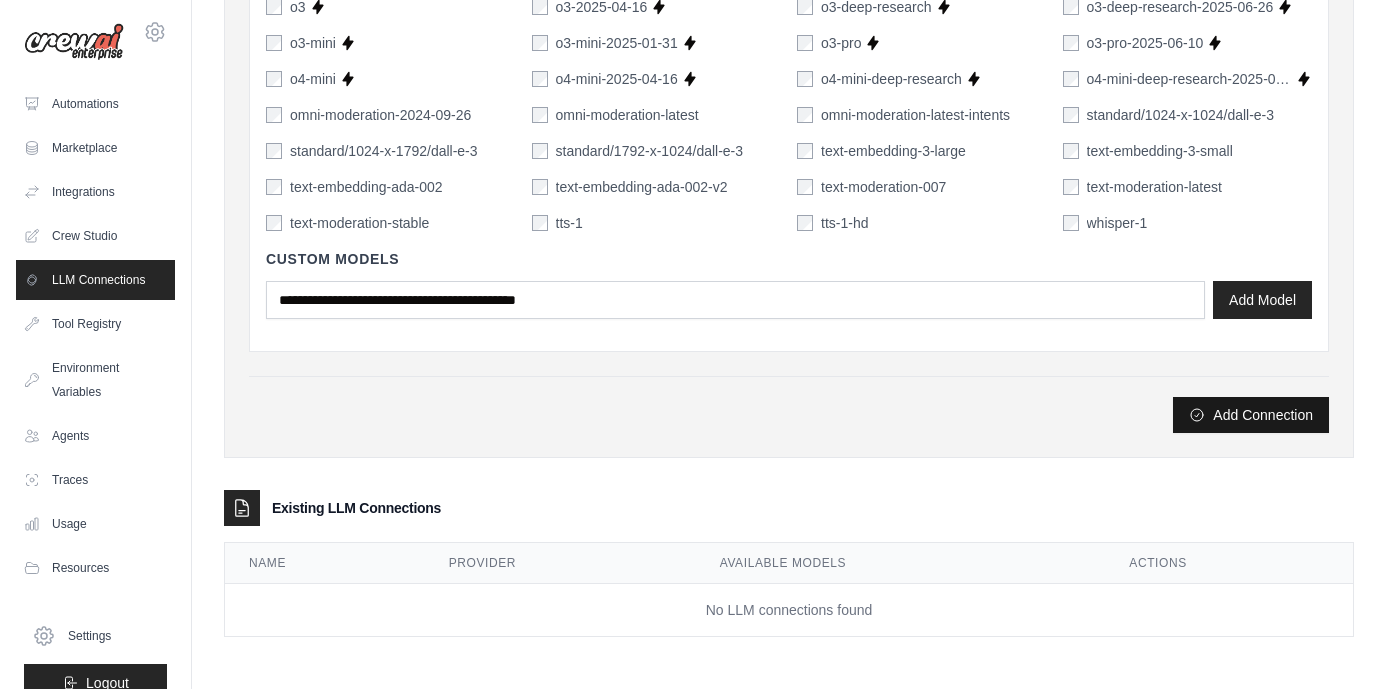 type on "**********" 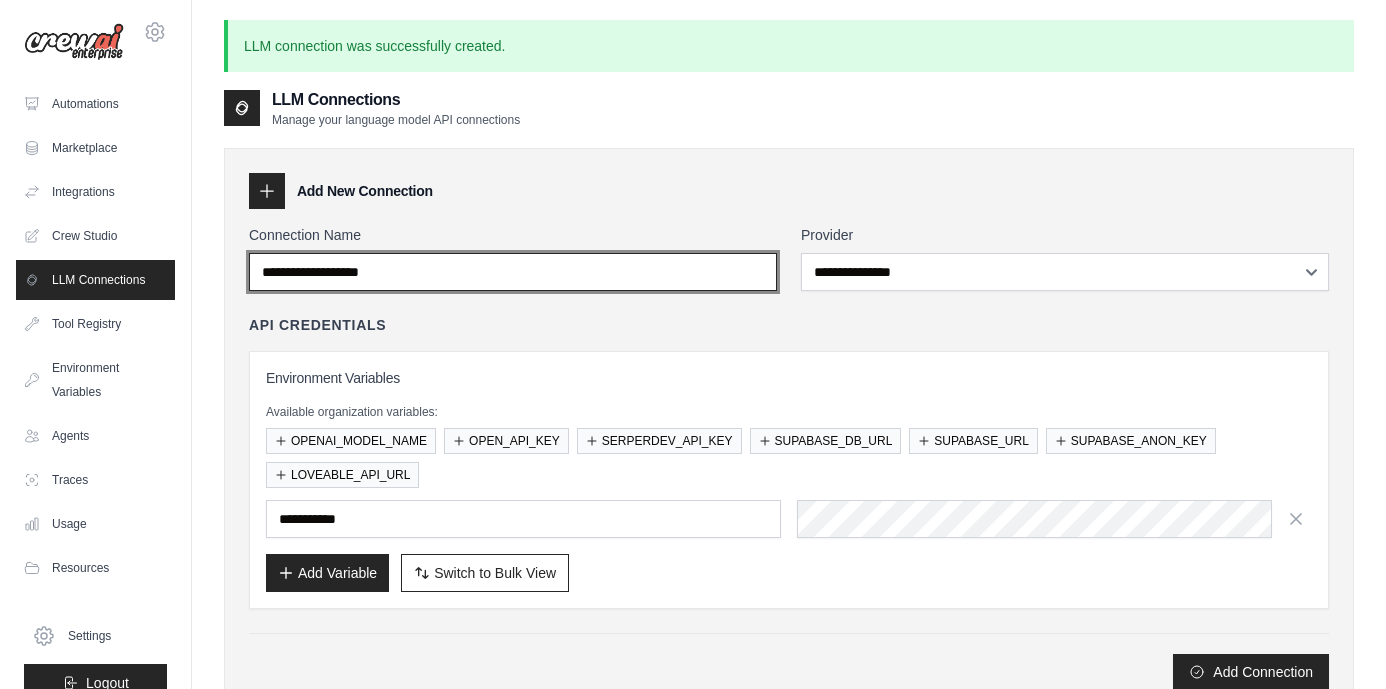 click on "Connection Name" at bounding box center [513, 272] 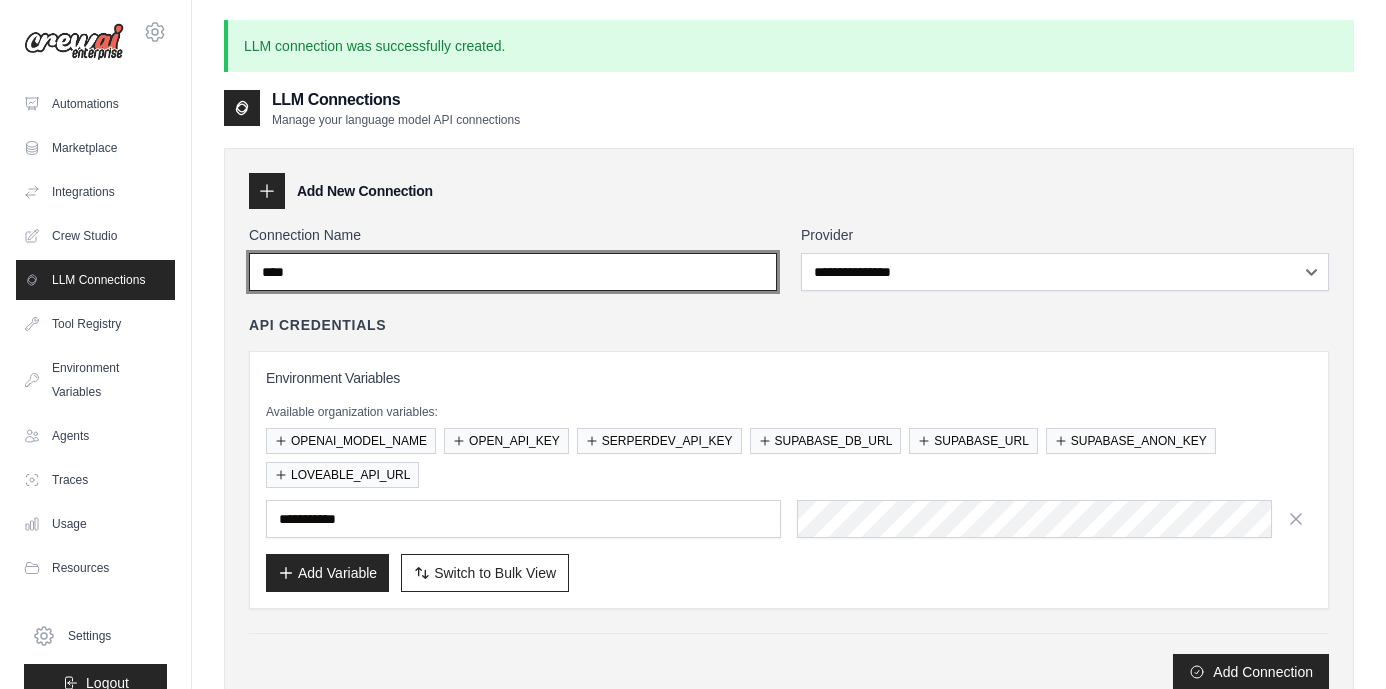 type on "****" 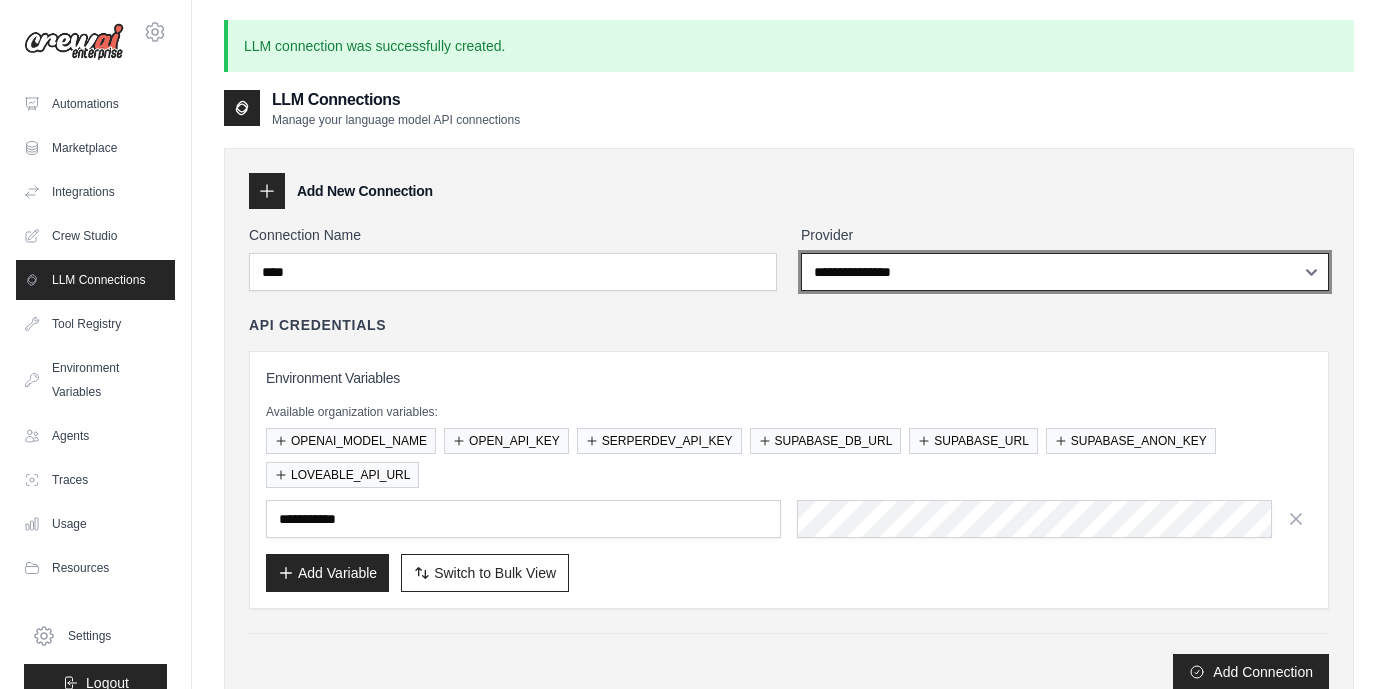 click on "**********" at bounding box center (1065, 272) 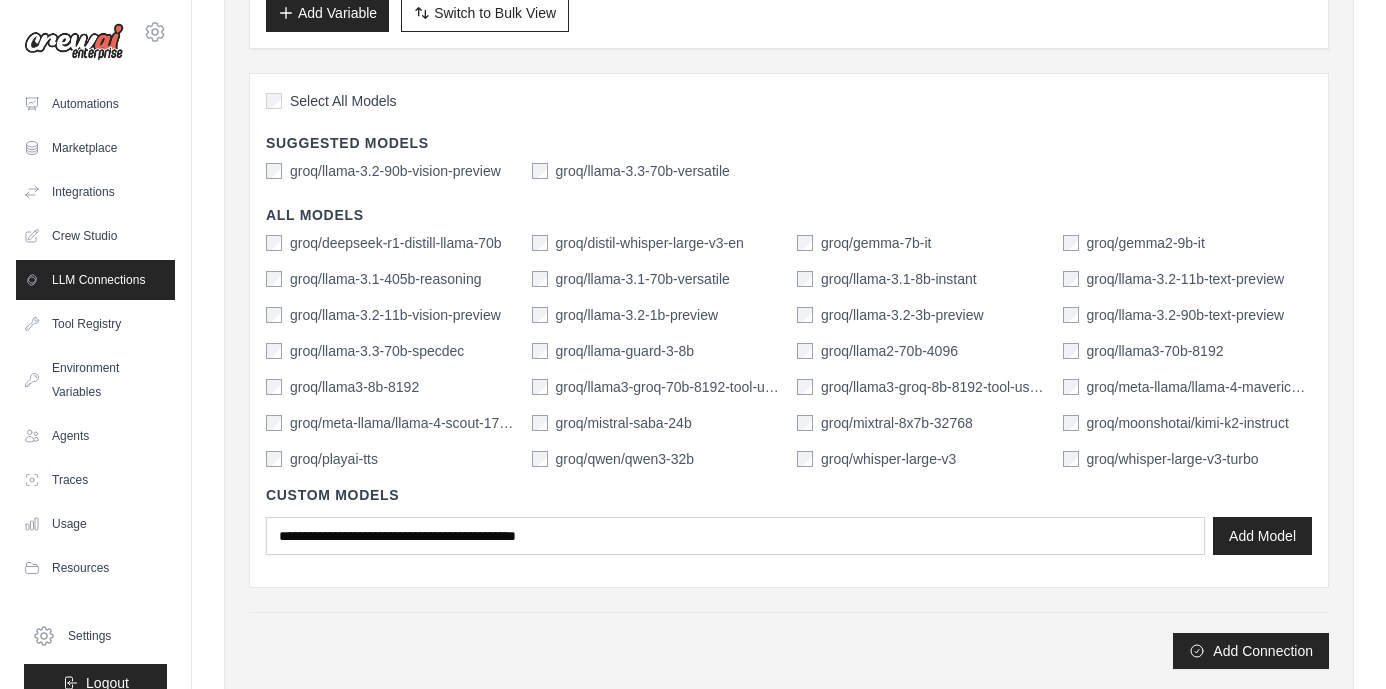 scroll, scrollTop: 563, scrollLeft: 0, axis: vertical 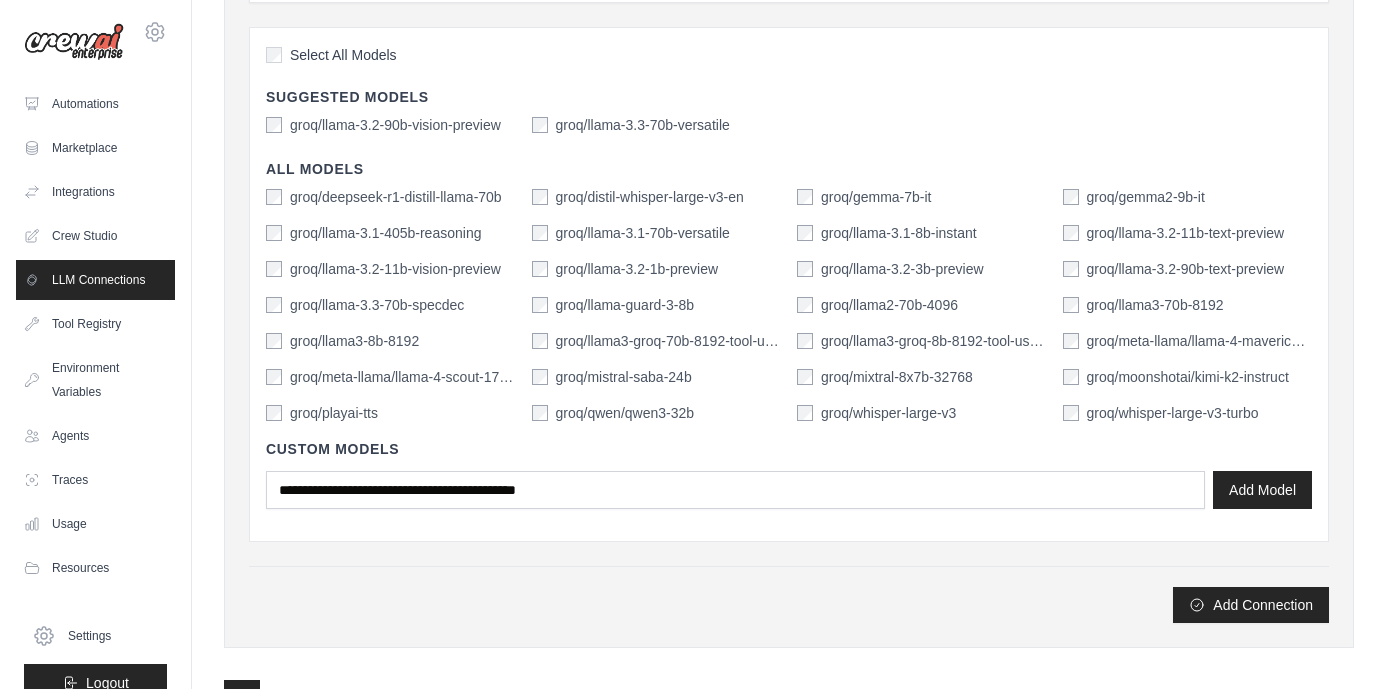 click on "Add Connection" at bounding box center [789, 594] 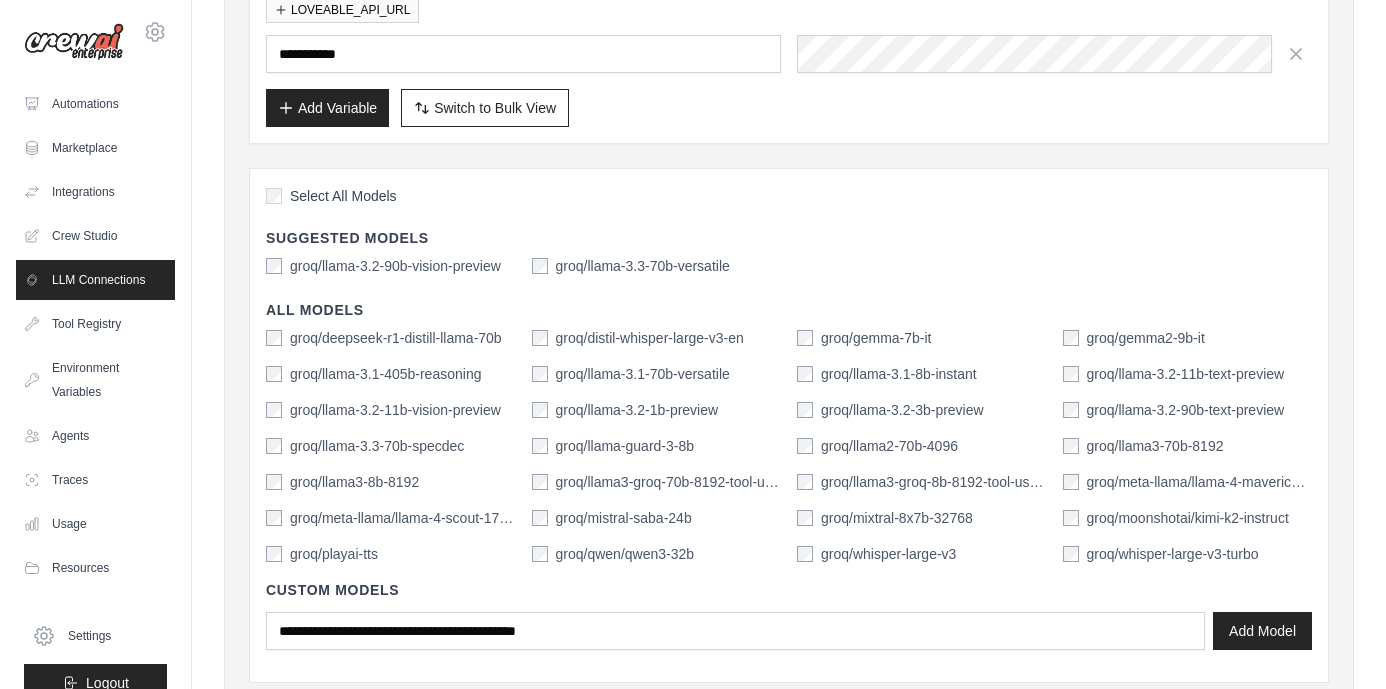 scroll, scrollTop: 474, scrollLeft: 0, axis: vertical 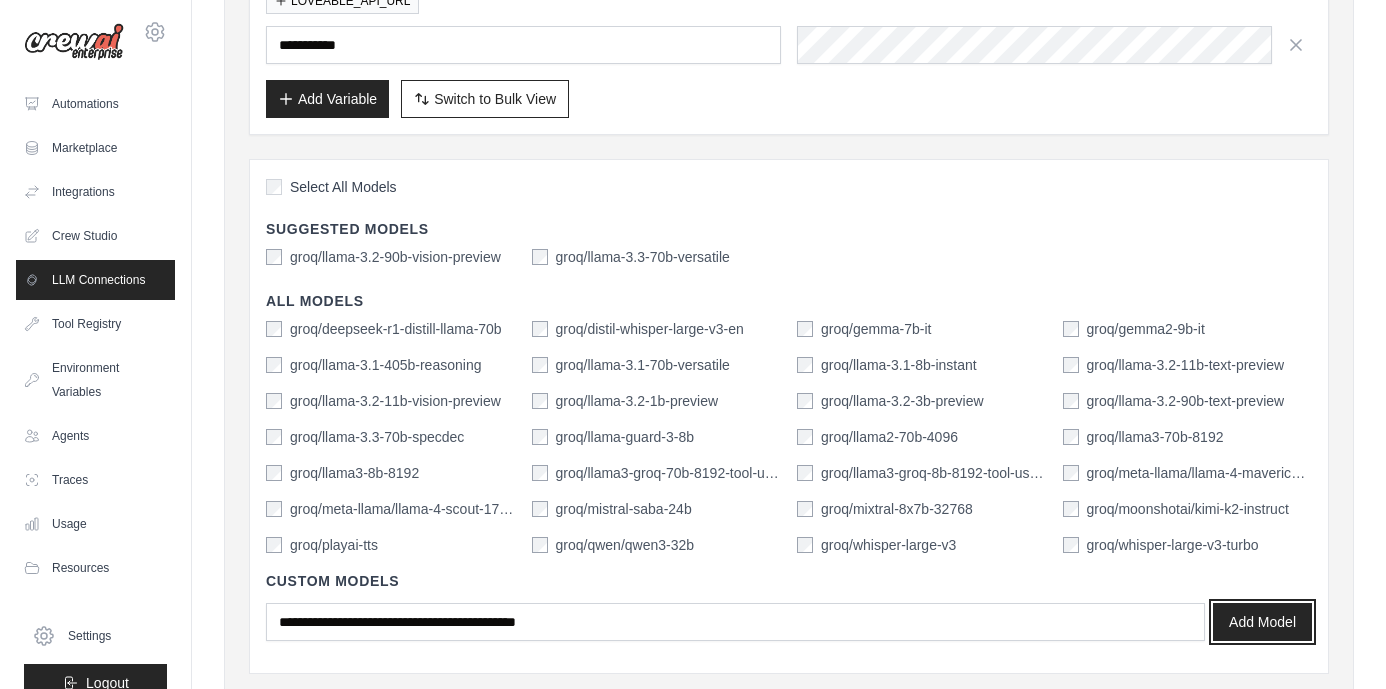 click on "Add Model" at bounding box center [1262, 622] 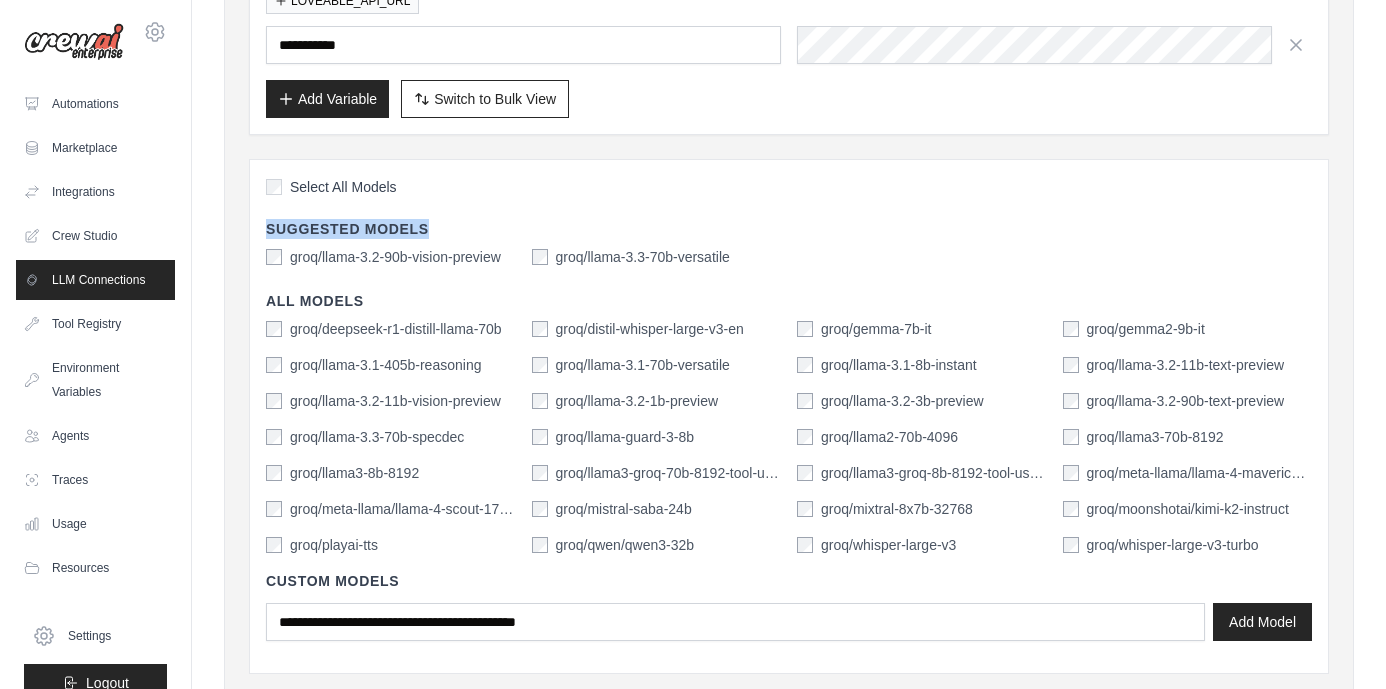 click on "Select All Models
Suggested Models groq/llama-3.2-90b-vision-preview groq/llama-3.3-70b-versatile All Models groq/deepseek-r1-distill-llama-70b groq/distil-whisper-large-v3-en groq/gemma-7b-it groq/gemma2-9b-it groq/llama-3.1-405b-reasoning groq/llama-3.1-70b-versatile groq/llama-3.1-8b-instant groq/llama-3.2-11b-text-preview groq/llama-3.2-11b-vision-preview groq/llama-3.2-1b-preview groq/llama-3.2-3b-preview groq/llama-3.2-90b-text-preview groq/llama-3.3-70b-specdec groq/llama-guard-3-8b groq/llama2-70b-4096 groq/llama3-70b-8192 groq/llama3-8b-8192 groq/llama3-groq-70b-8192-tool-use-preview groq/llama3-groq-8b-8192-tool-use-preview groq/meta-llama/llama-4-maverick-17b-128e-instruct groq/meta-llama/llama-4-scout-17b-16e-instruct groq/mistral-saba-24b groq/mixtral-8x7b-32768 groq/moonshotai/kimi-k2-instruct groq/playai-tts groq/qwen/qwen3-32b groq/whisper-large-v3 groq/whisper-large-v3-turbo
Custom Models" at bounding box center (789, 416) 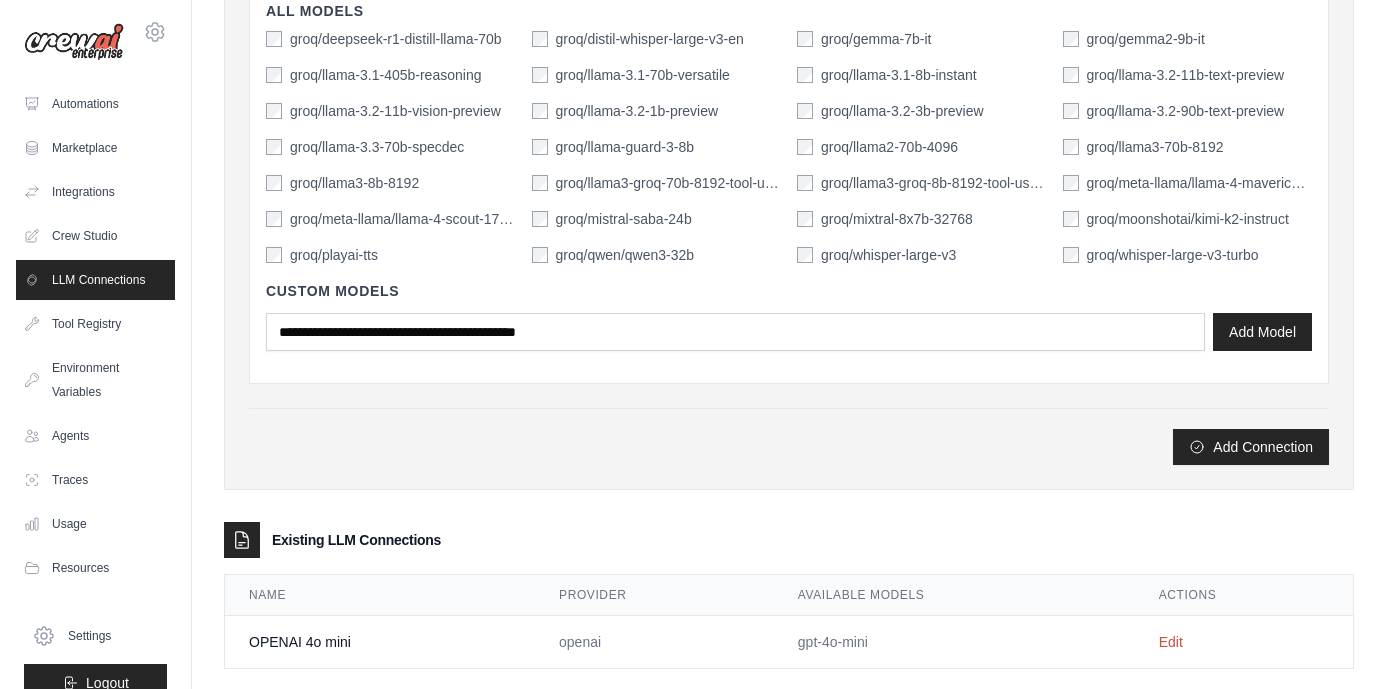 scroll, scrollTop: 796, scrollLeft: 0, axis: vertical 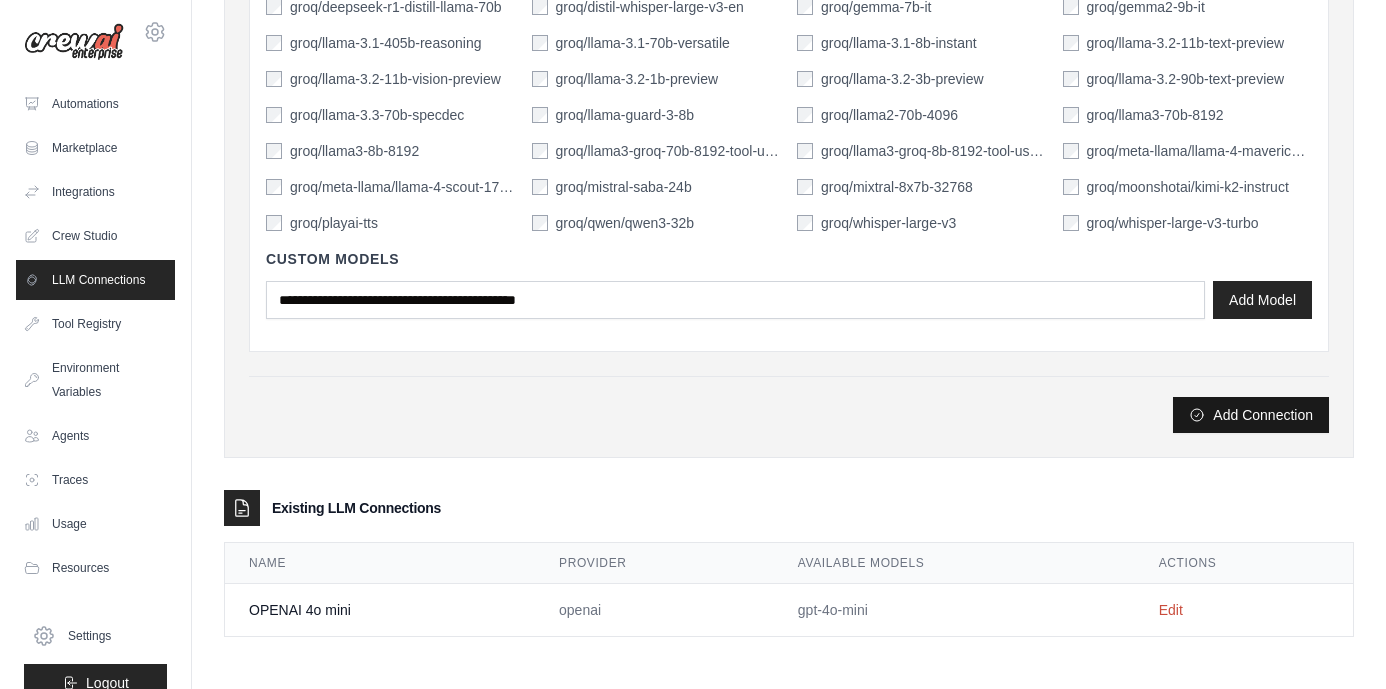 click on "Add Connection" at bounding box center [1251, 415] 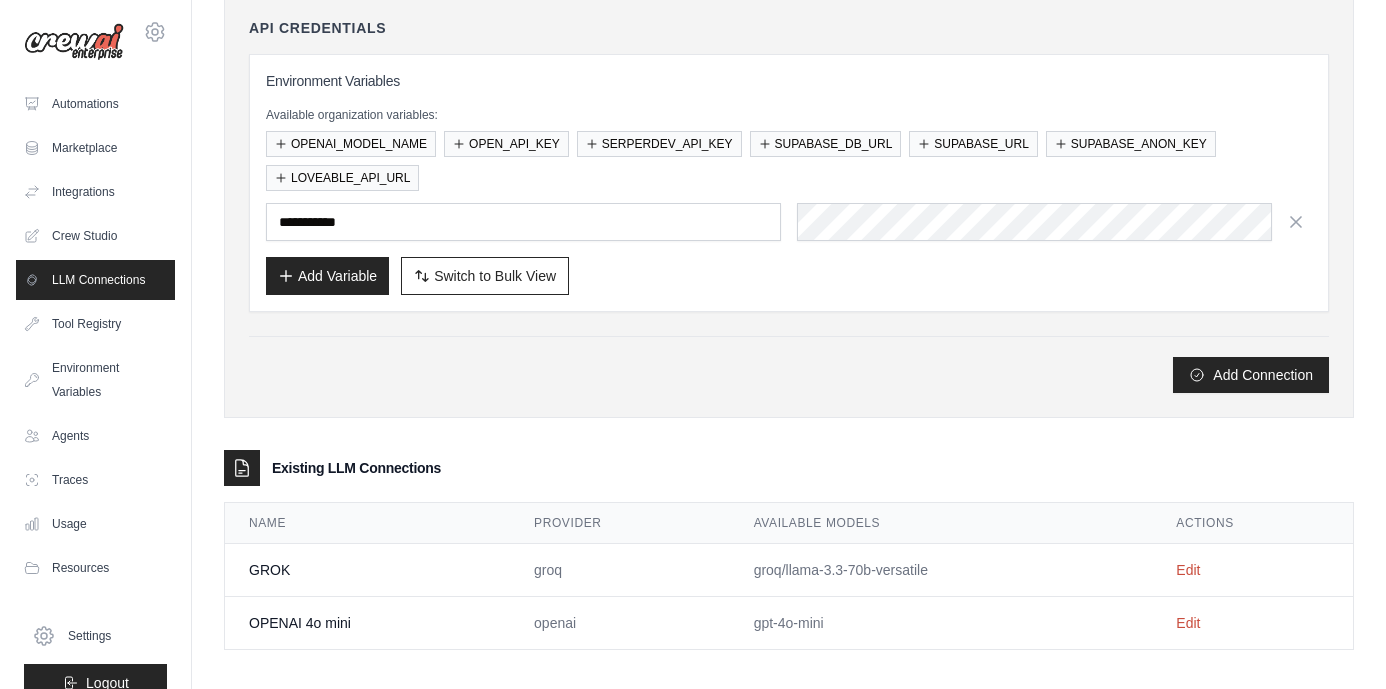 scroll, scrollTop: 310, scrollLeft: 0, axis: vertical 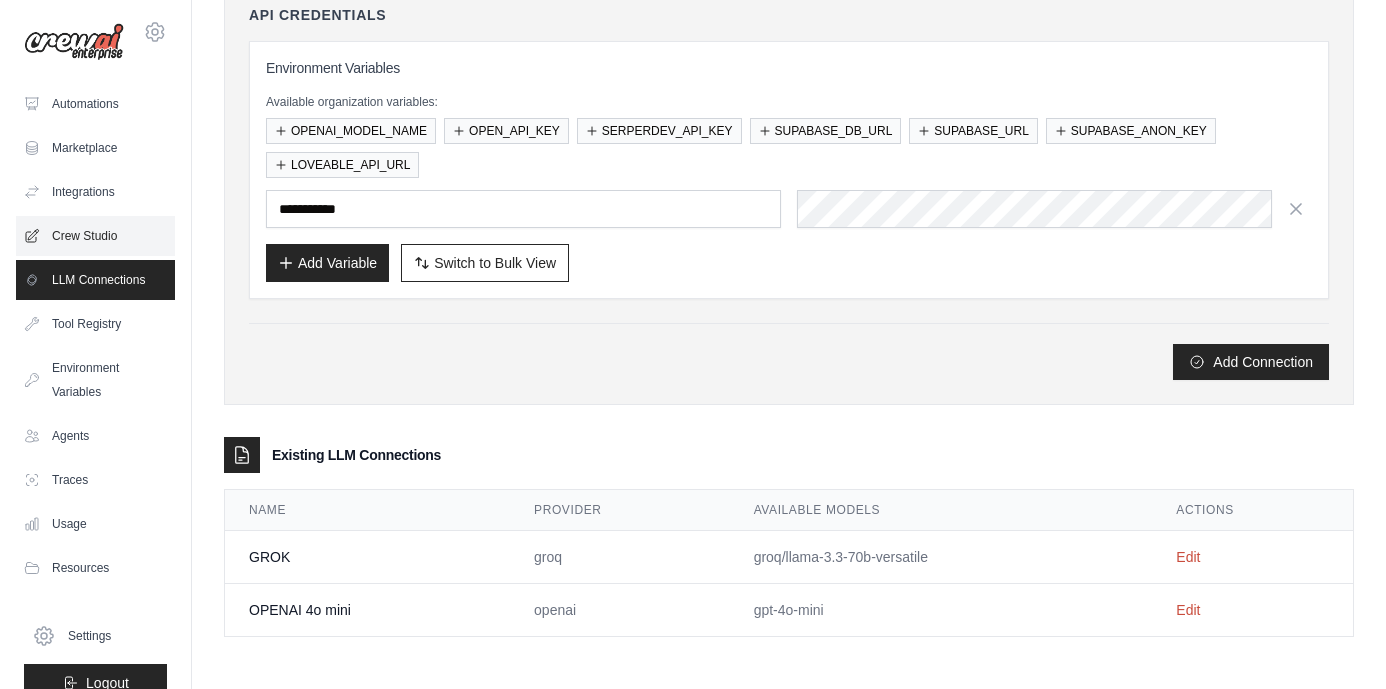 click on "Crew Studio" at bounding box center (95, 236) 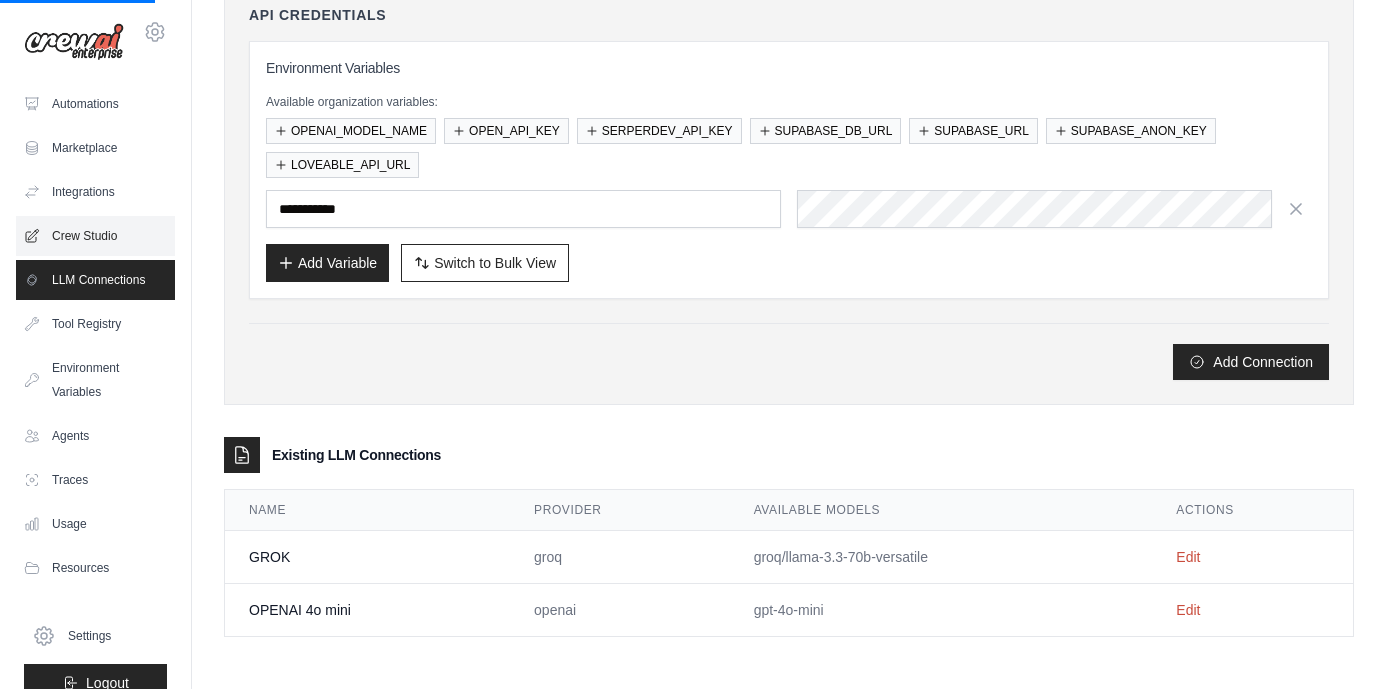 scroll, scrollTop: 0, scrollLeft: 0, axis: both 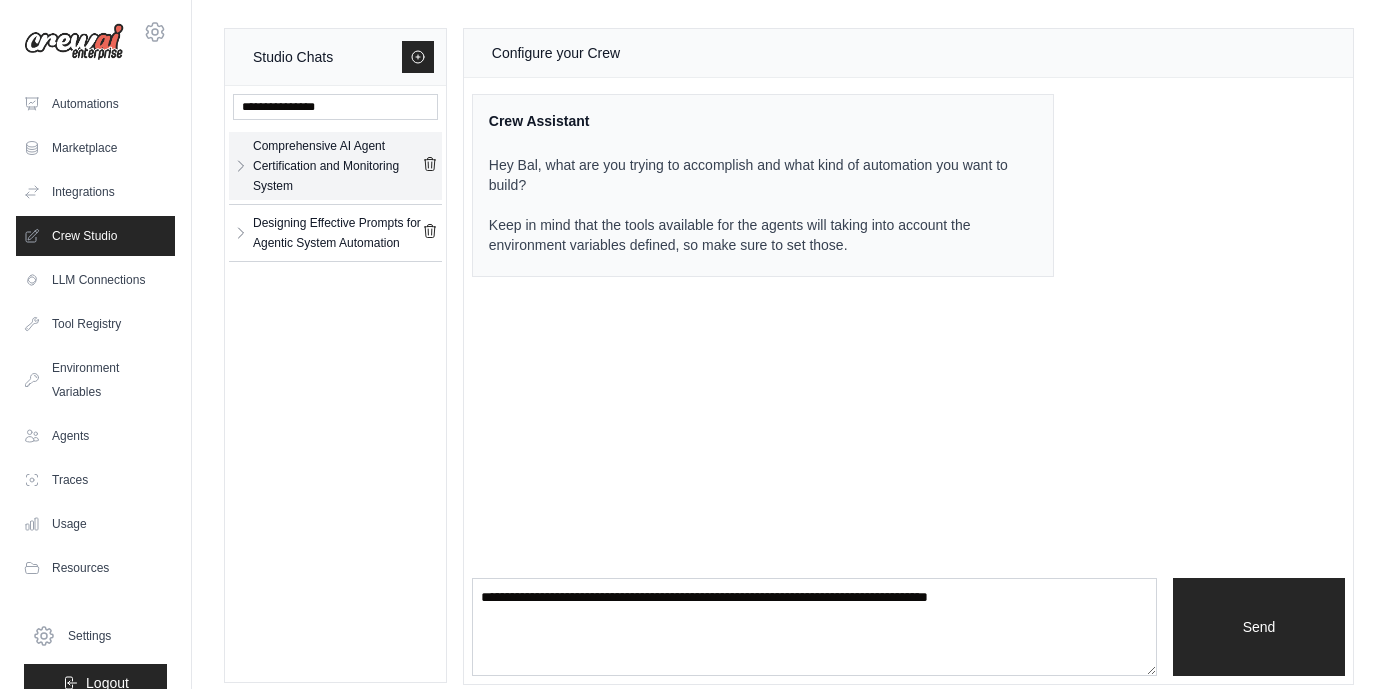 click on "Comprehensive AI Agent Certification and Monitoring System" at bounding box center (337, 166) 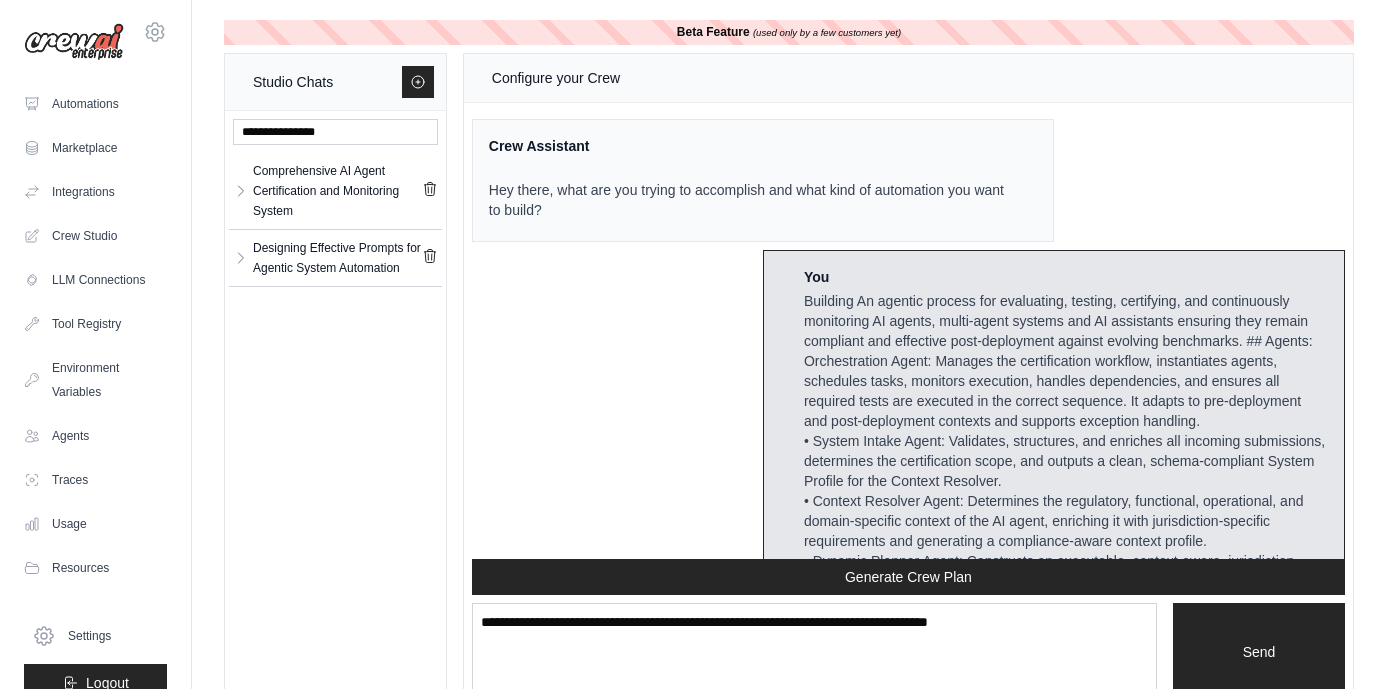 scroll, scrollTop: 153653, scrollLeft: 0, axis: vertical 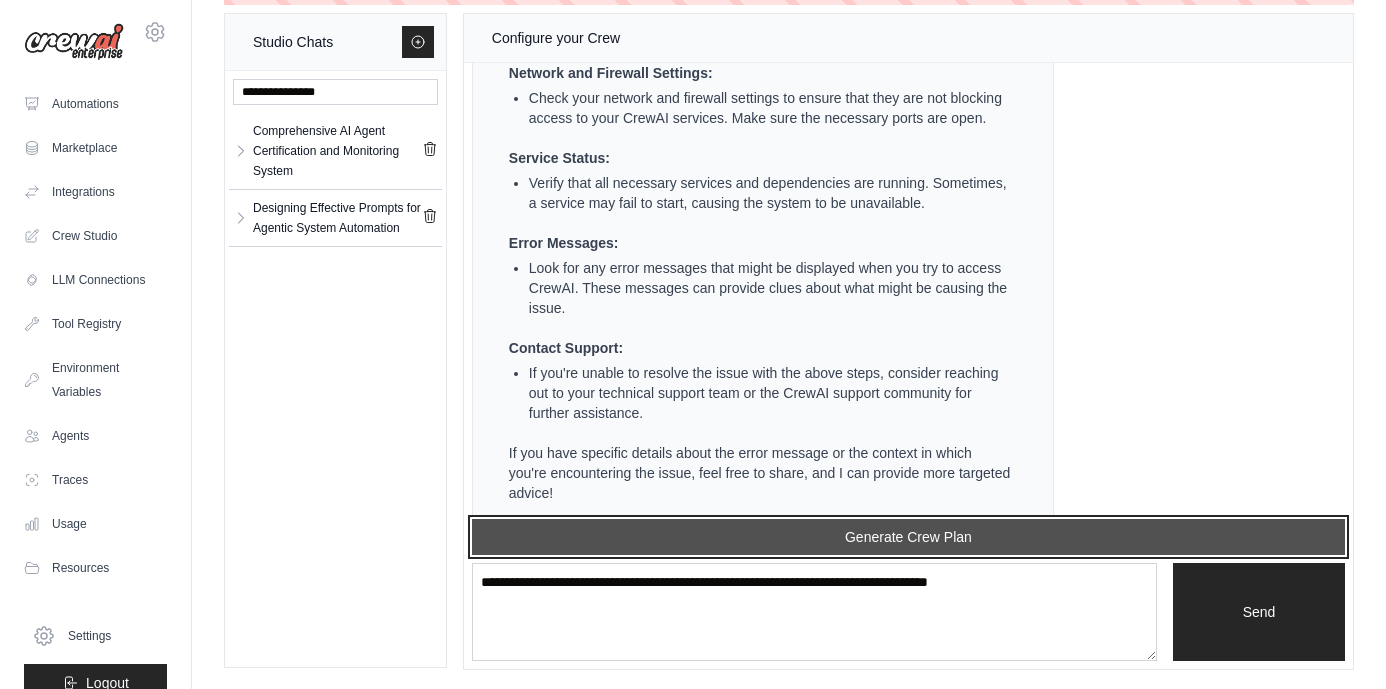 click on "Generate Crew Plan" at bounding box center (908, 537) 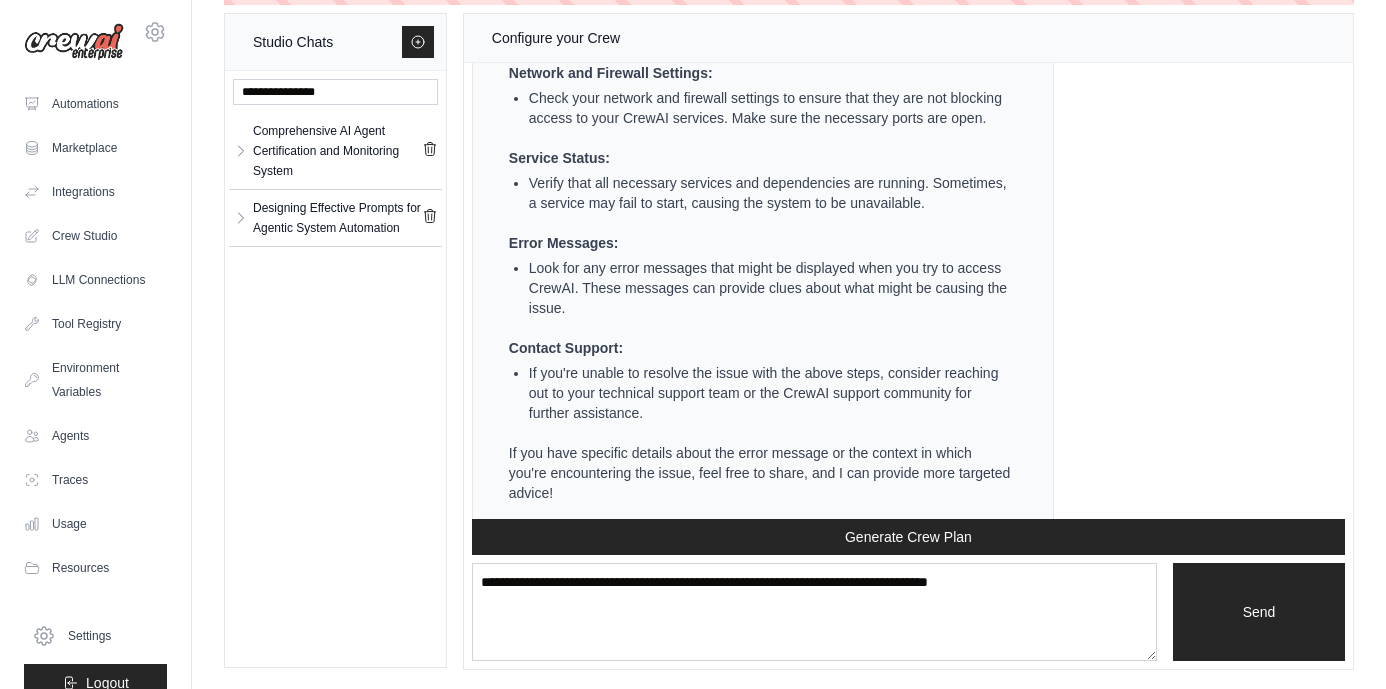 scroll, scrollTop: 156031, scrollLeft: 0, axis: vertical 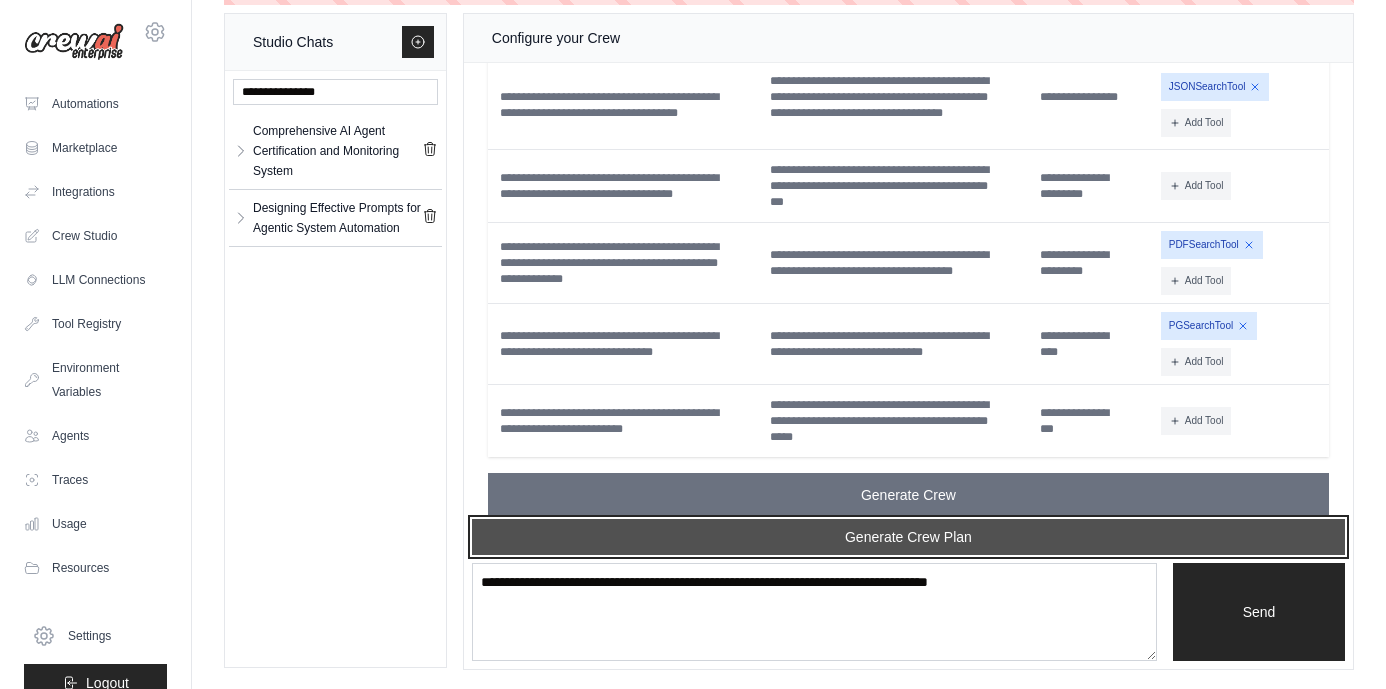 click on "Generate Crew Plan" at bounding box center [908, 537] 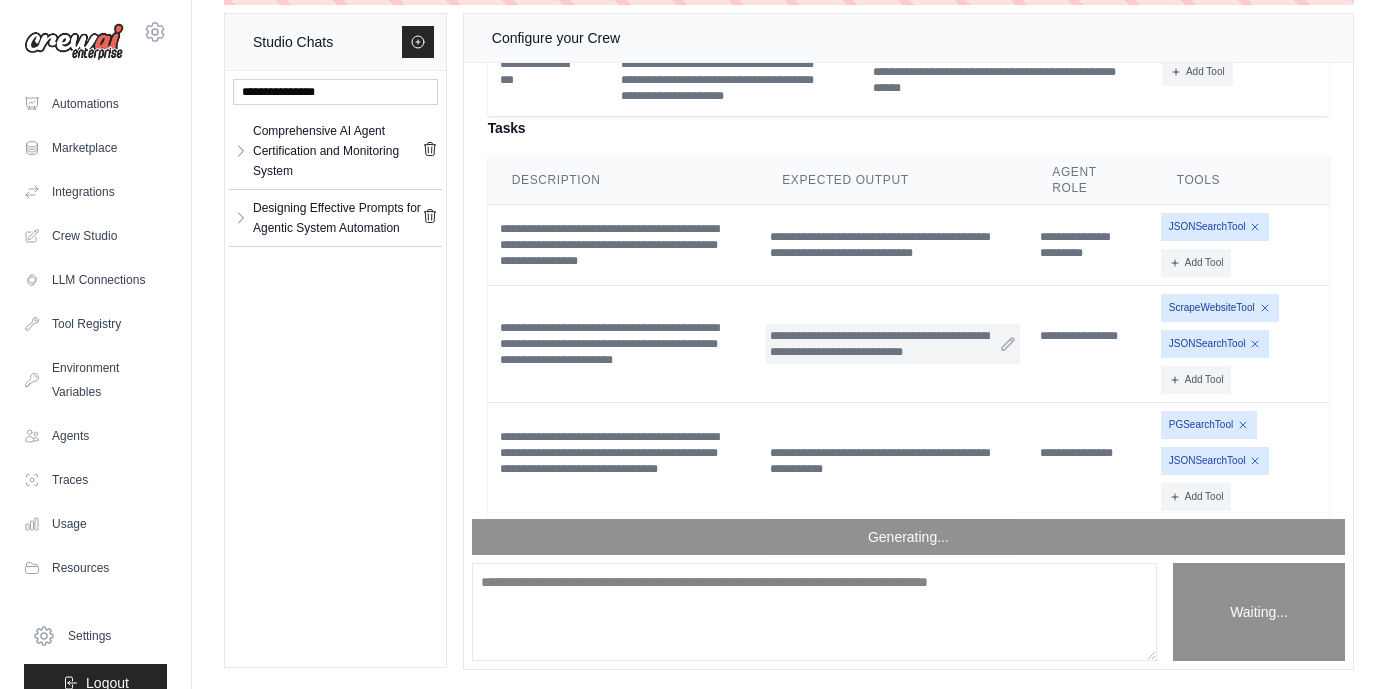 scroll, scrollTop: 157847, scrollLeft: 0, axis: vertical 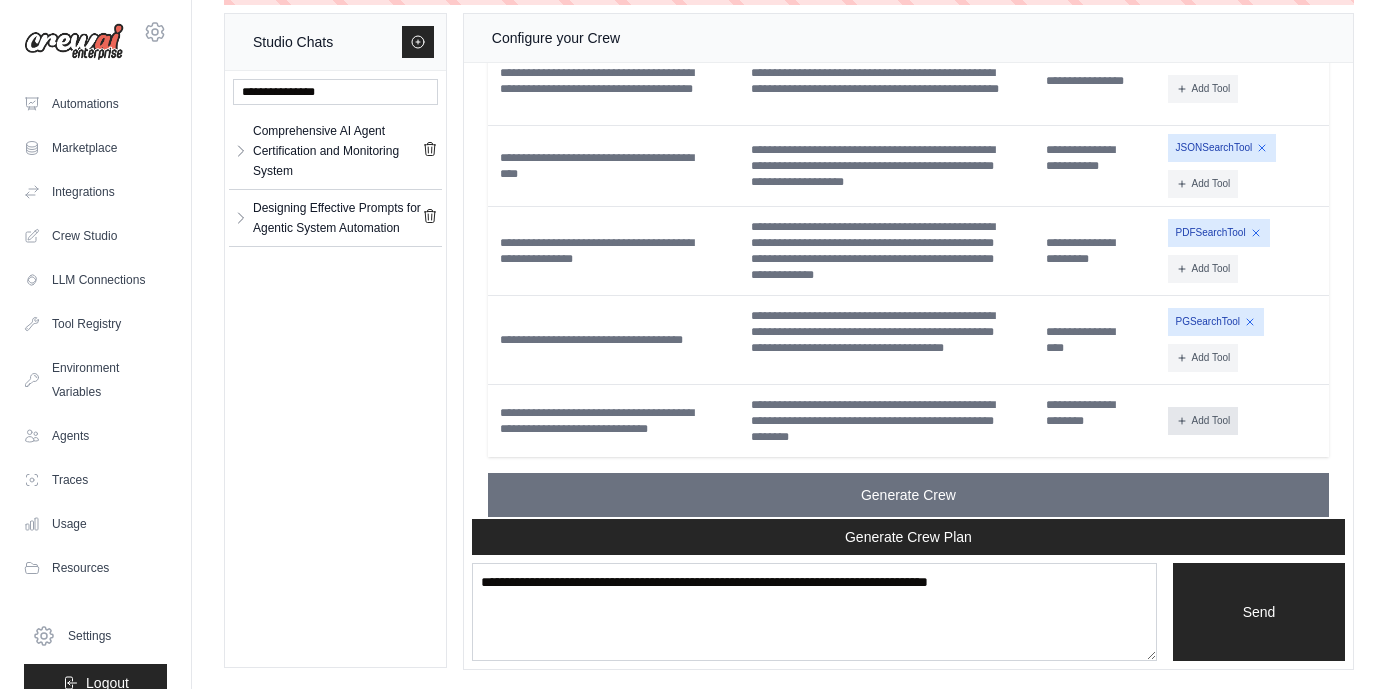 click on "Add Tool" at bounding box center (1203, 421) 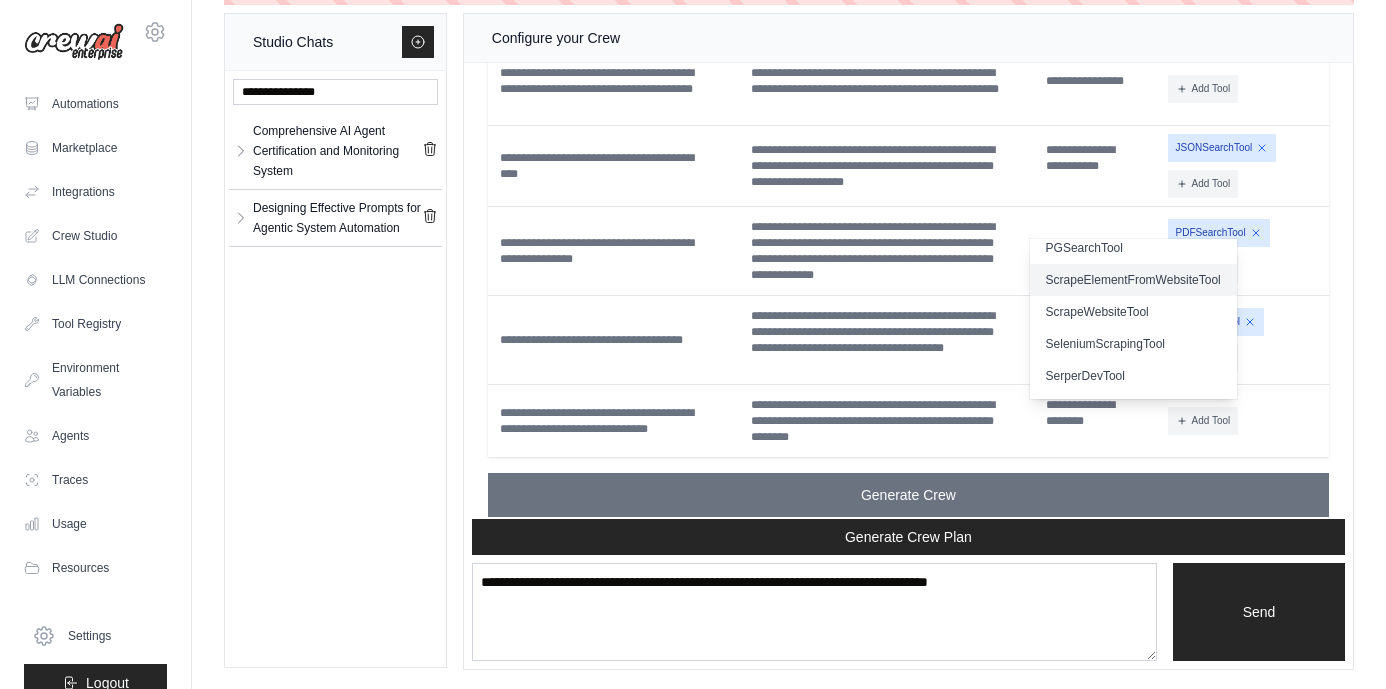 scroll, scrollTop: 399, scrollLeft: 0, axis: vertical 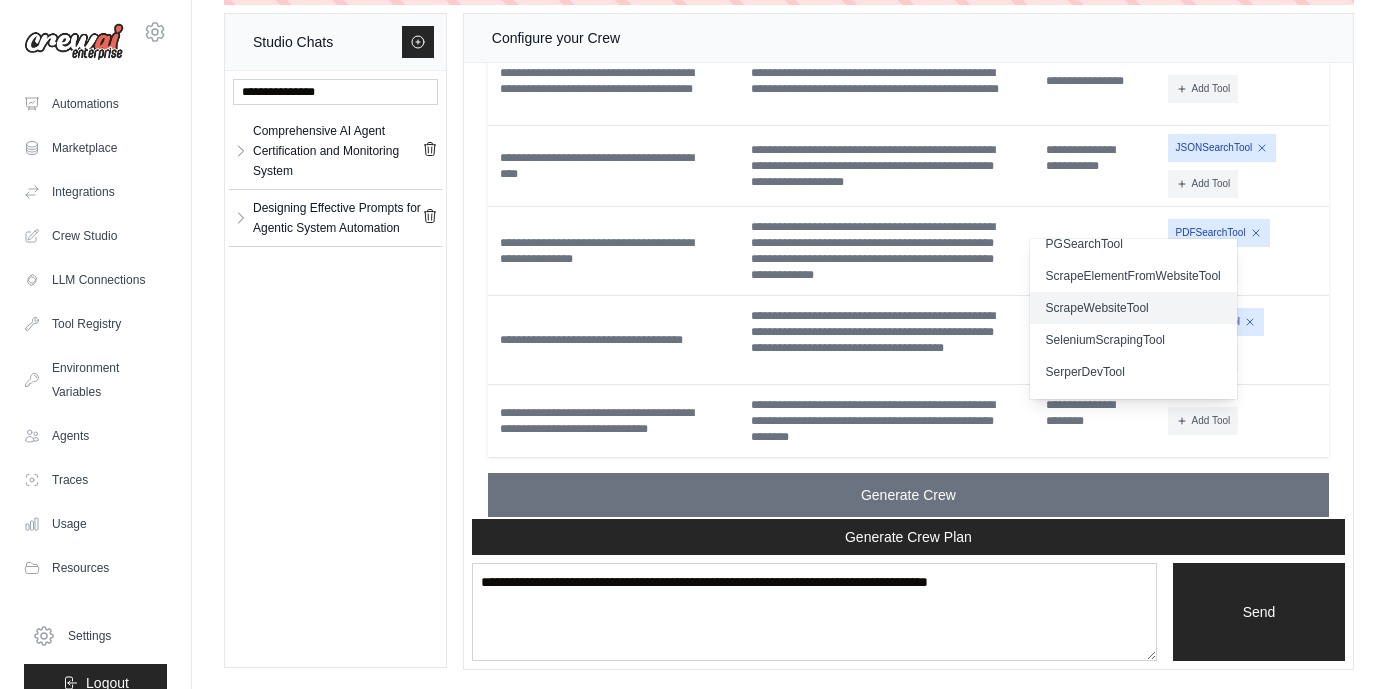 click on "ScrapeWebsiteTool" at bounding box center [1133, 308] 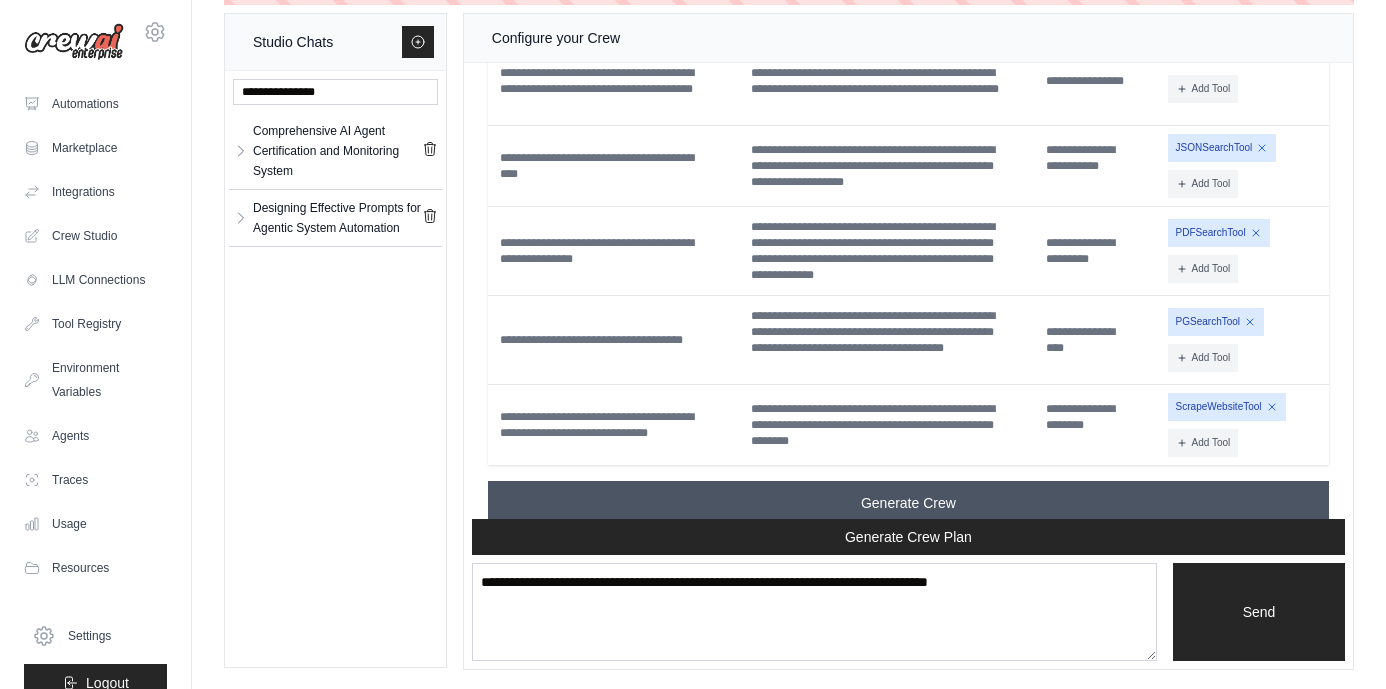 click on "Generate Crew" at bounding box center (908, 503) 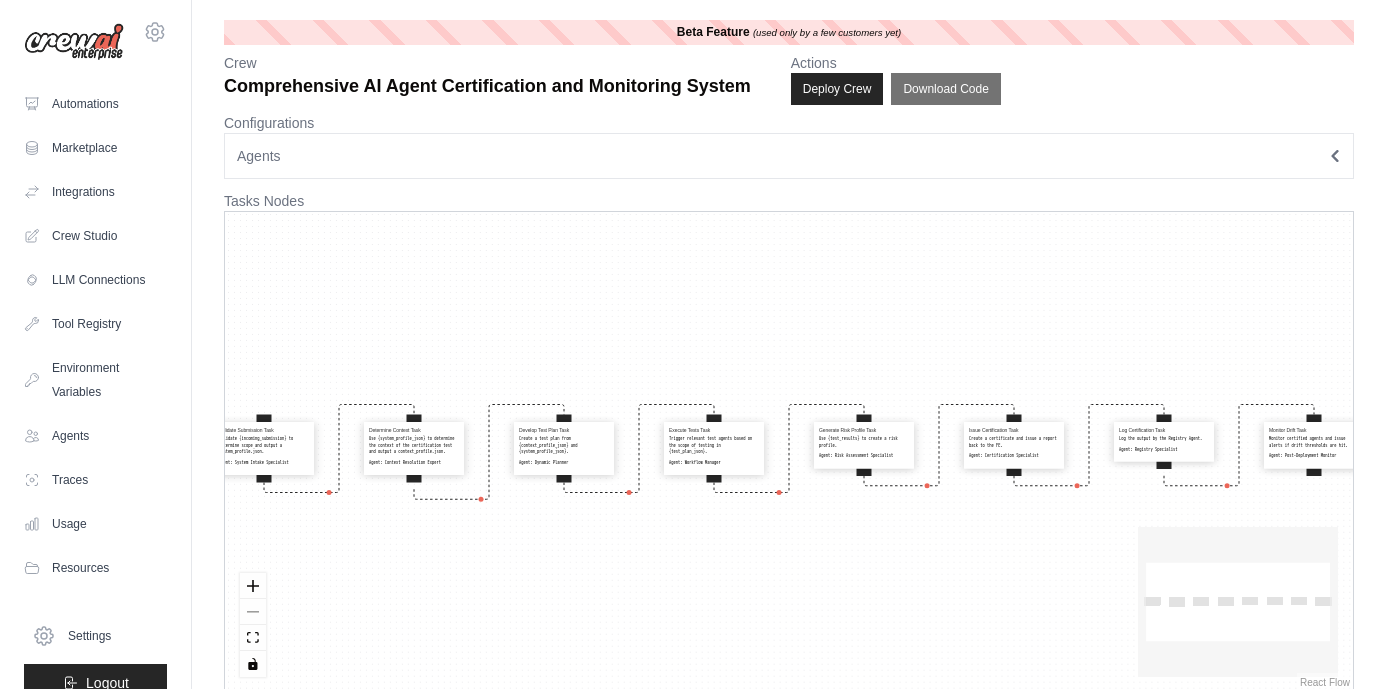 scroll, scrollTop: 0, scrollLeft: 0, axis: both 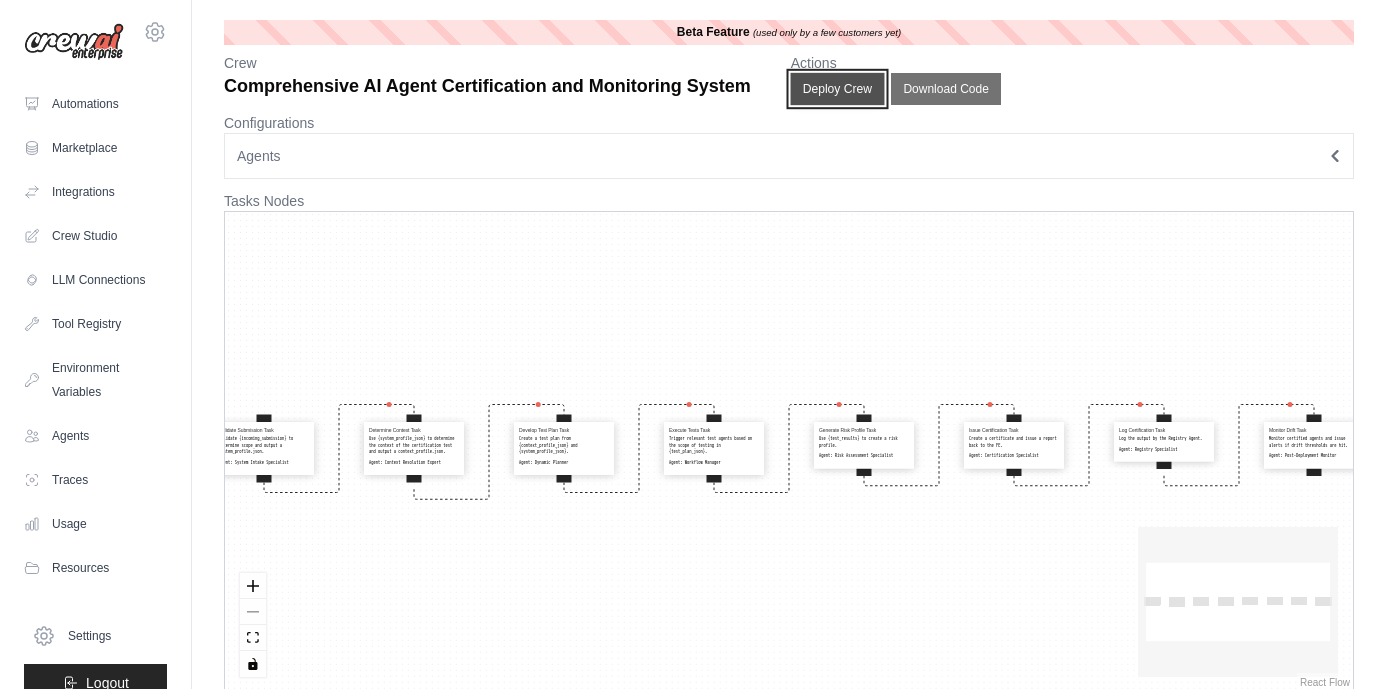 click on "Deploy Crew" at bounding box center [837, 89] 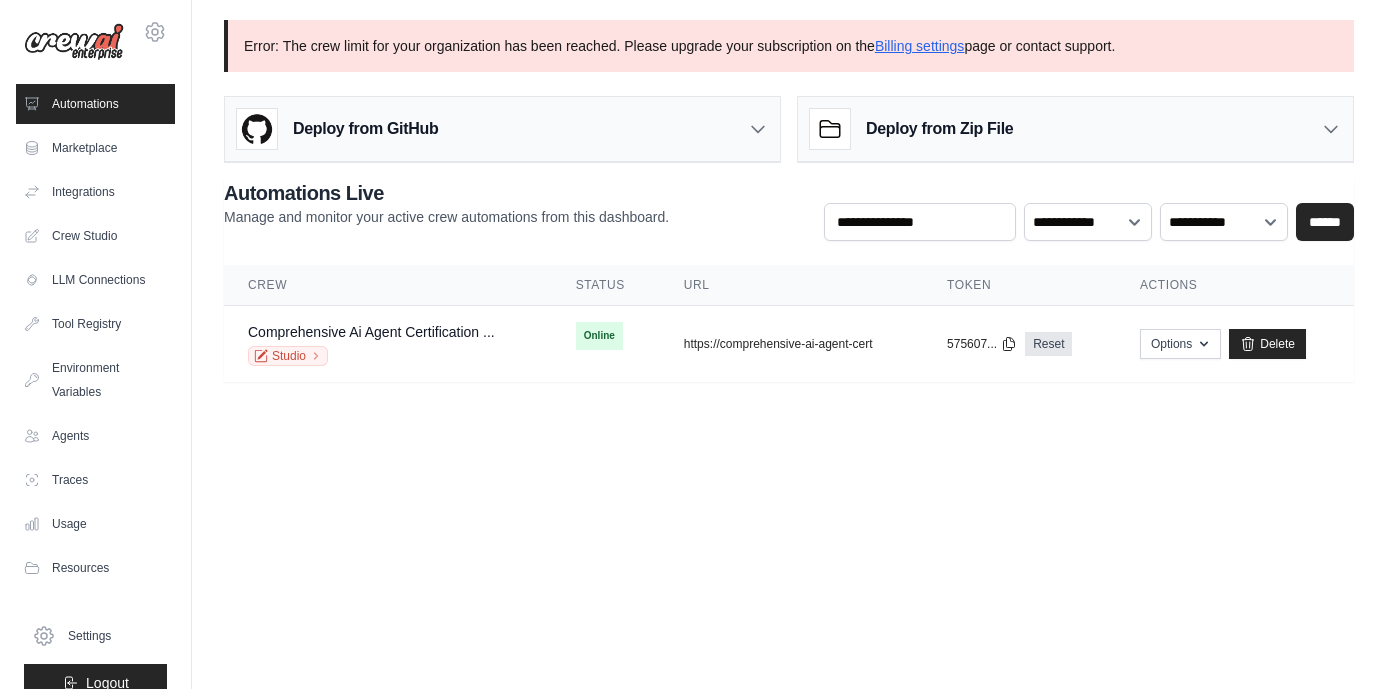 drag, startPoint x: 1140, startPoint y: 46, endPoint x: 206, endPoint y: 47, distance: 934.00055 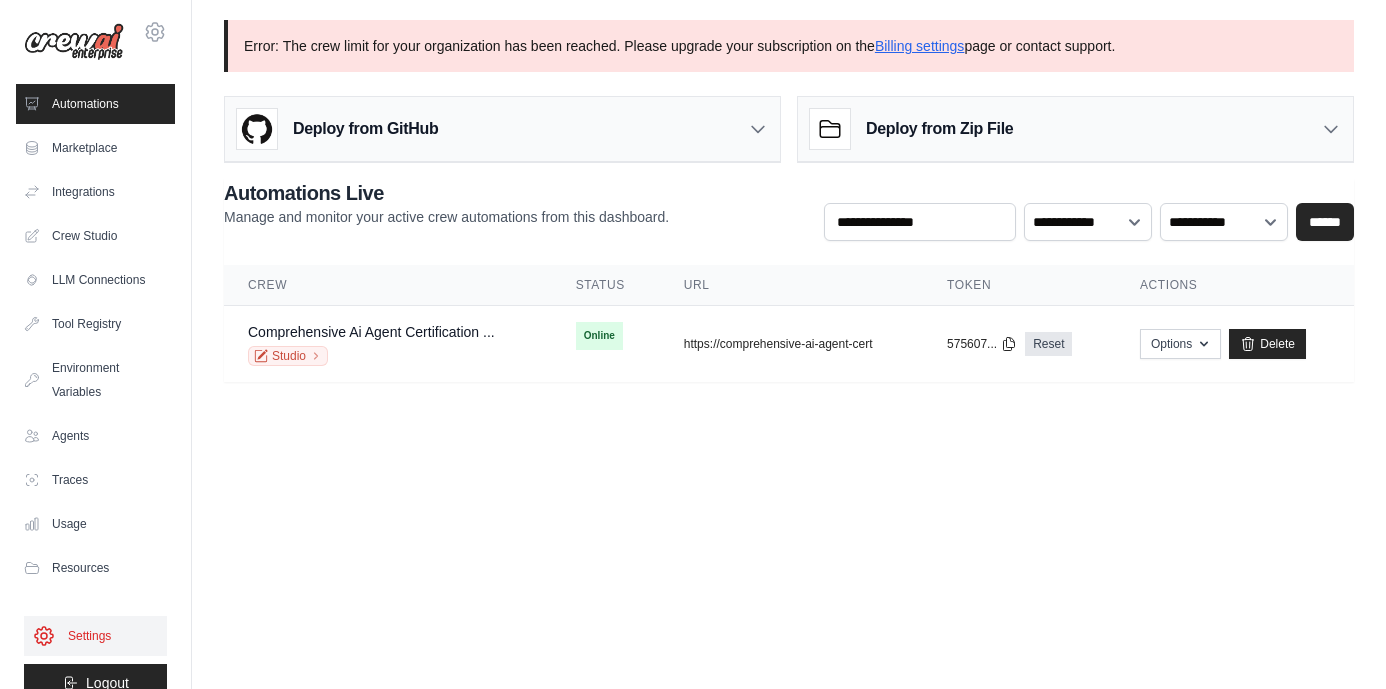 click on "Settings" at bounding box center (95, 636) 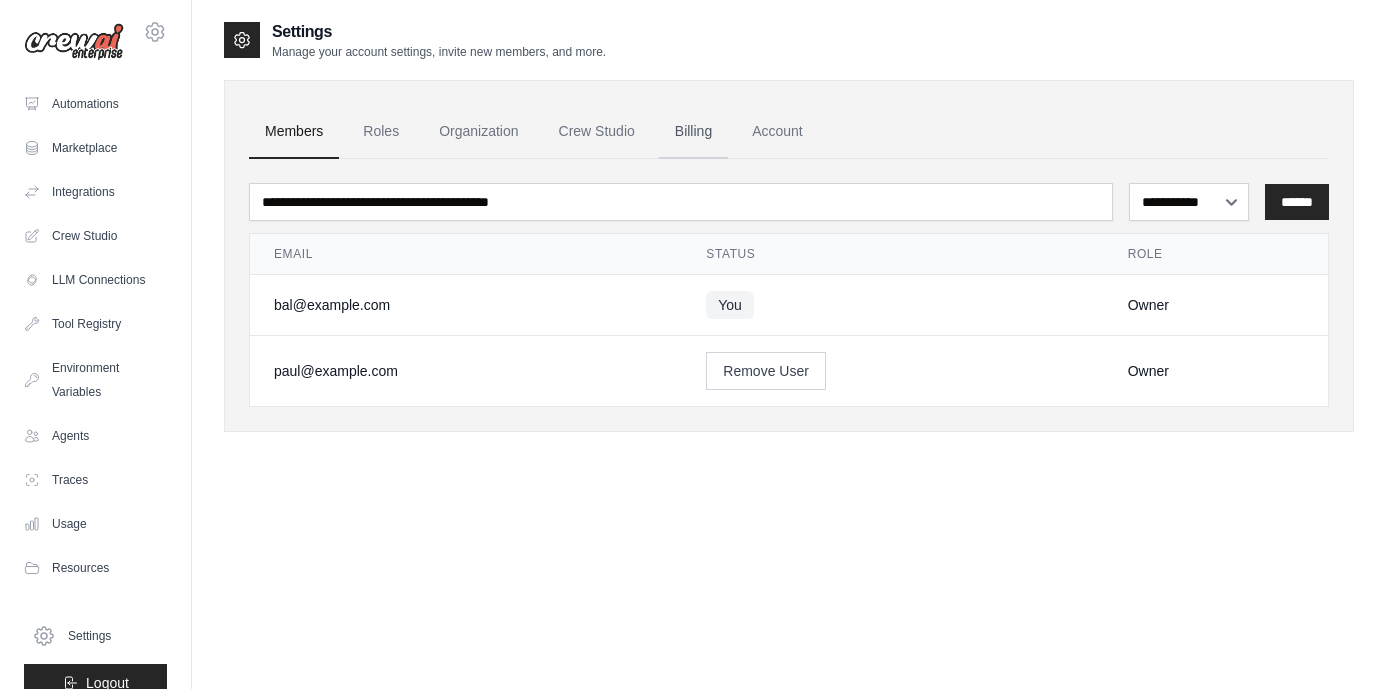 click on "Billing" at bounding box center (693, 132) 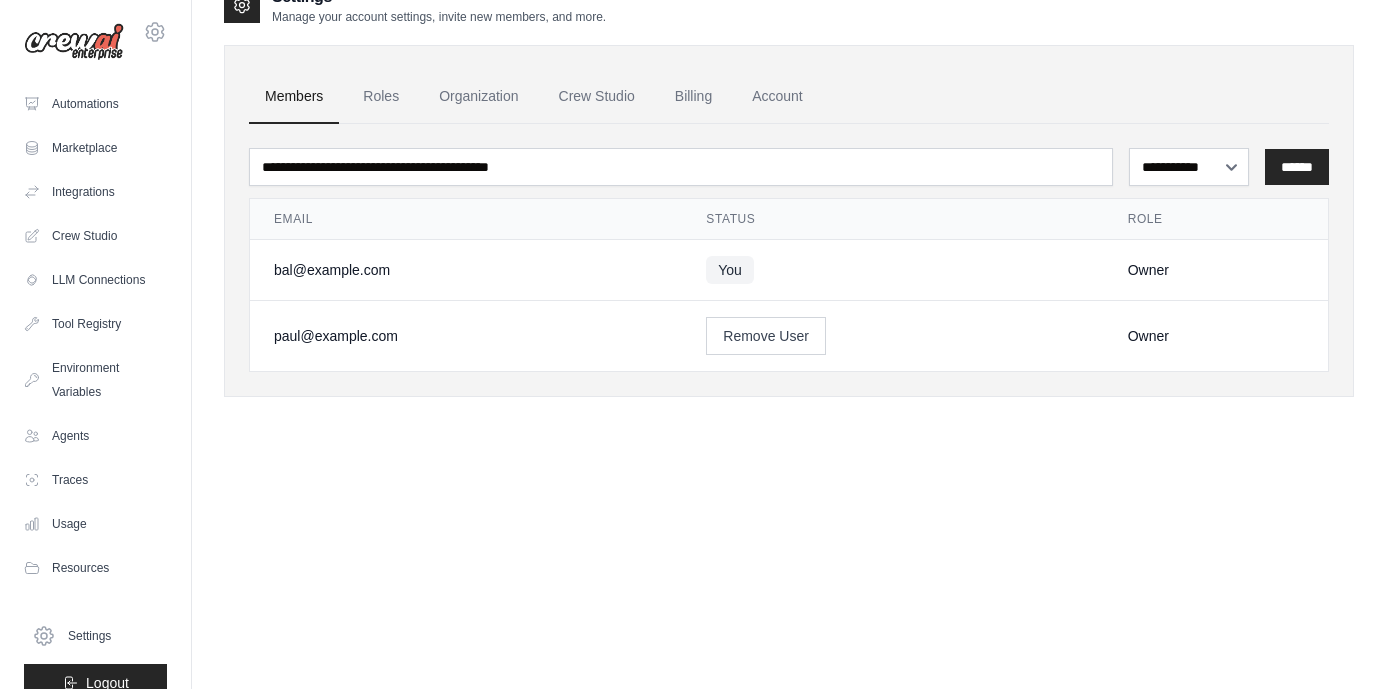 scroll, scrollTop: 40, scrollLeft: 0, axis: vertical 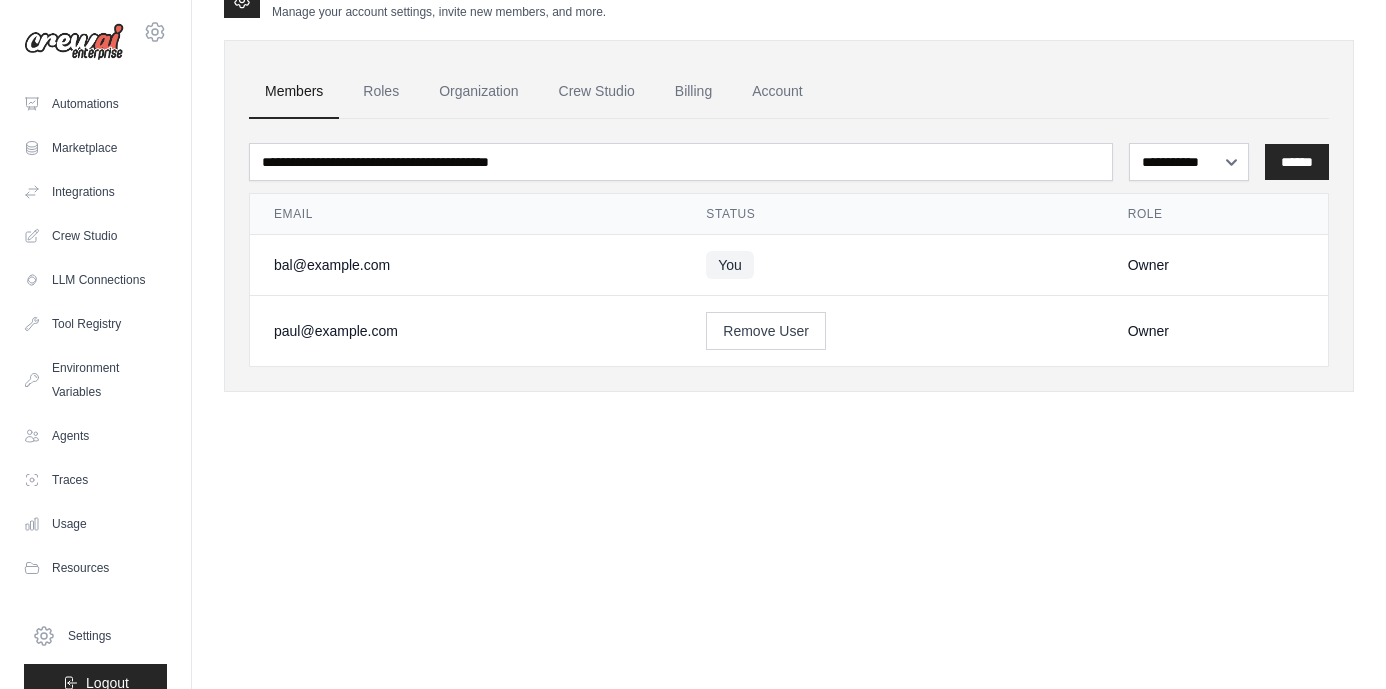 drag, startPoint x: 961, startPoint y: 584, endPoint x: 1048, endPoint y: 567, distance: 88.64536 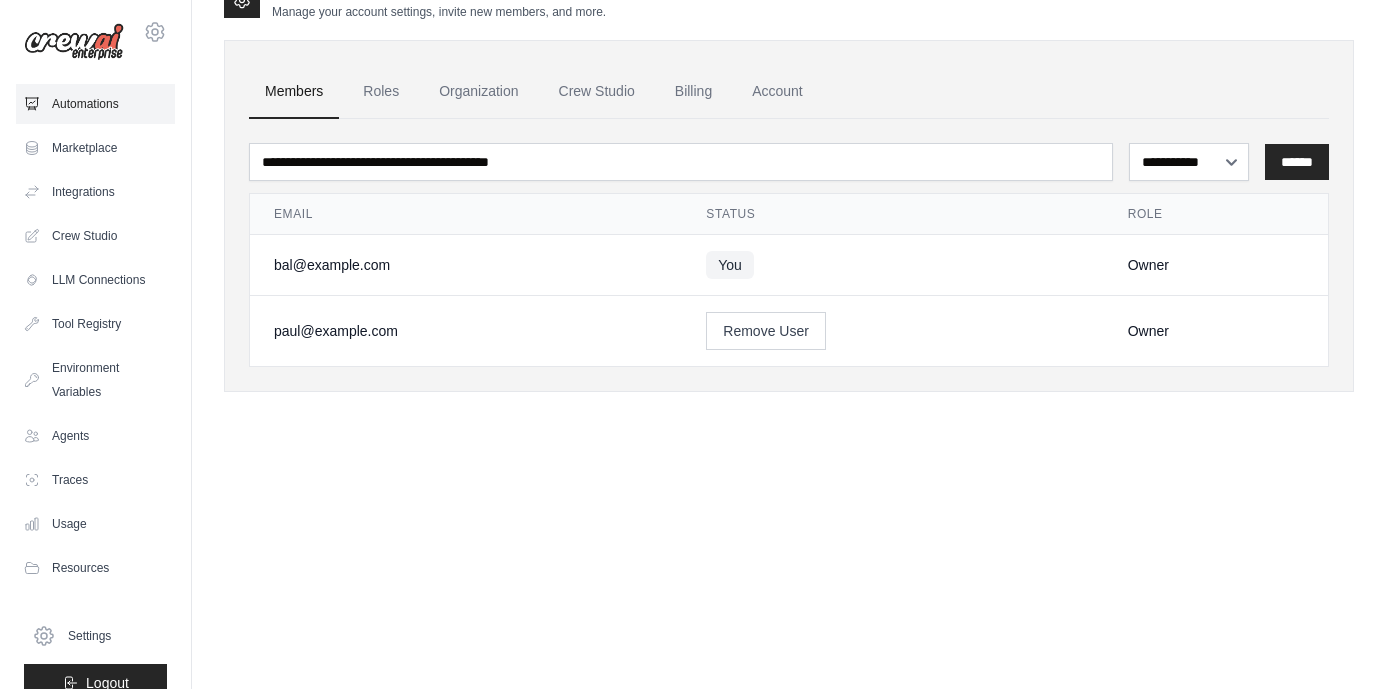 click on "Automations" at bounding box center (95, 104) 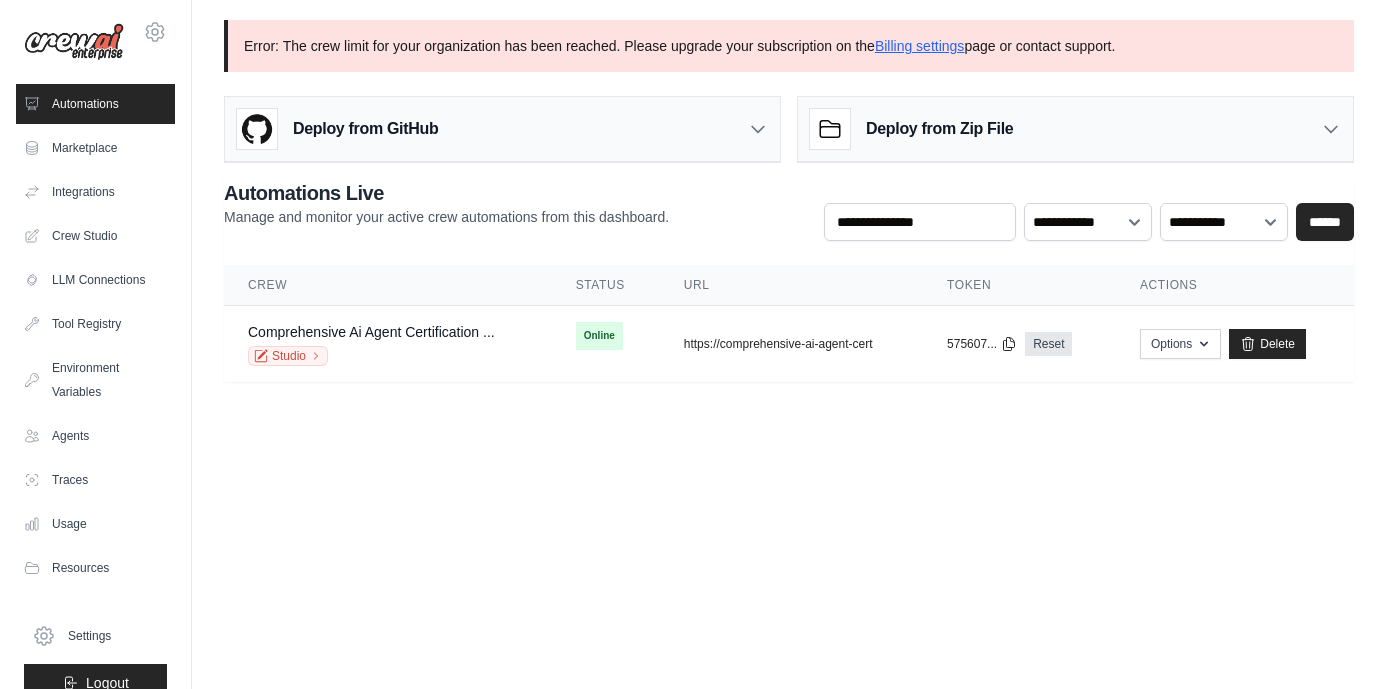 scroll, scrollTop: 0, scrollLeft: 0, axis: both 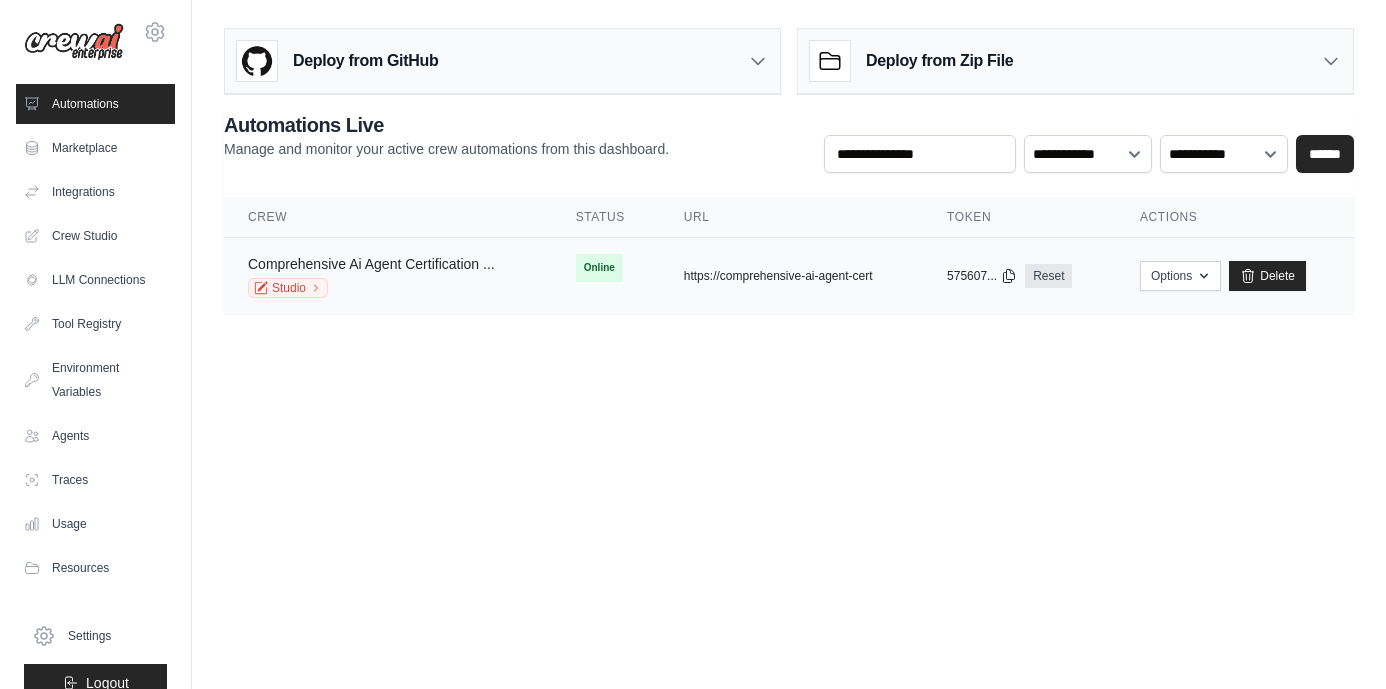 click on "Comprehensive Ai Agent Certification ..." at bounding box center (371, 264) 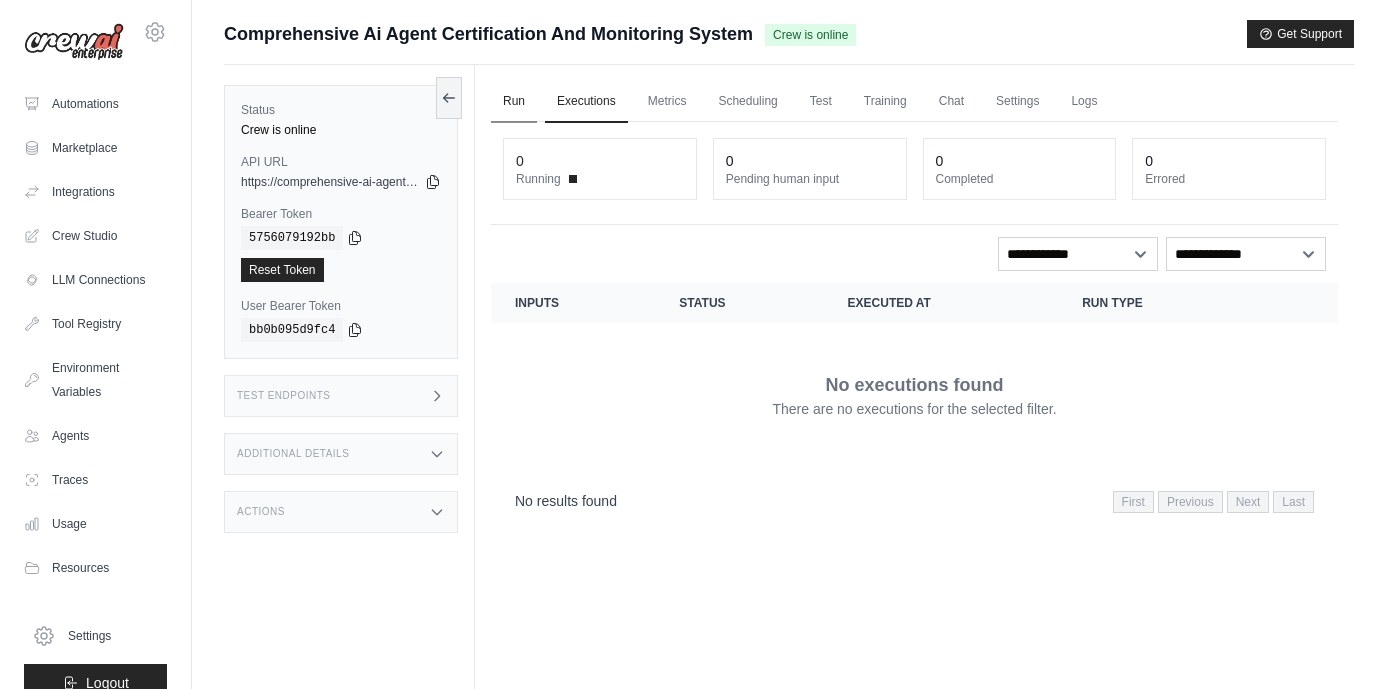 click on "Run" at bounding box center (514, 102) 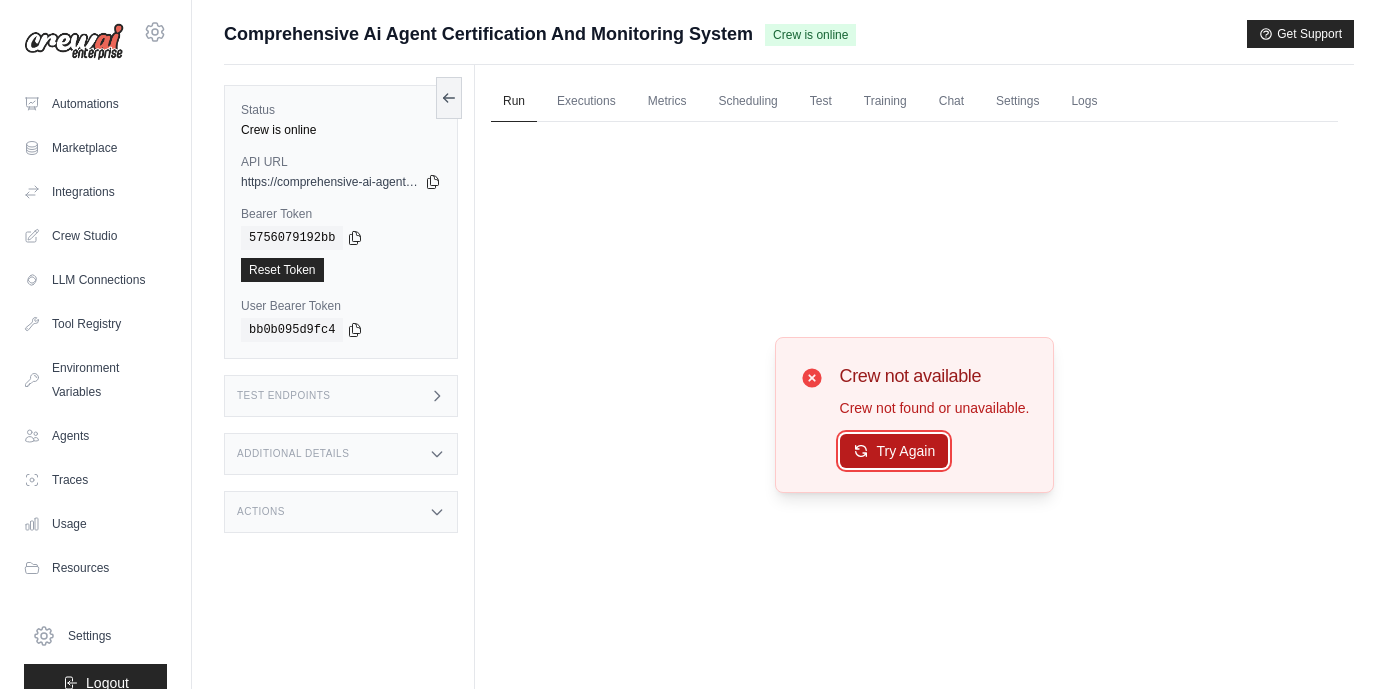 click on "Try Again" at bounding box center [894, 451] 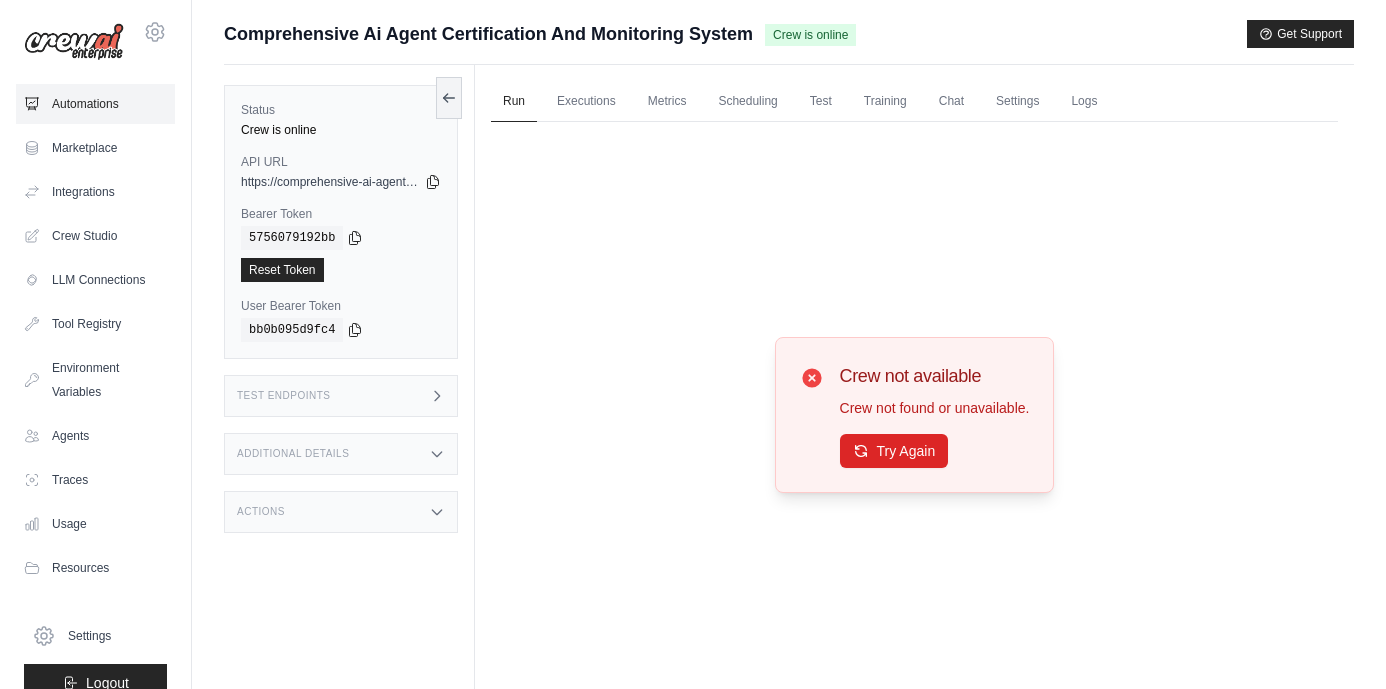 click on "Automations" at bounding box center (95, 104) 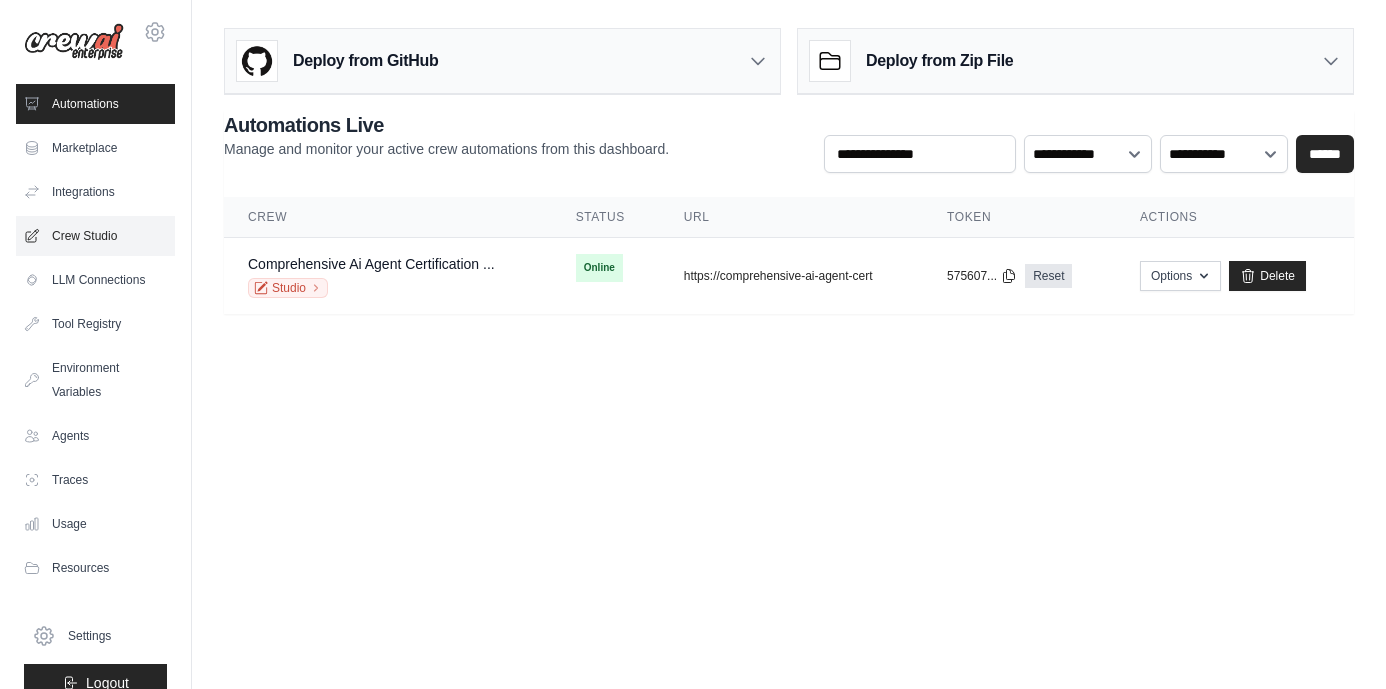 click on "Crew Studio" at bounding box center (95, 236) 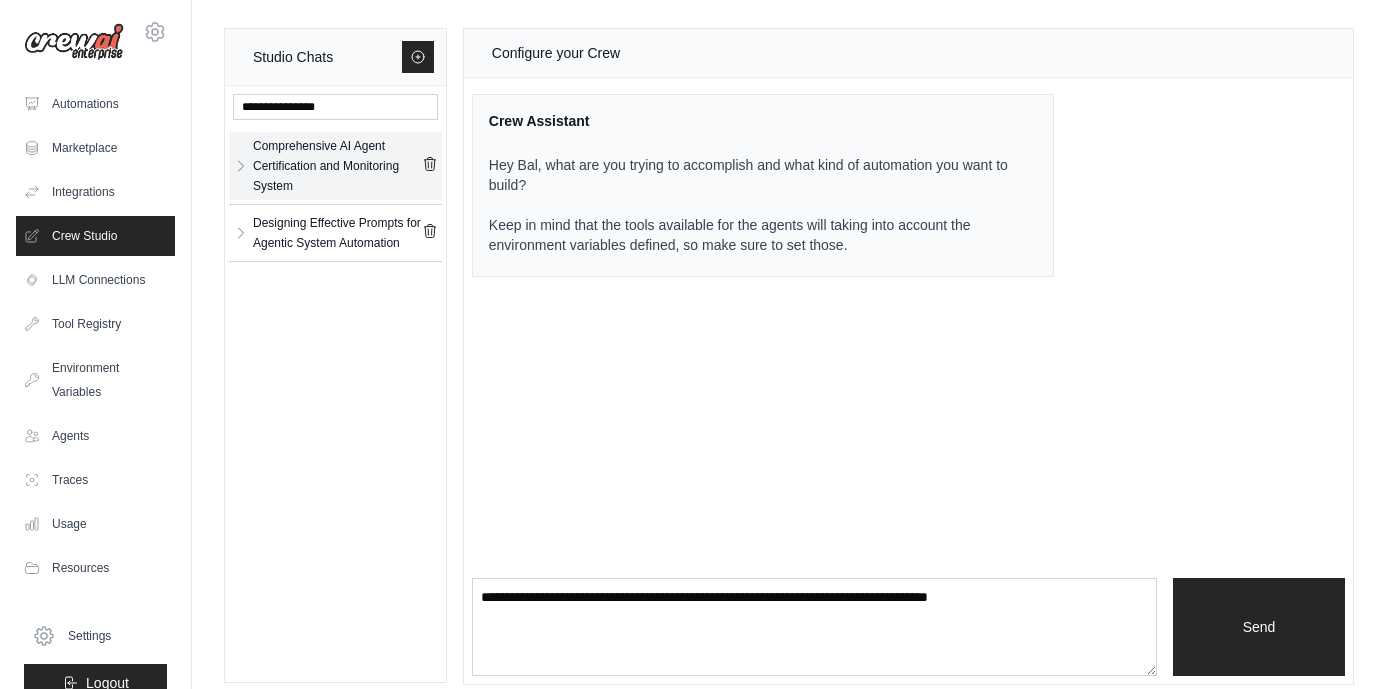 click on "Comprehensive AI Agent Certification and Monitoring System" at bounding box center (337, 166) 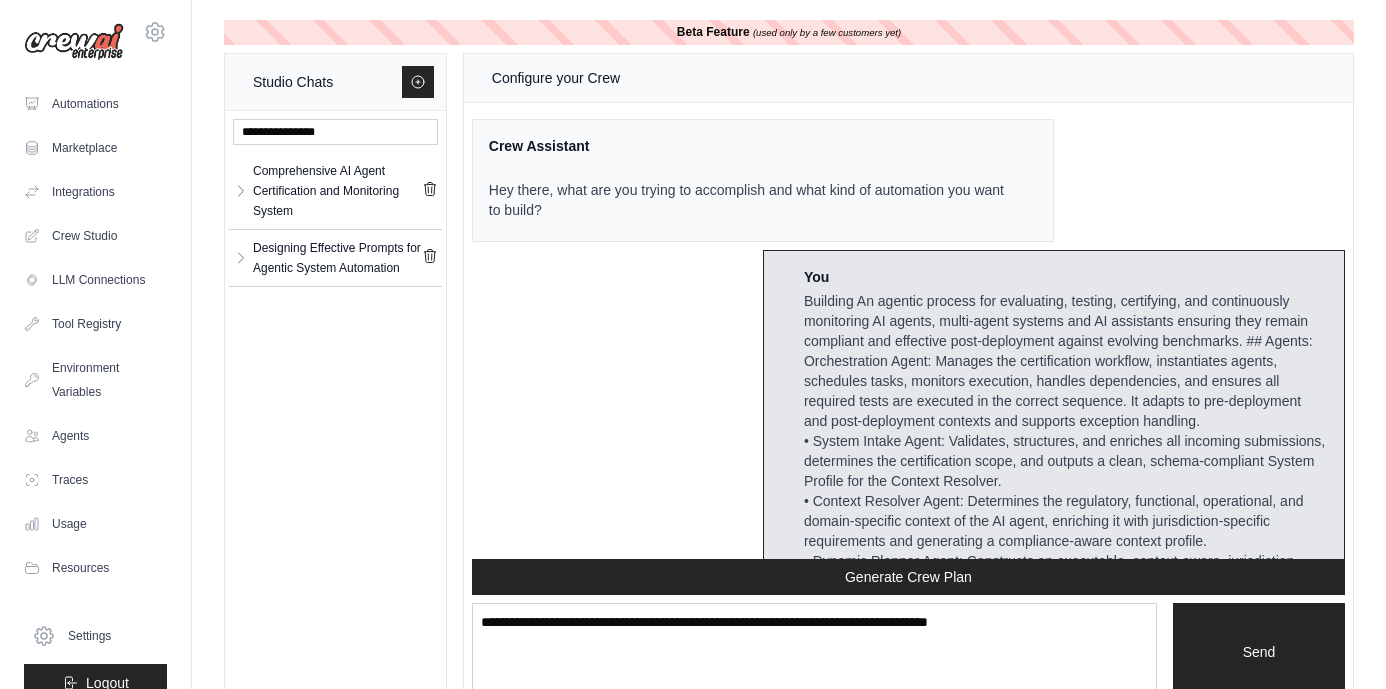 scroll, scrollTop: 157855, scrollLeft: 0, axis: vertical 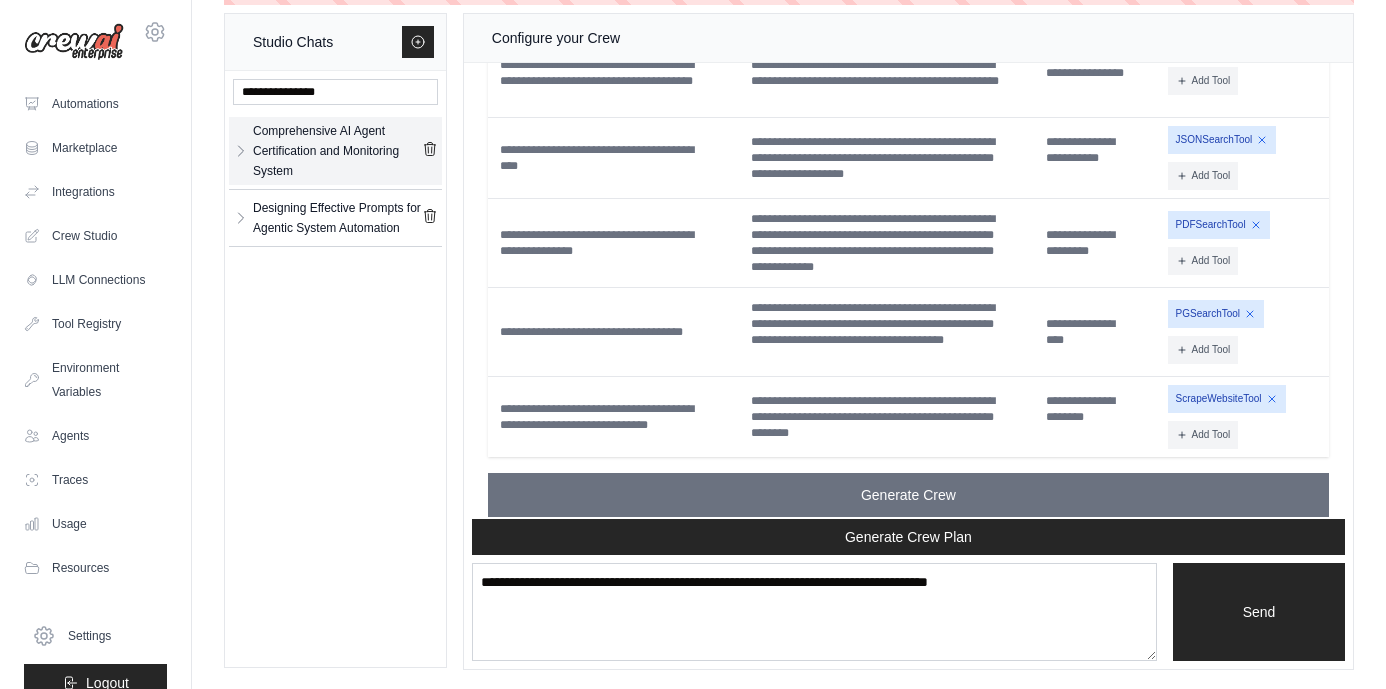 click on "Comprehensive AI Agent Certification and Monitoring System" at bounding box center [337, 151] 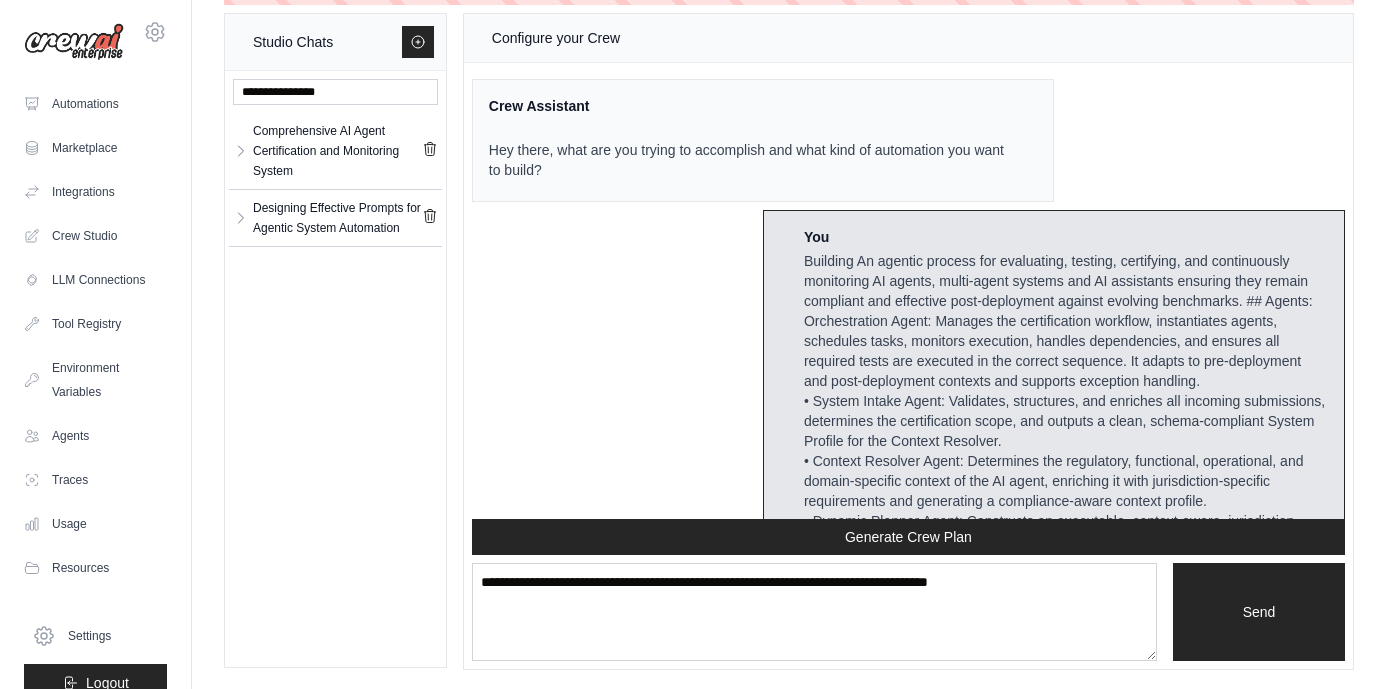 scroll, scrollTop: 0, scrollLeft: 0, axis: both 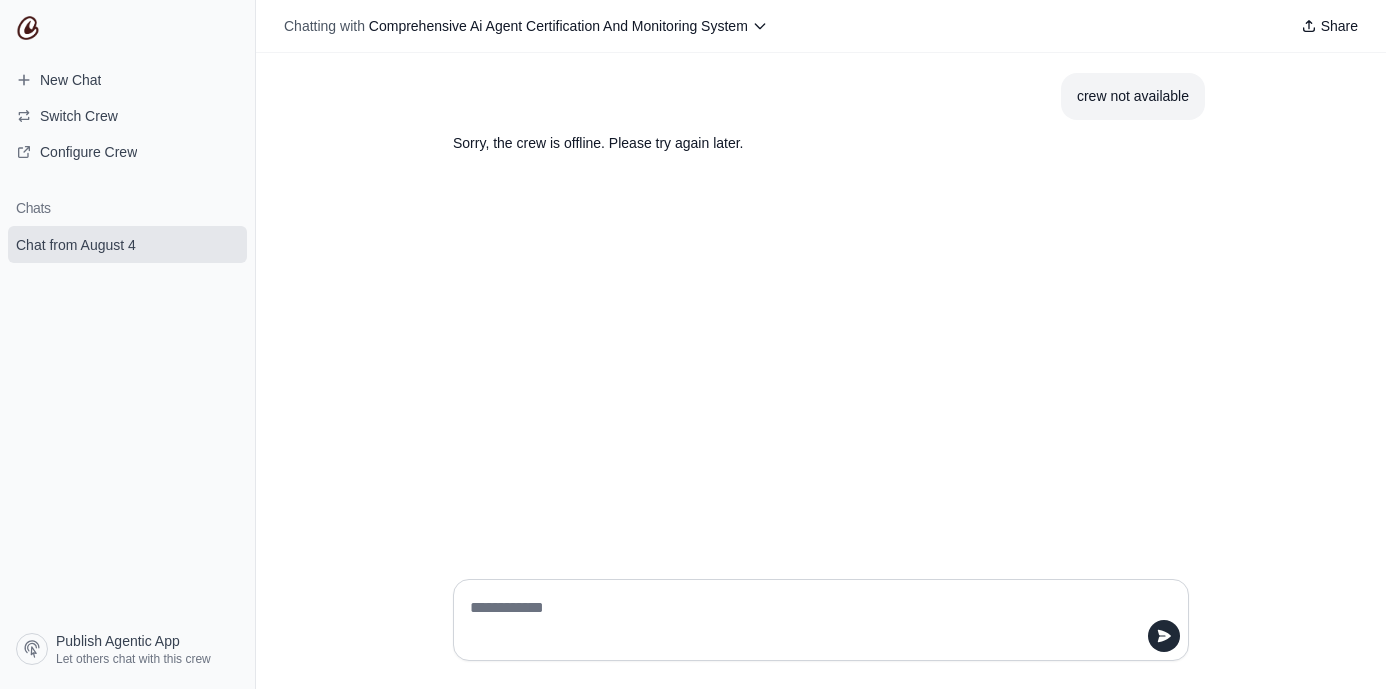 click at bounding box center [815, 620] 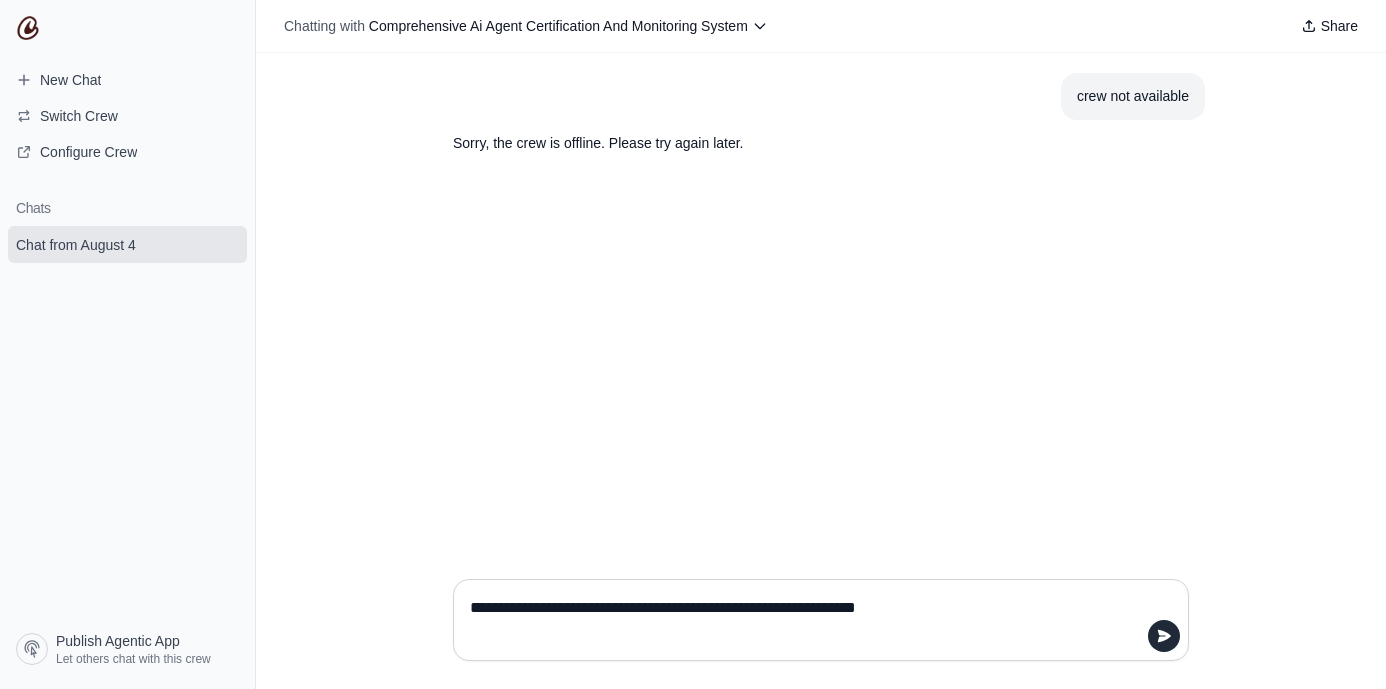 type on "**********" 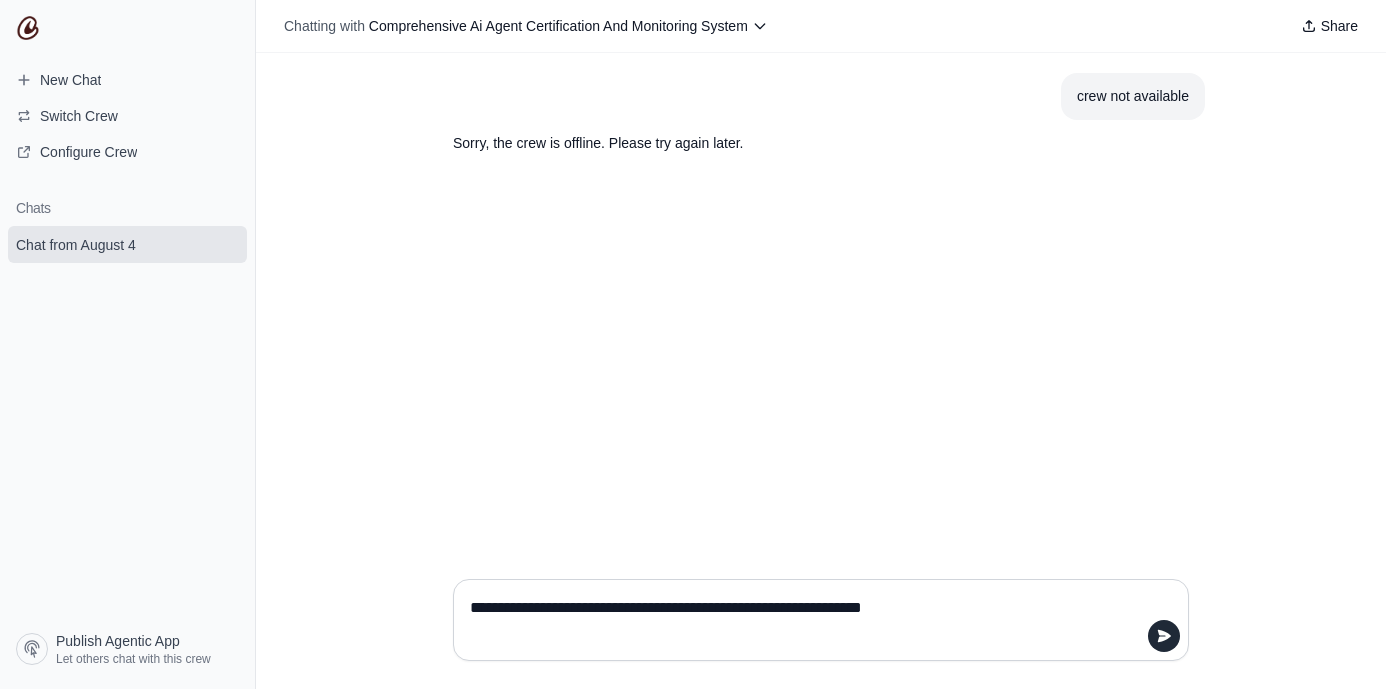type 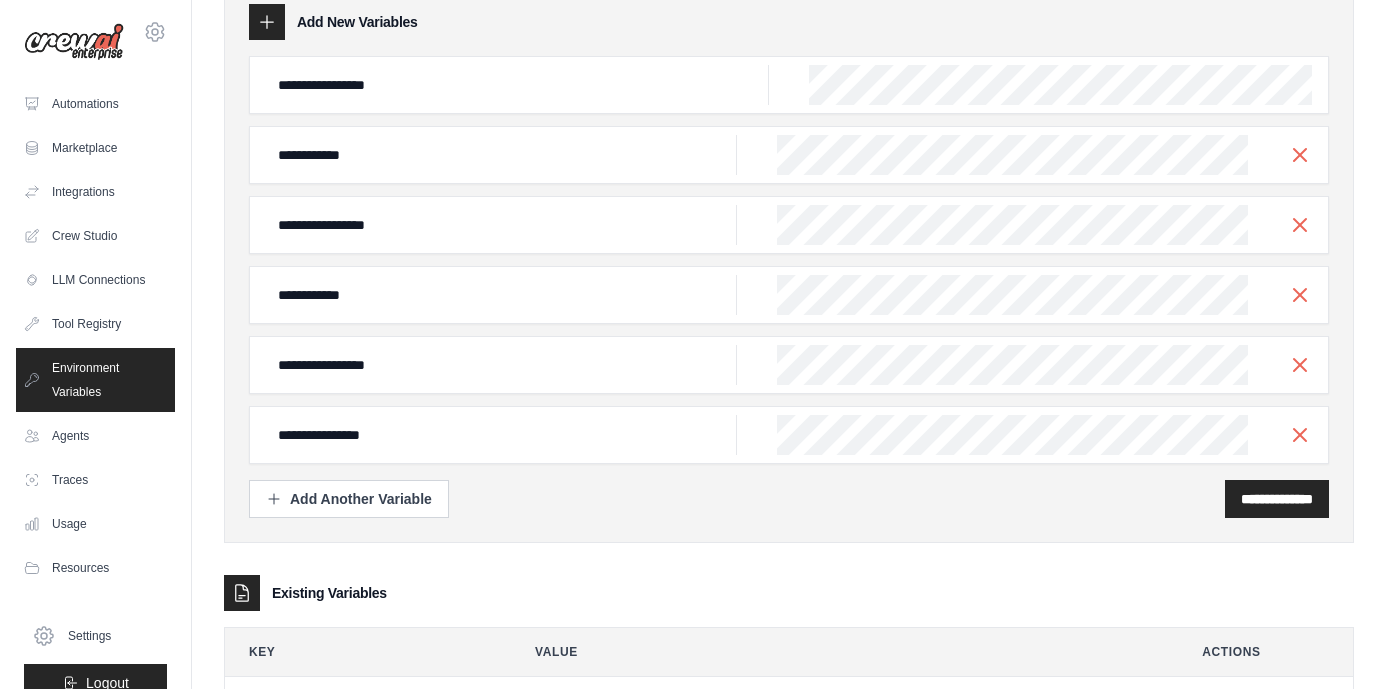 scroll, scrollTop: 69, scrollLeft: 0, axis: vertical 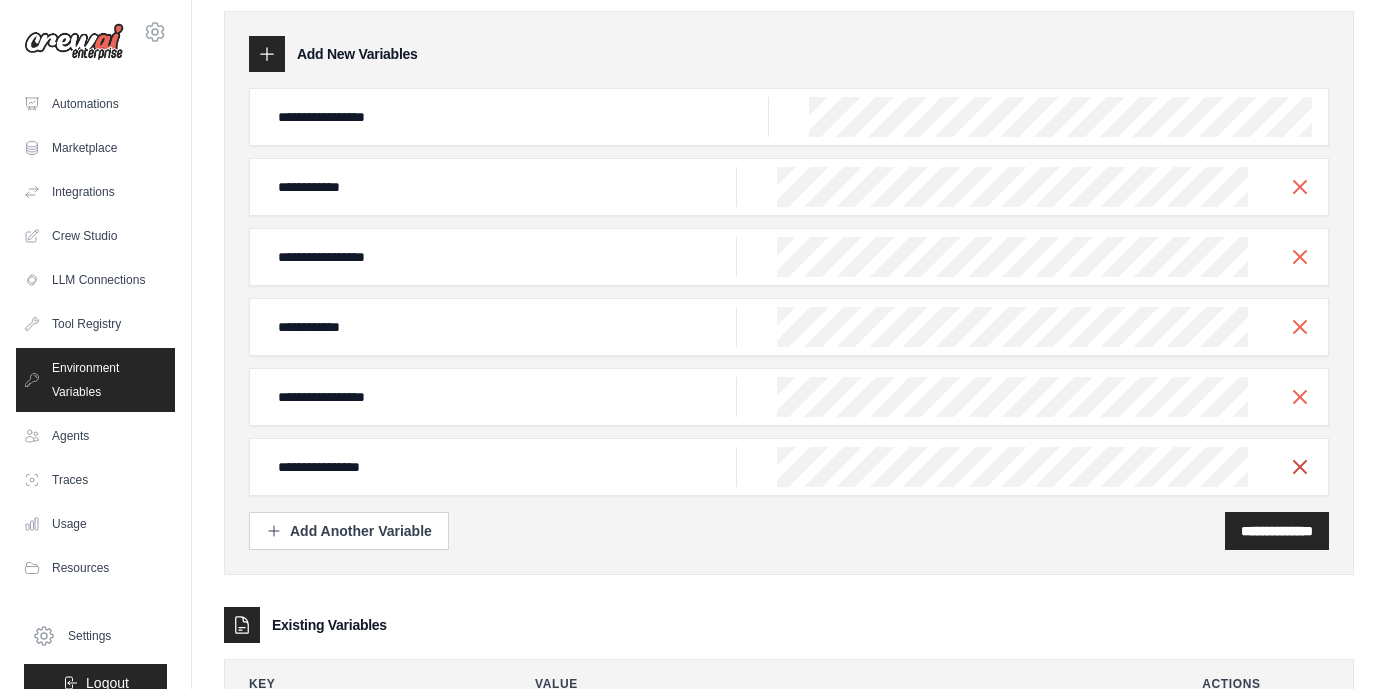 click 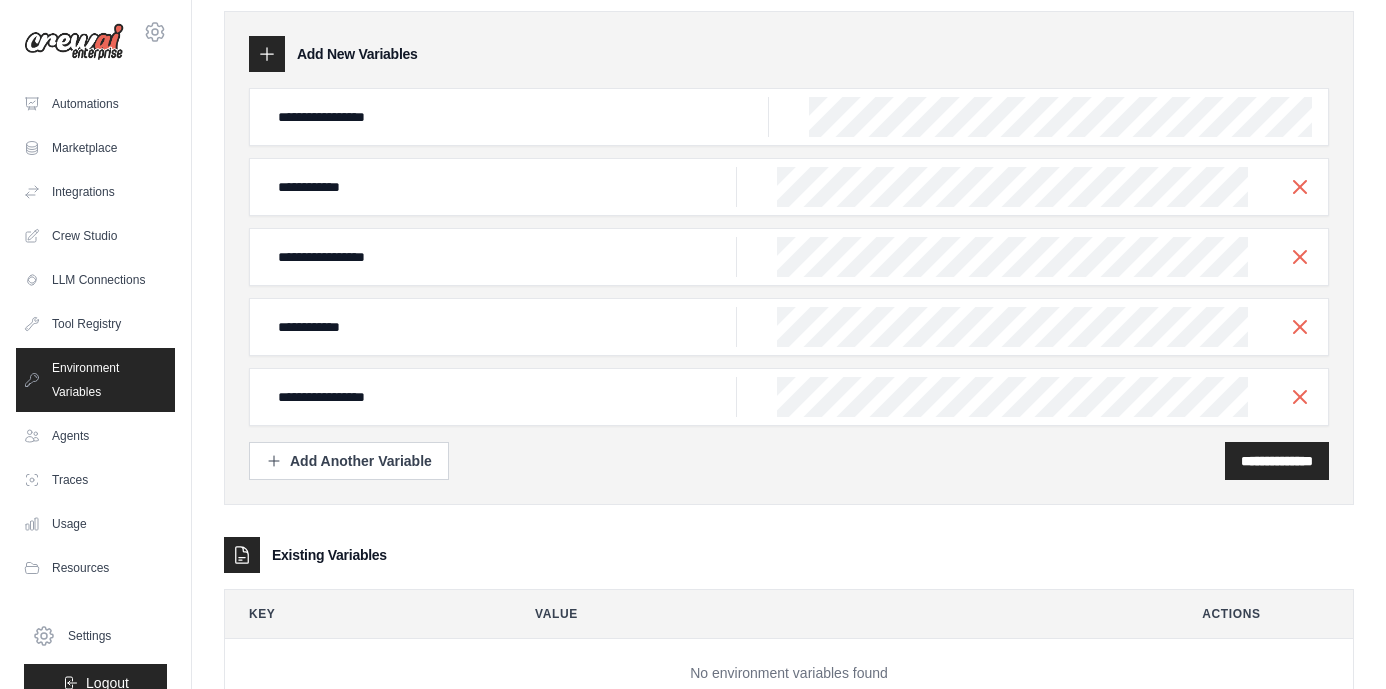 click on "**********" at bounding box center [789, 397] 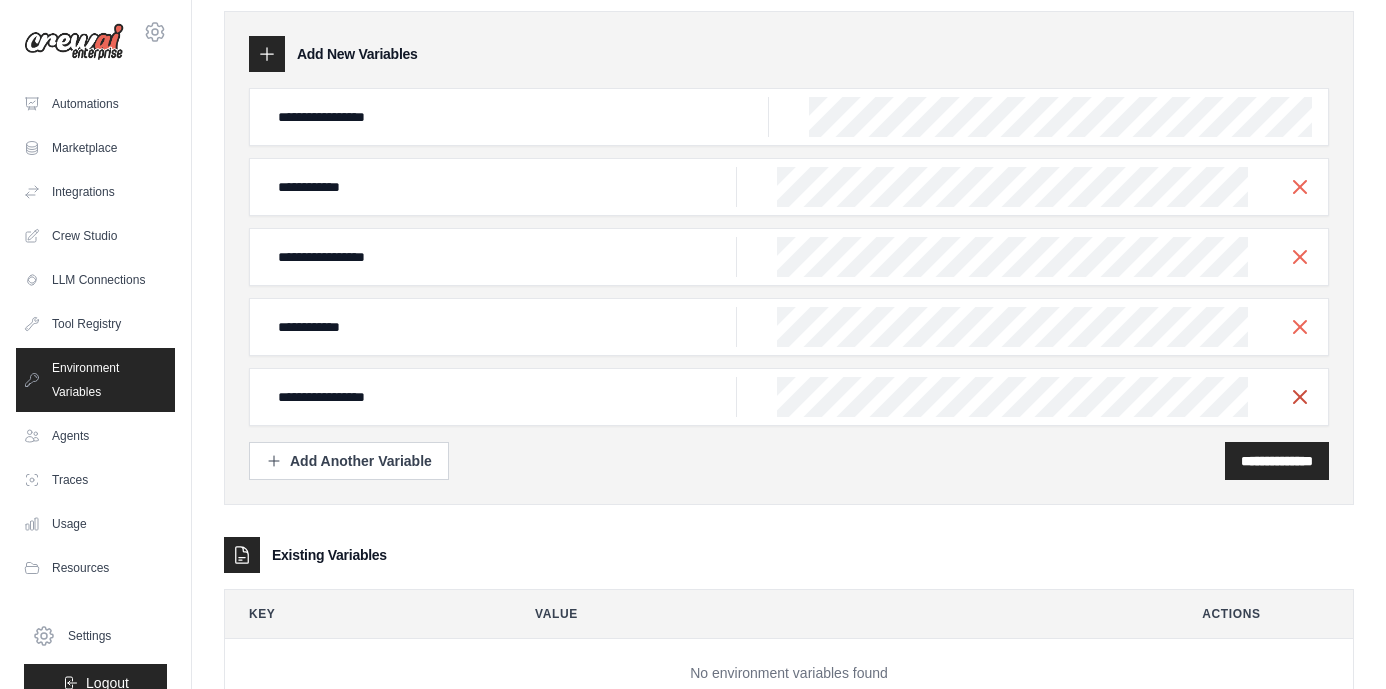 click 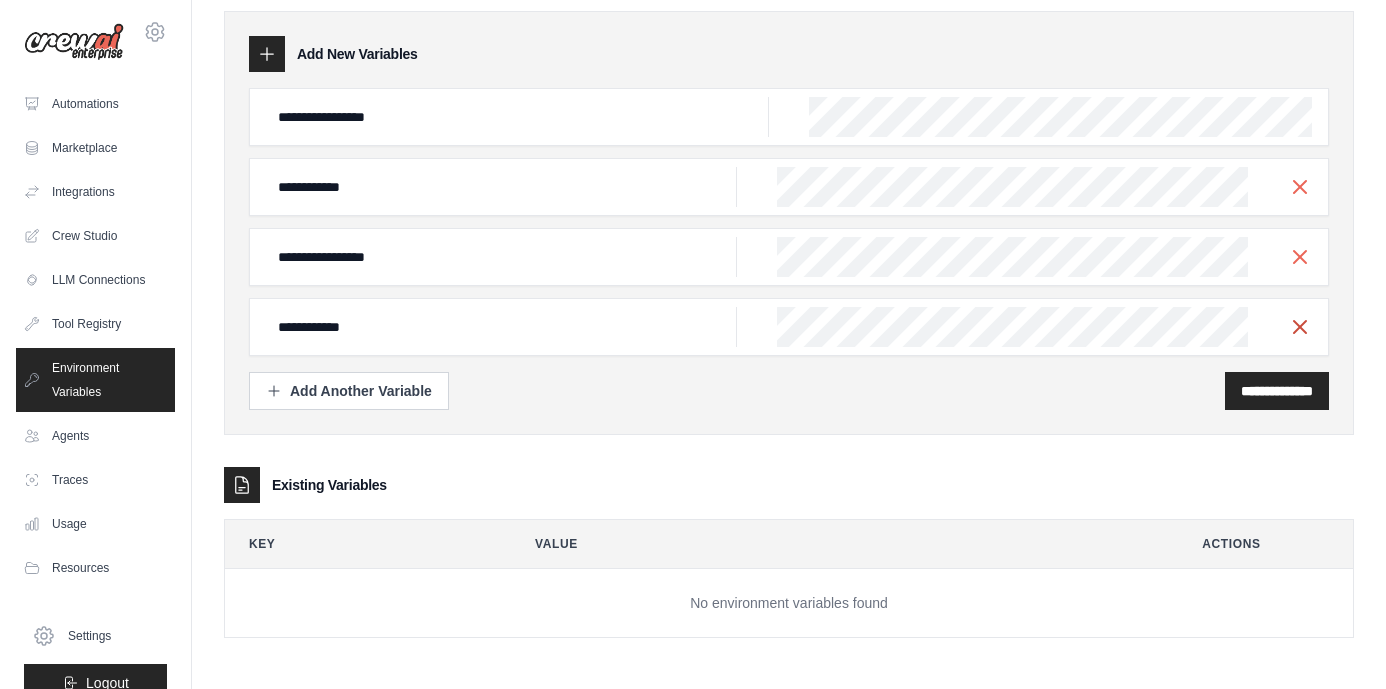 click 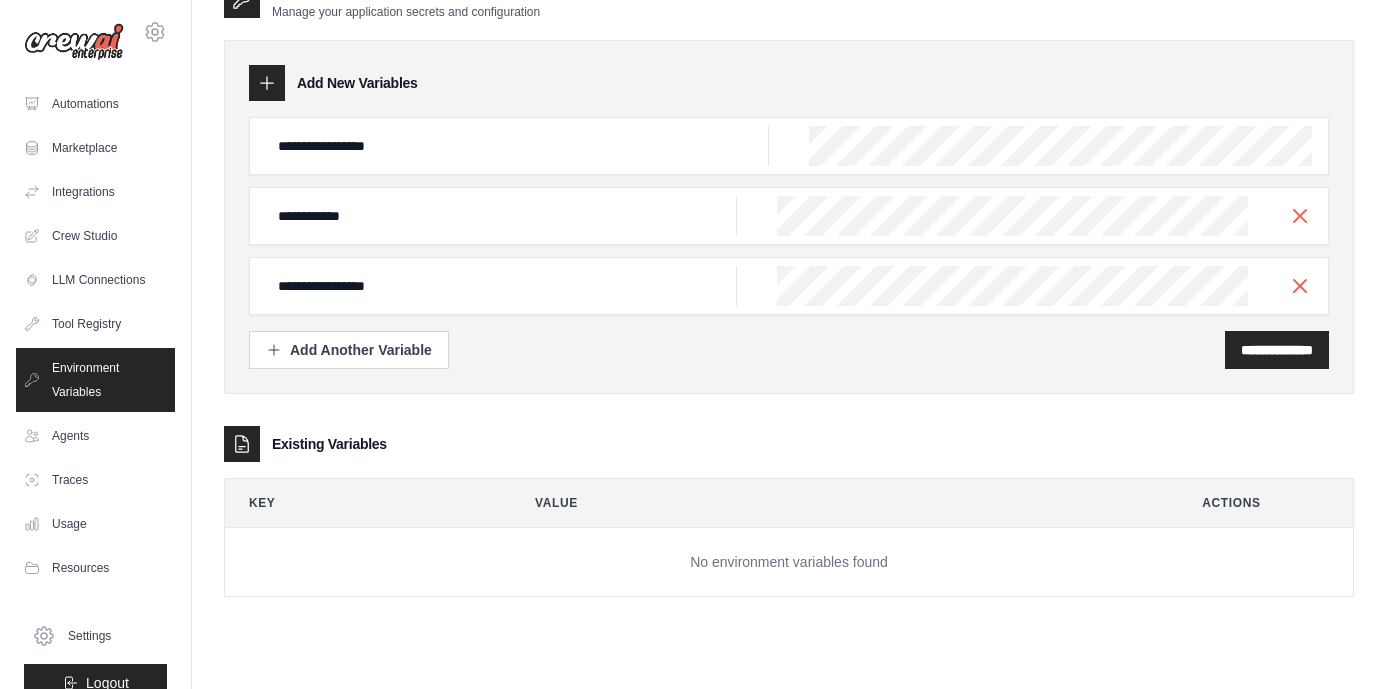 scroll, scrollTop: 40, scrollLeft: 0, axis: vertical 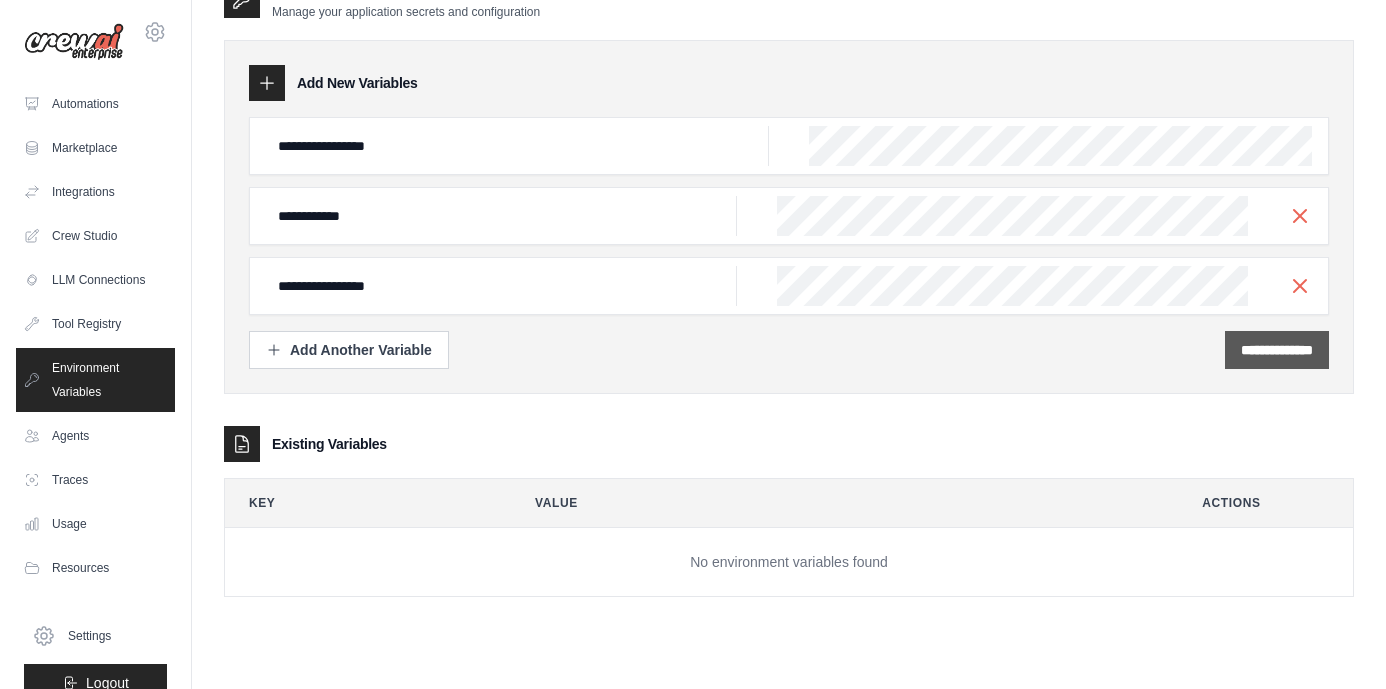 click on "**********" at bounding box center [1277, 350] 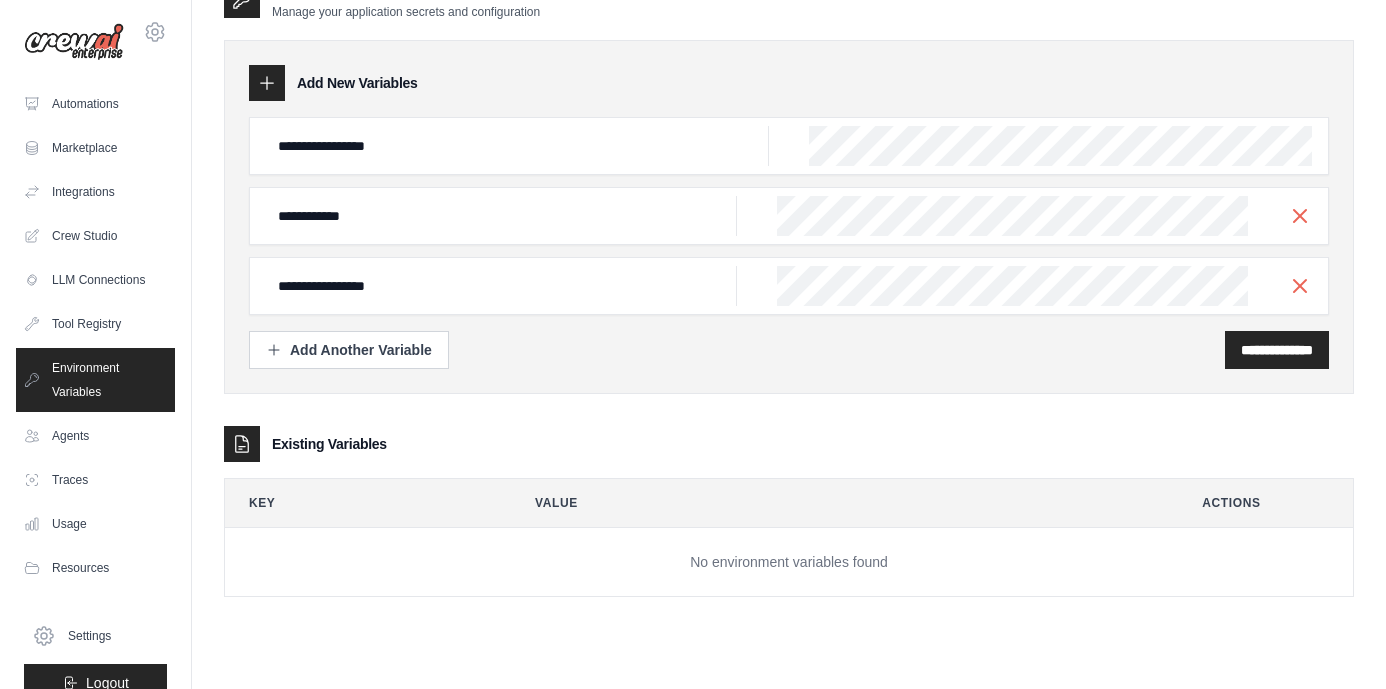 scroll, scrollTop: 0, scrollLeft: 0, axis: both 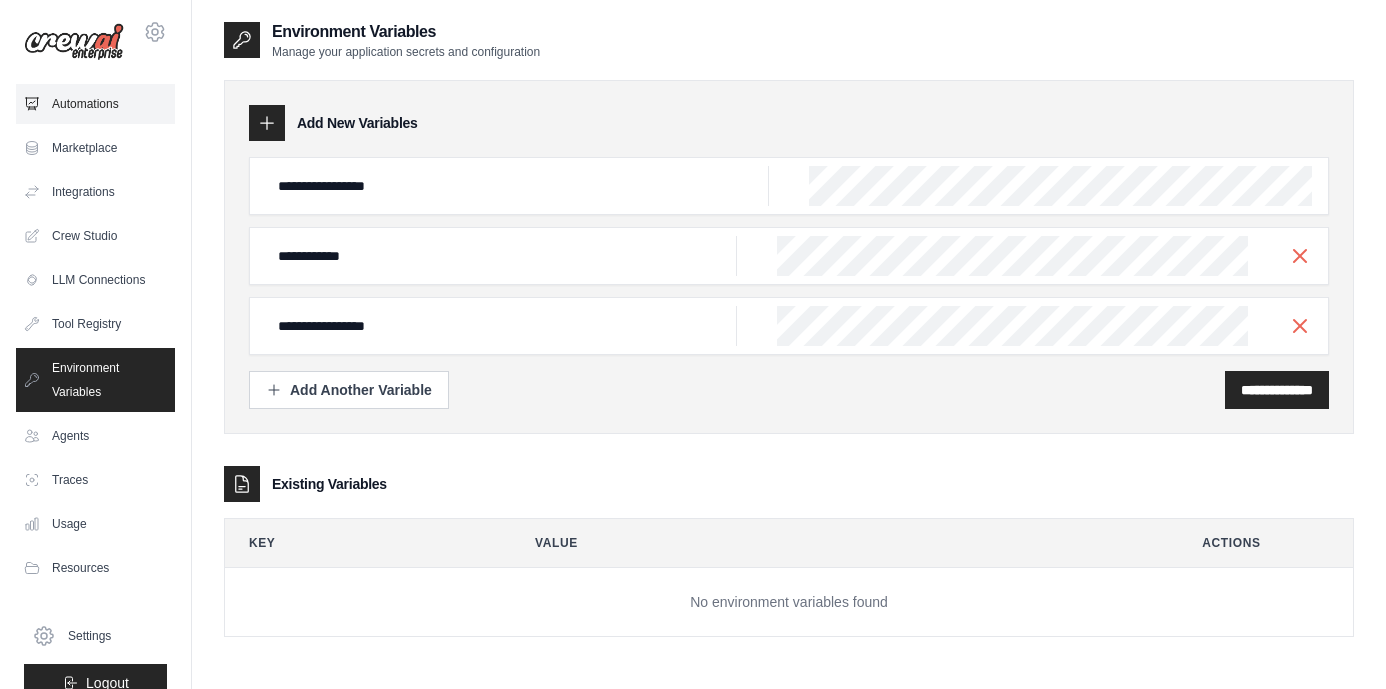 click on "Automations" at bounding box center [95, 104] 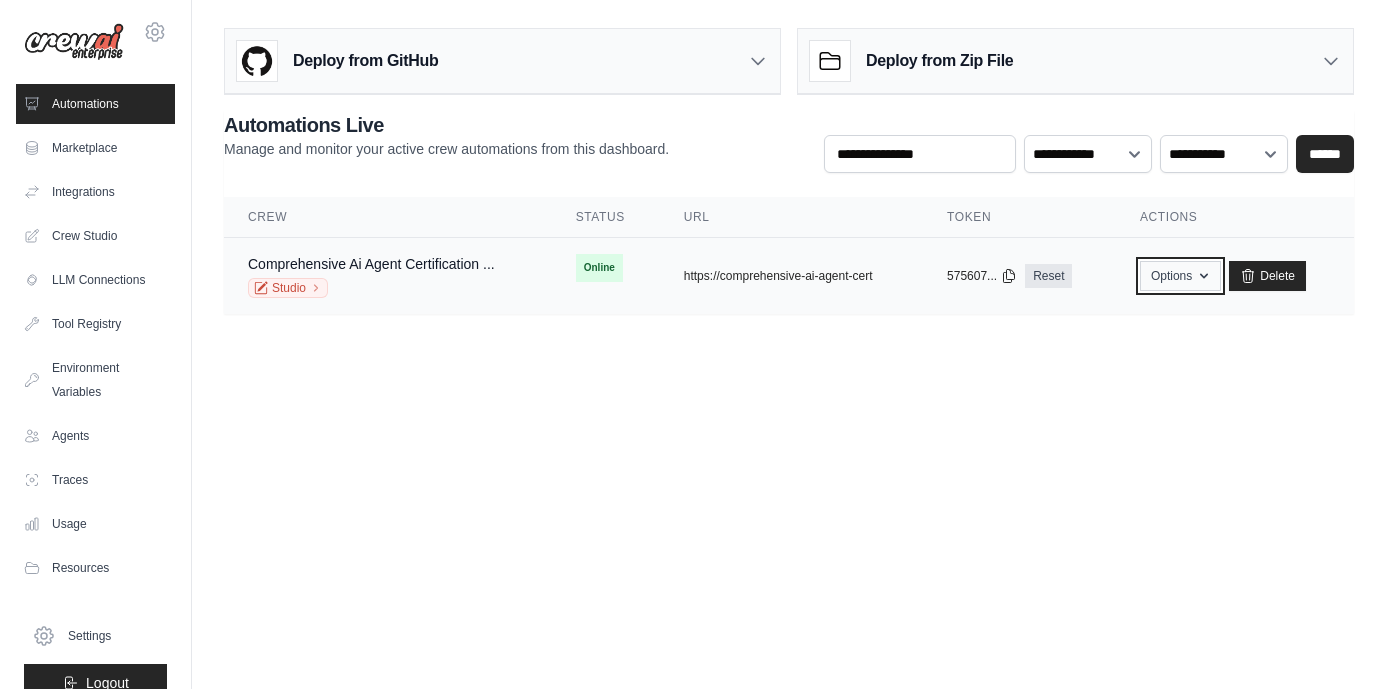 click 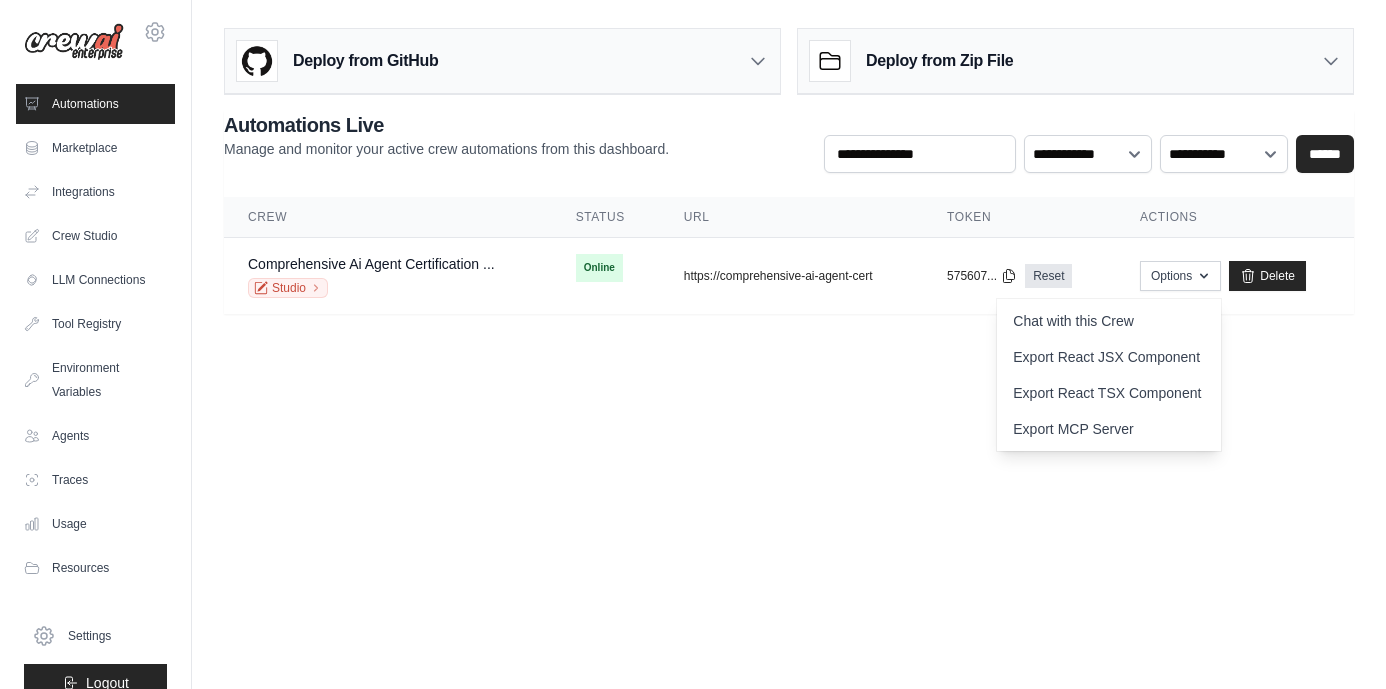 click on "bal@blockai.cloud
Settings
Automations
Marketplace
Integrations
Blog" at bounding box center [693, 344] 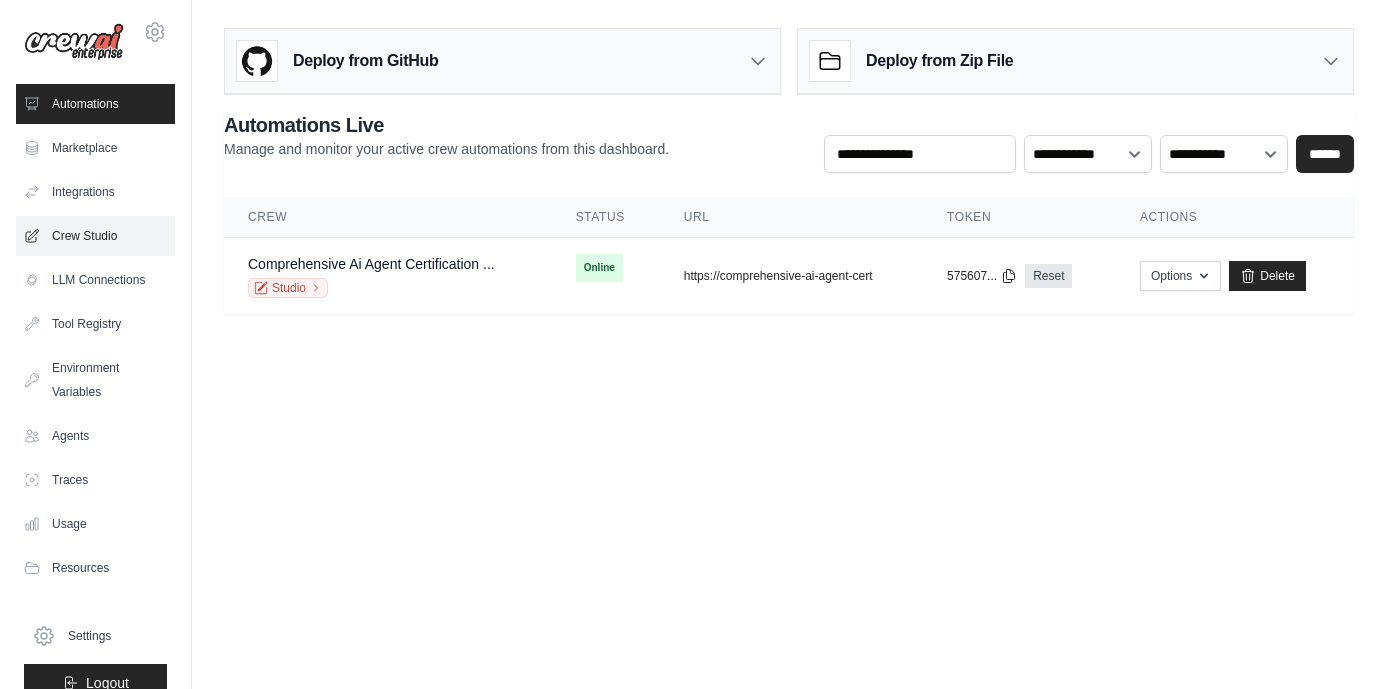 click on "Crew Studio" at bounding box center [95, 236] 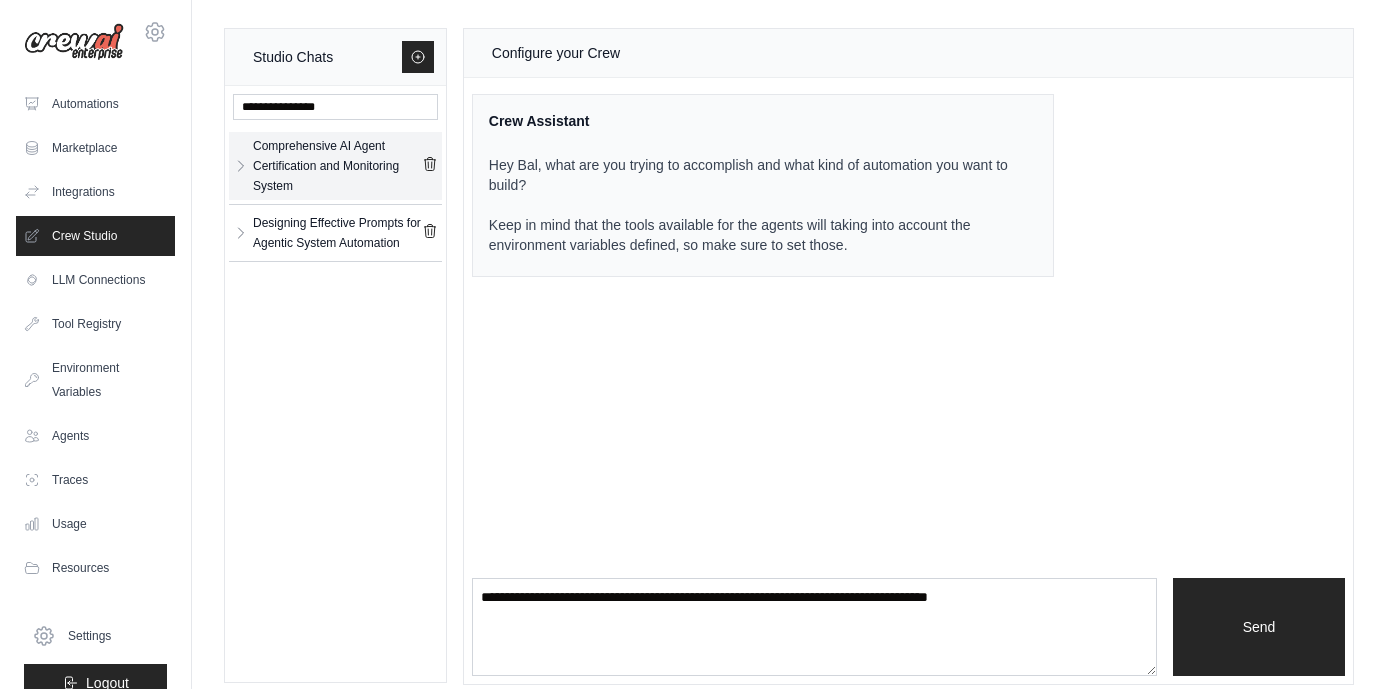 click on "Comprehensive AI Agent Certification and Monitoring System" at bounding box center [337, 166] 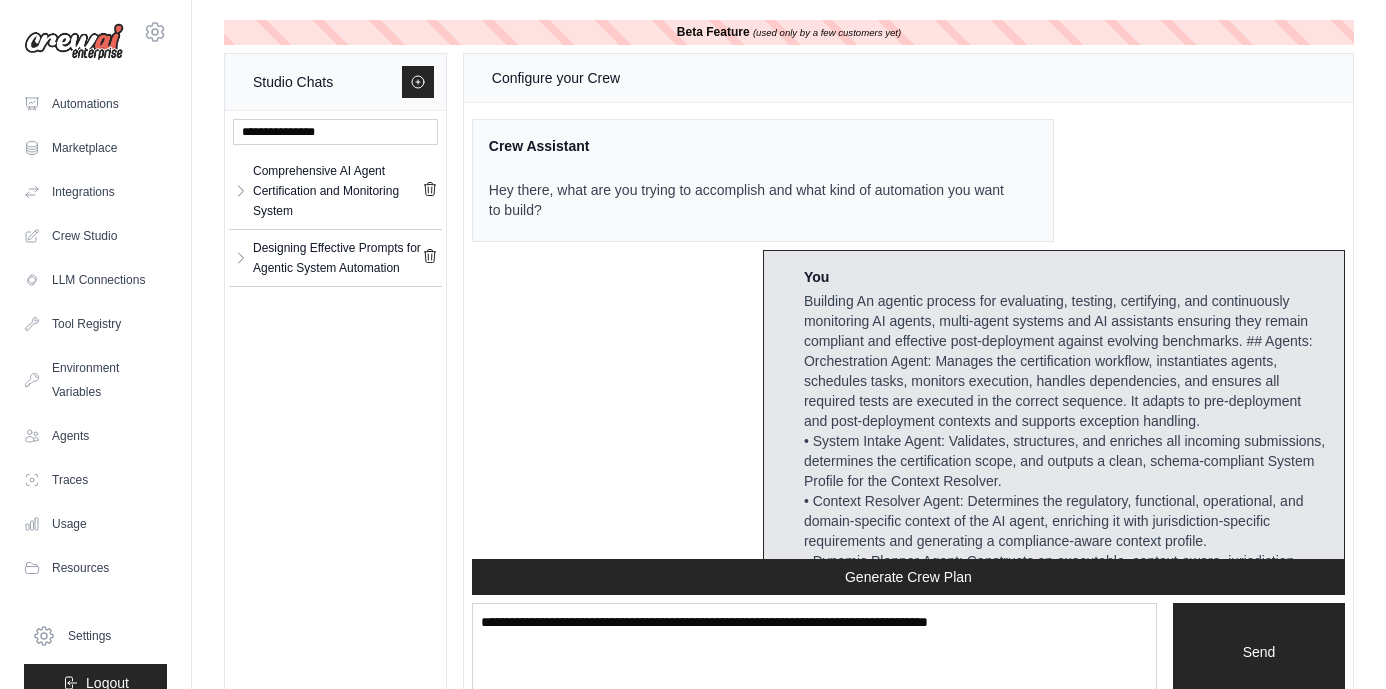 scroll, scrollTop: 157855, scrollLeft: 0, axis: vertical 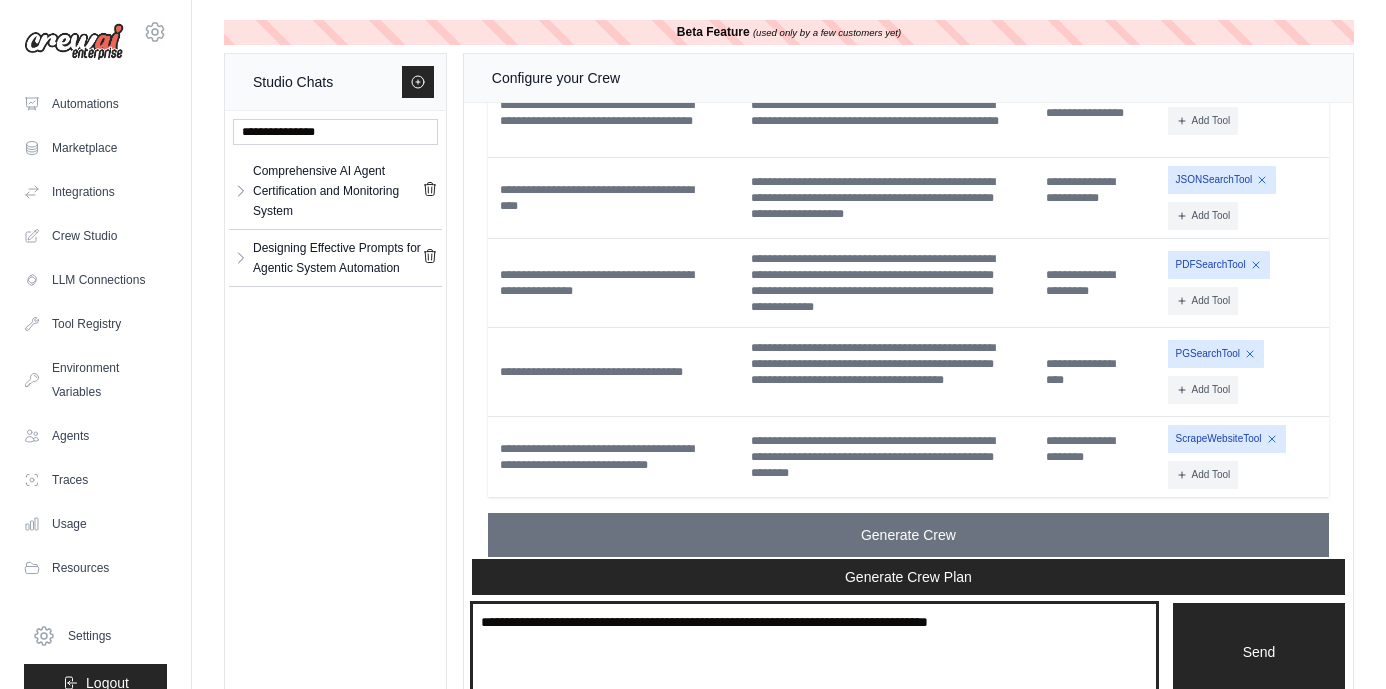 click at bounding box center (814, 652) 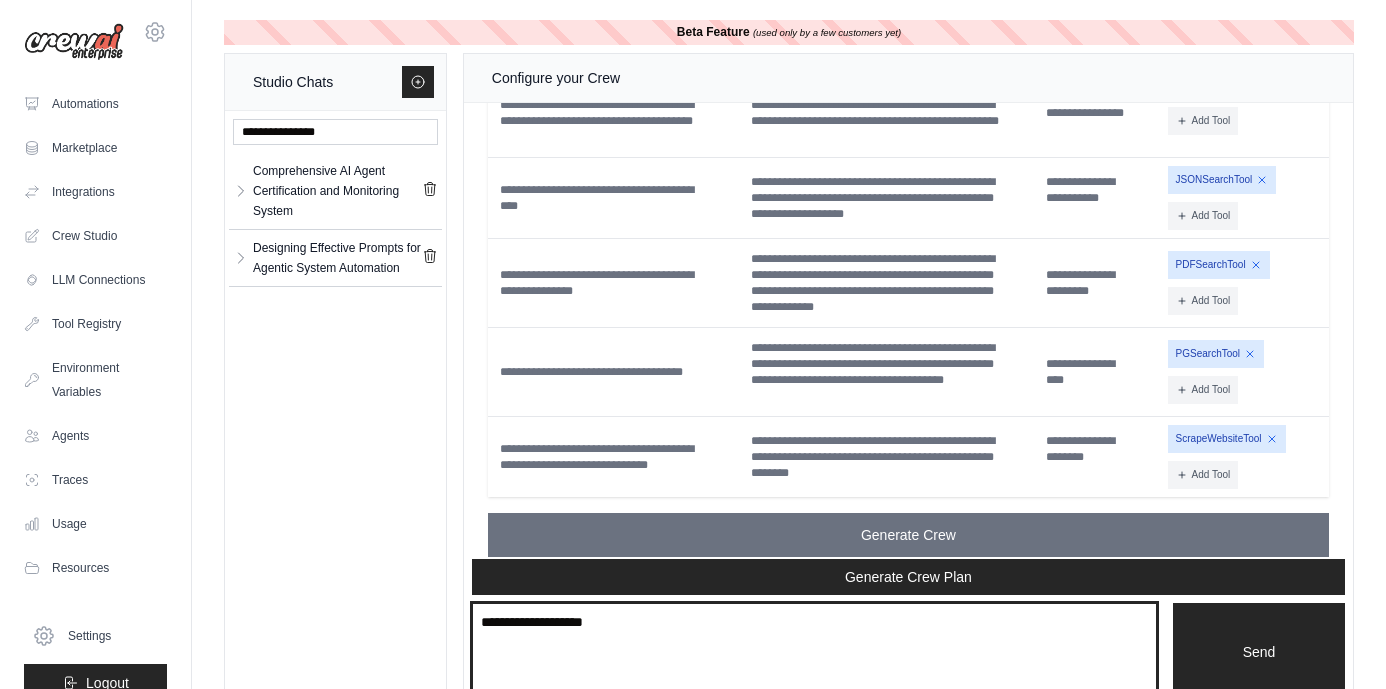 type on "**********" 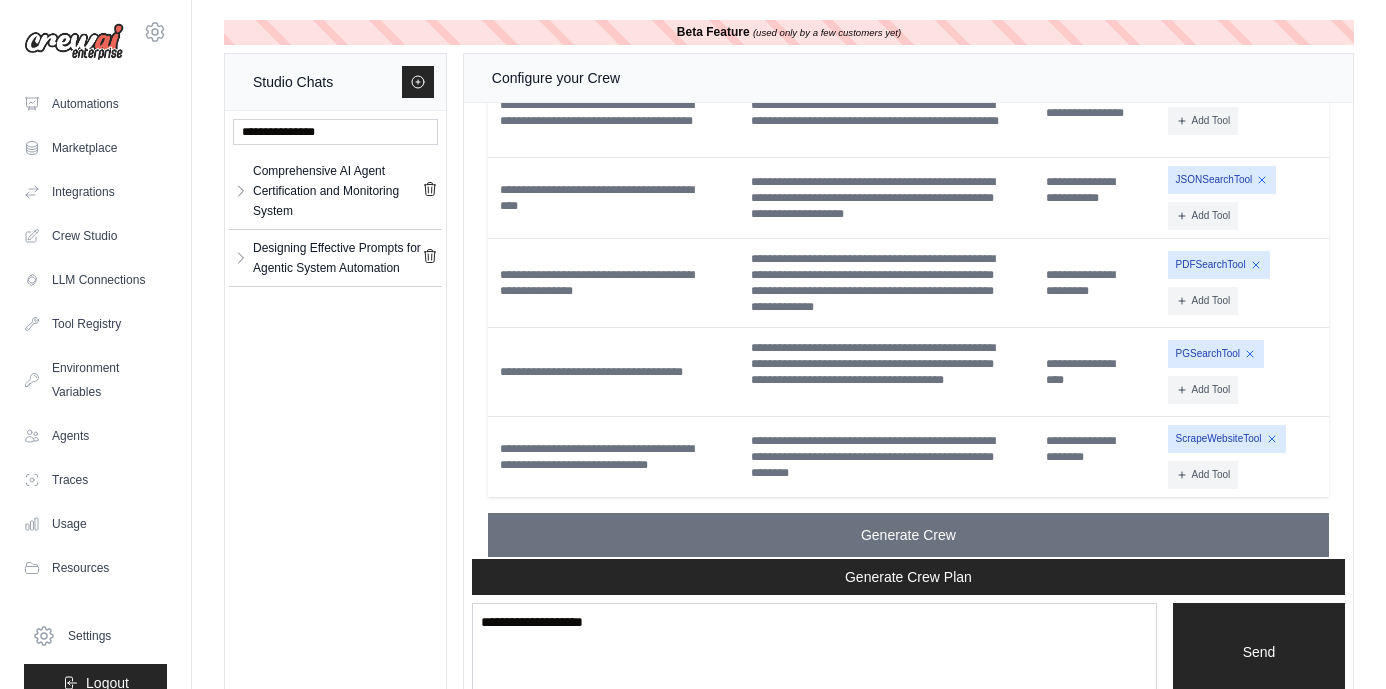 type 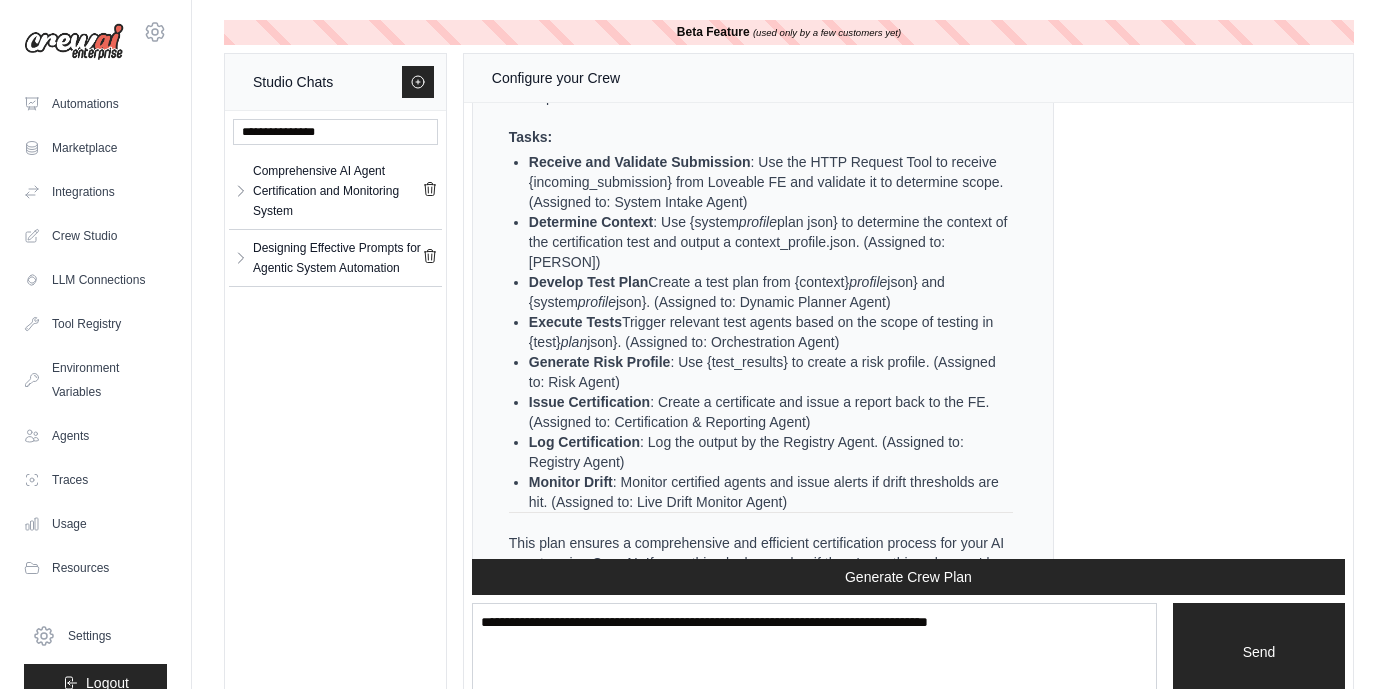 scroll, scrollTop: 159327, scrollLeft: 0, axis: vertical 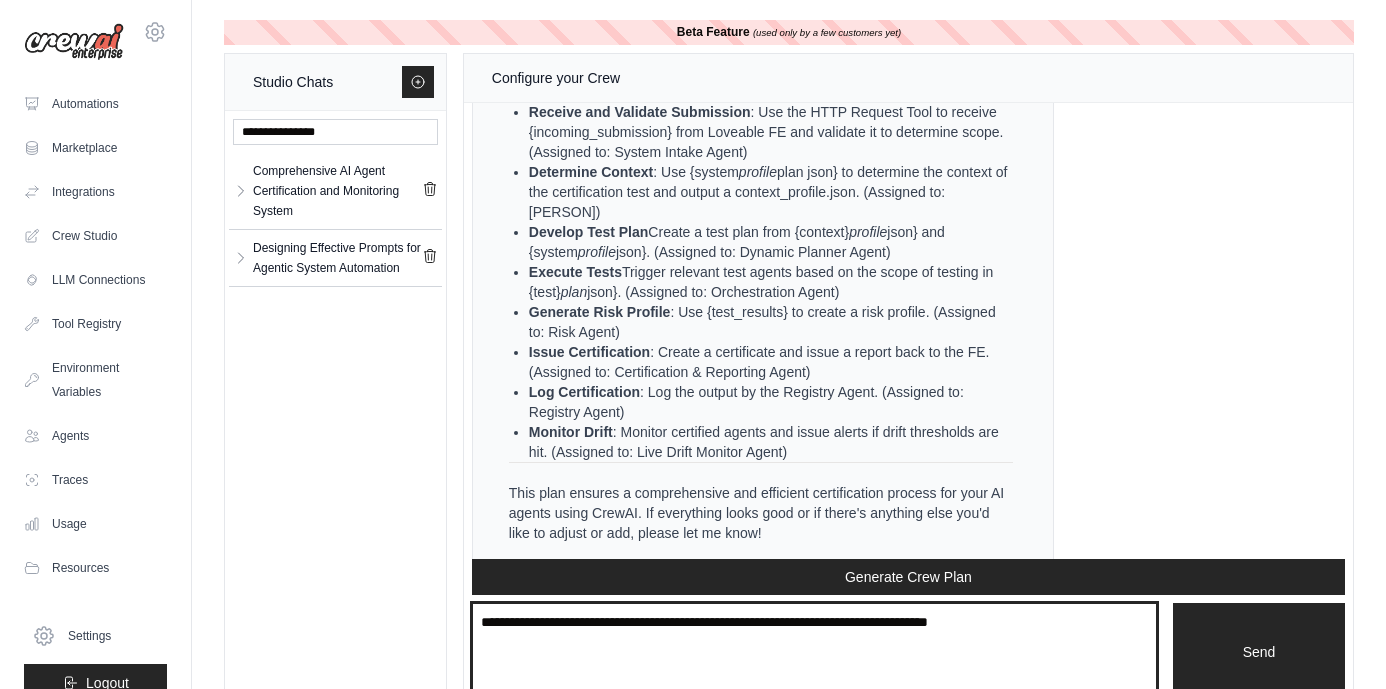 click at bounding box center [814, 652] 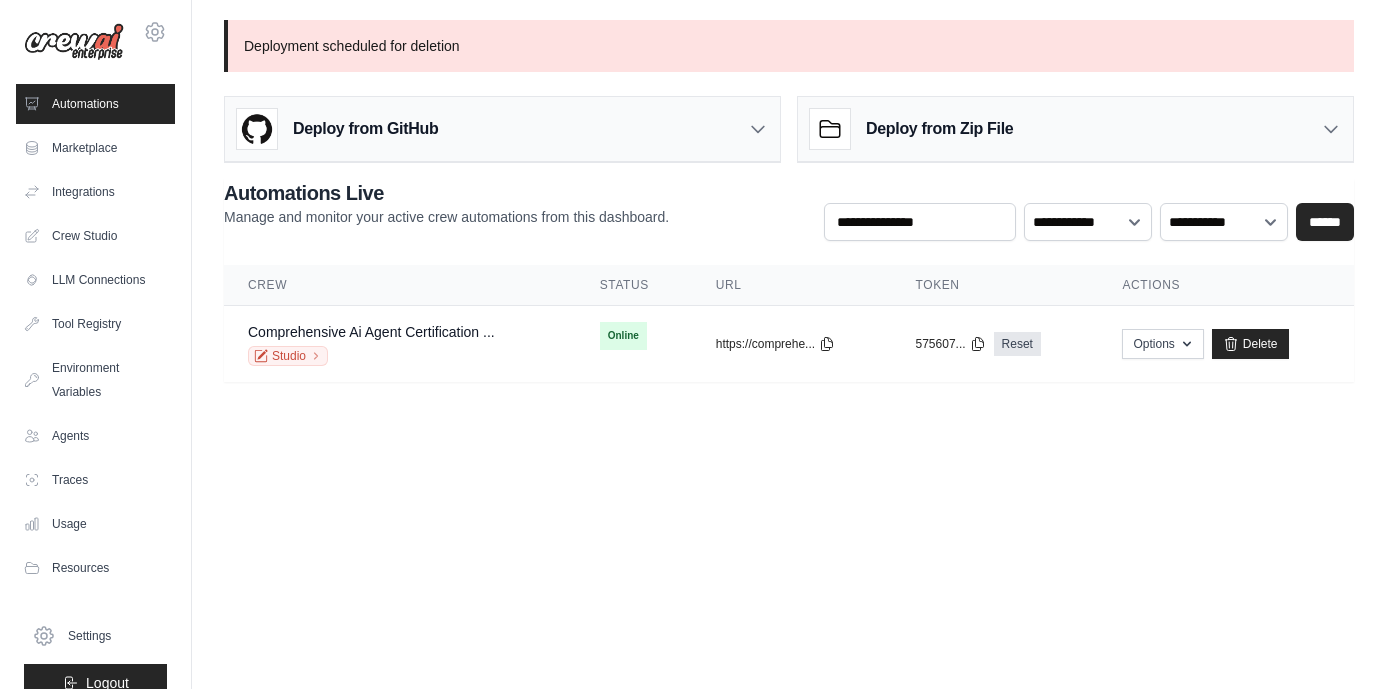 scroll, scrollTop: 0, scrollLeft: 0, axis: both 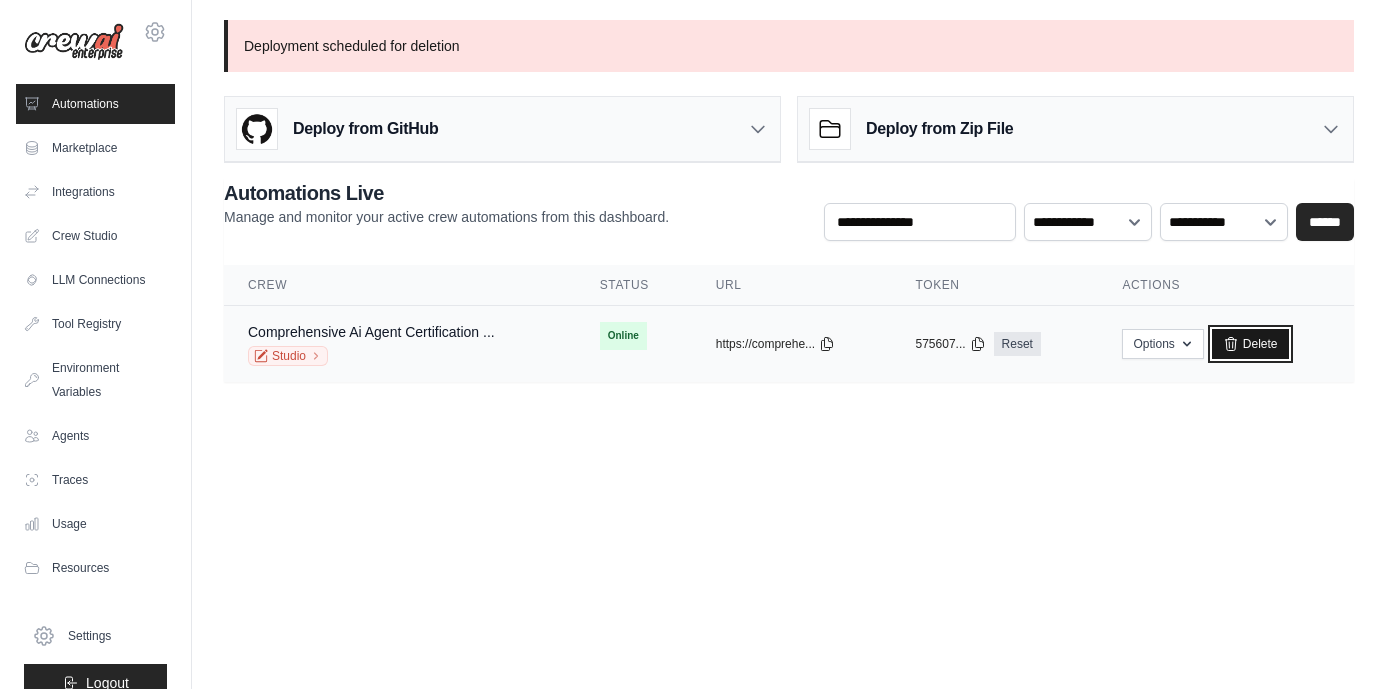 click on "Delete" at bounding box center (1250, 344) 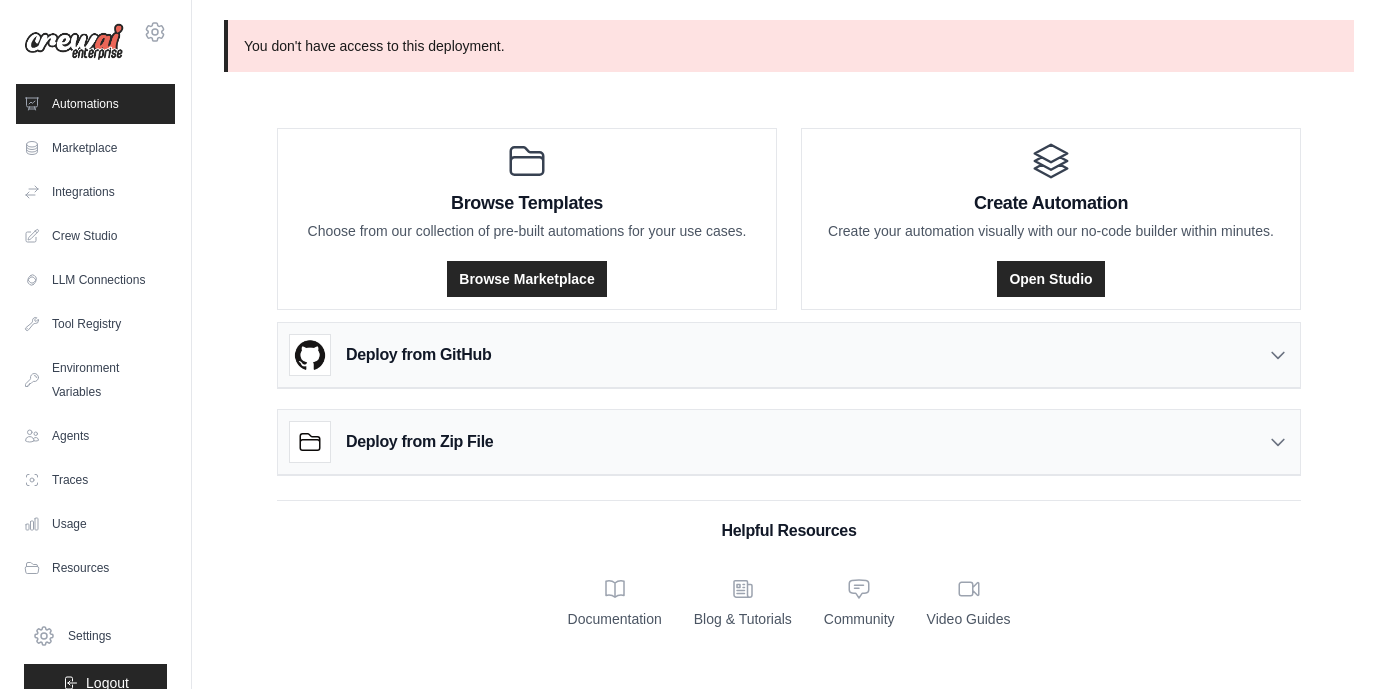 scroll, scrollTop: 0, scrollLeft: 0, axis: both 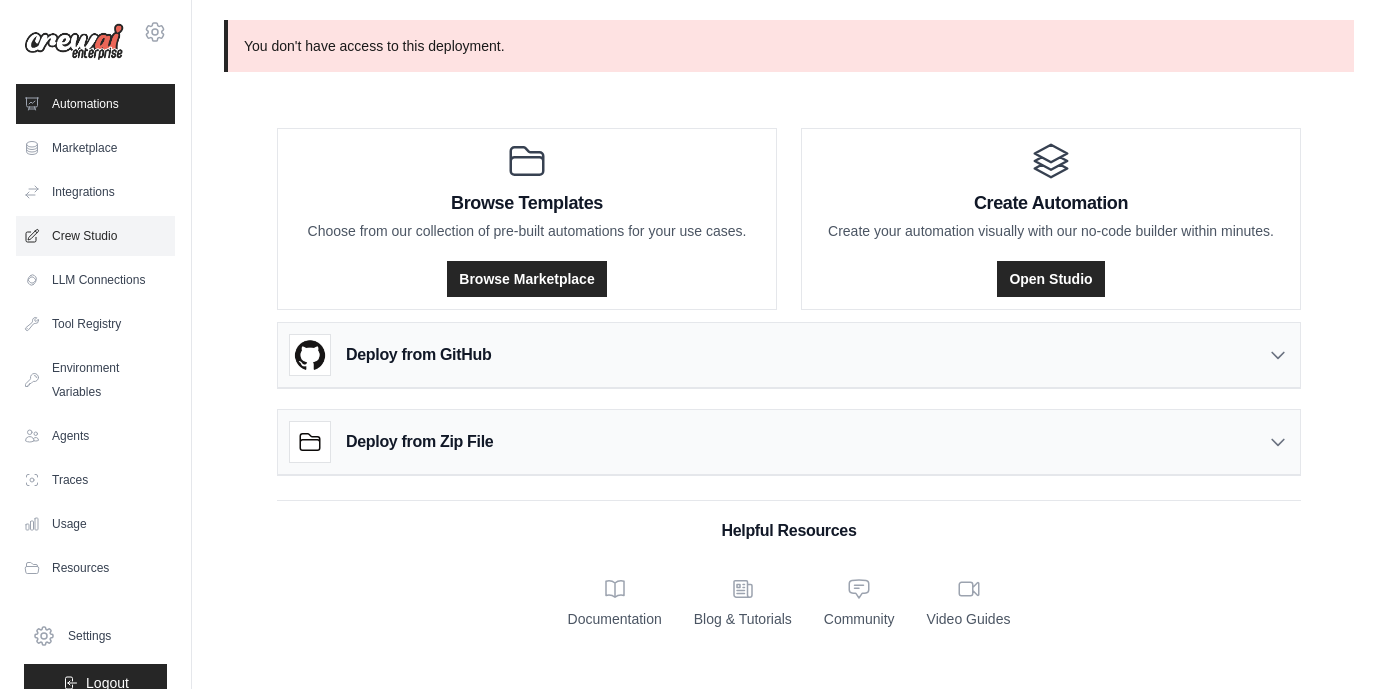 click on "Crew Studio" at bounding box center (95, 236) 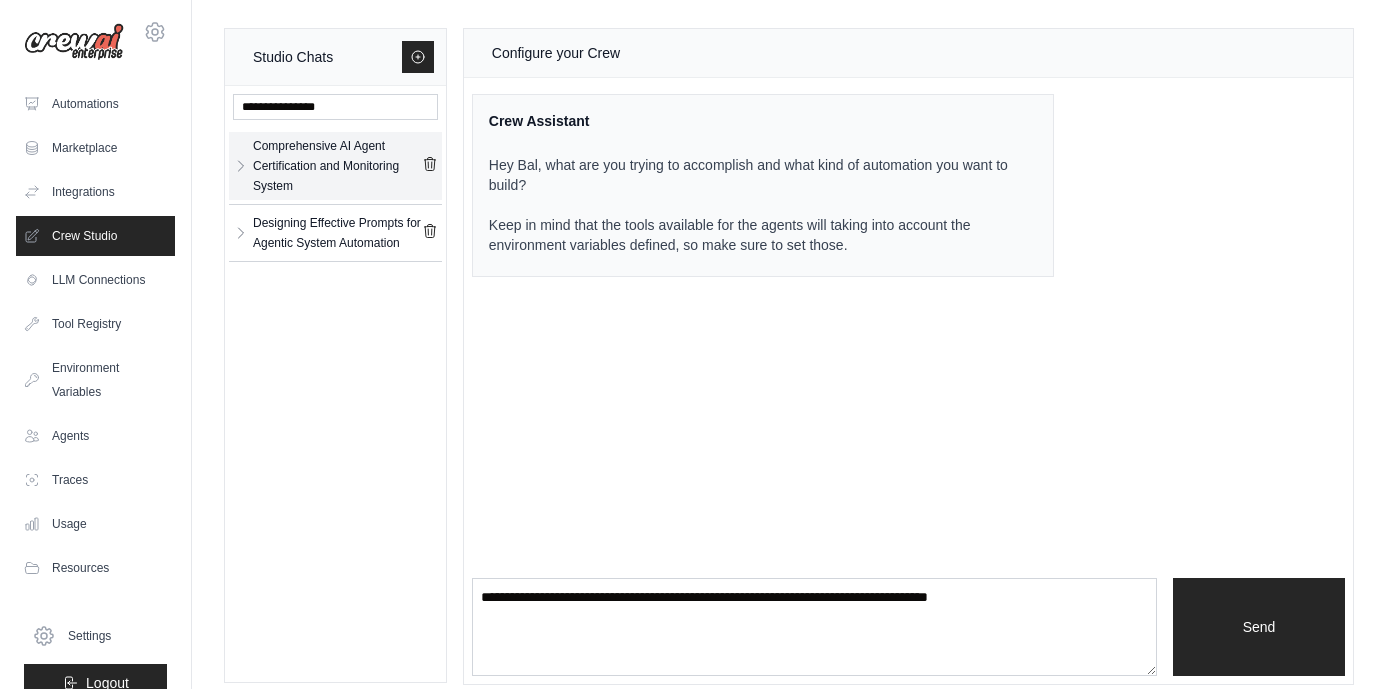 click on "Comprehensive AI Agent Certification and Monitoring System" at bounding box center [337, 166] 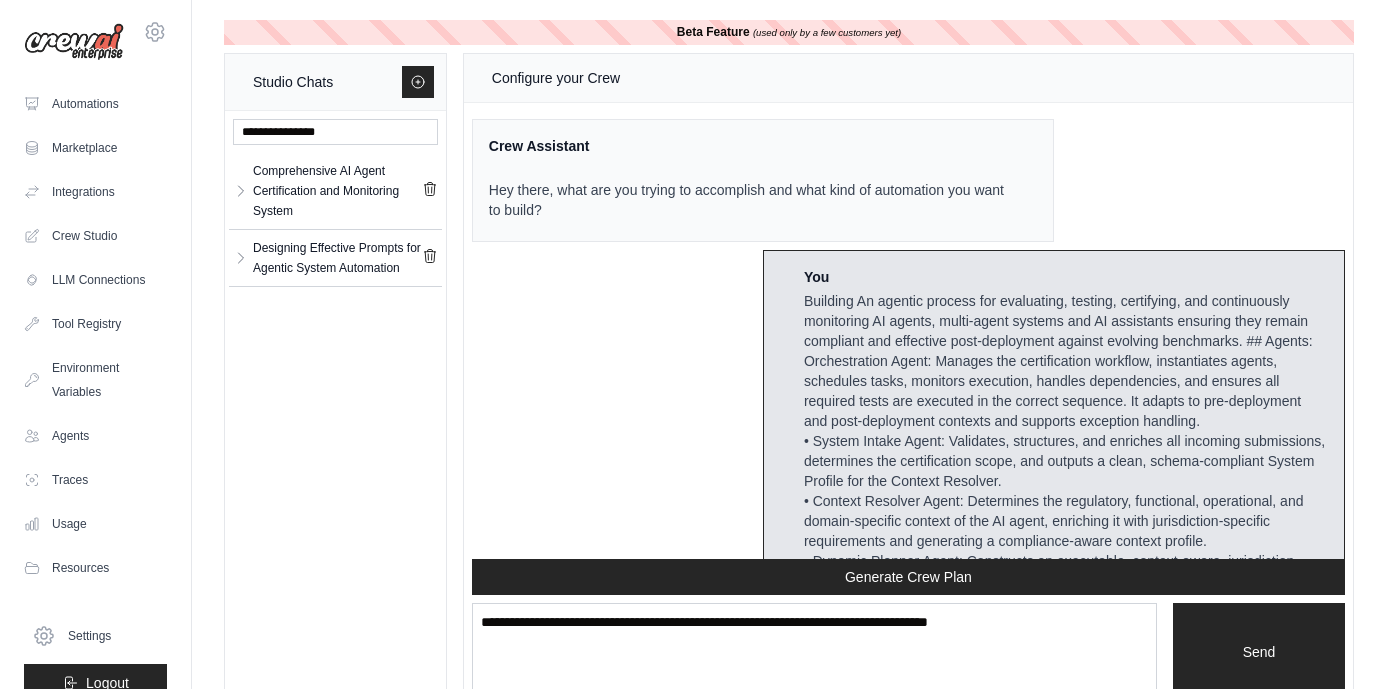 scroll, scrollTop: 161769, scrollLeft: 0, axis: vertical 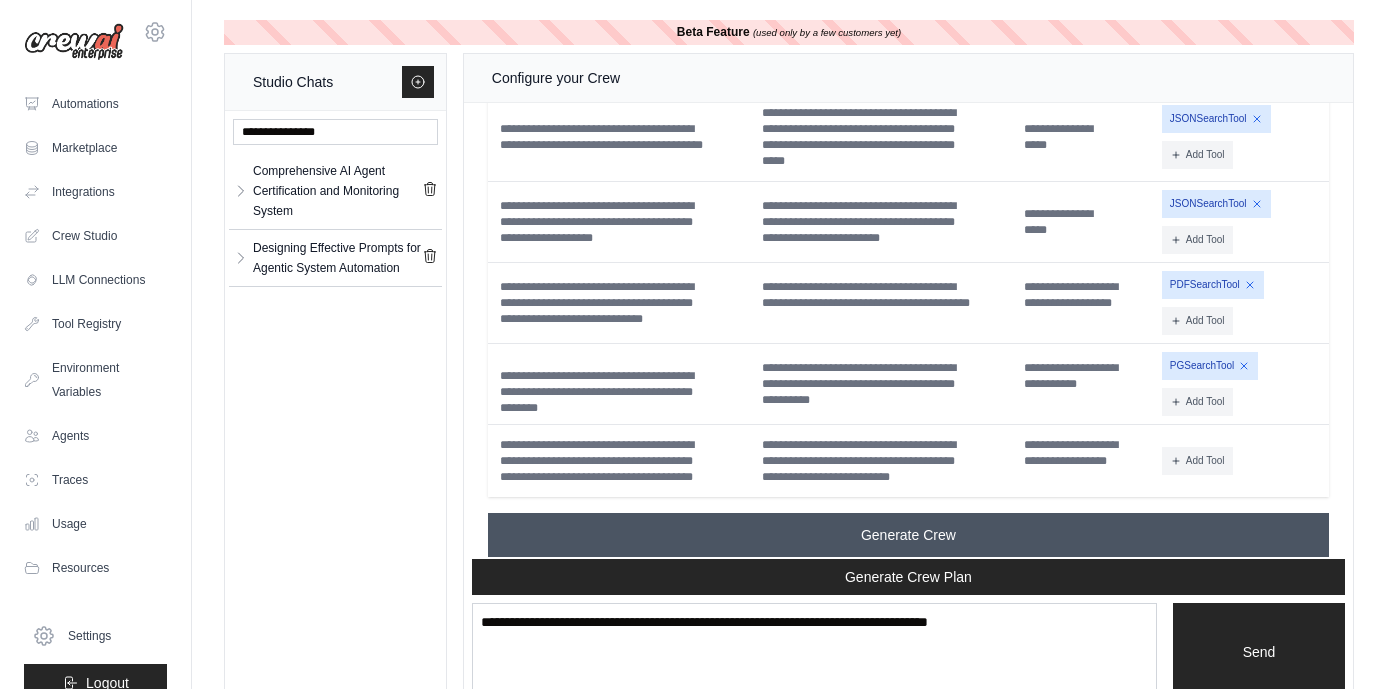 click on "Generate Crew" at bounding box center (908, 535) 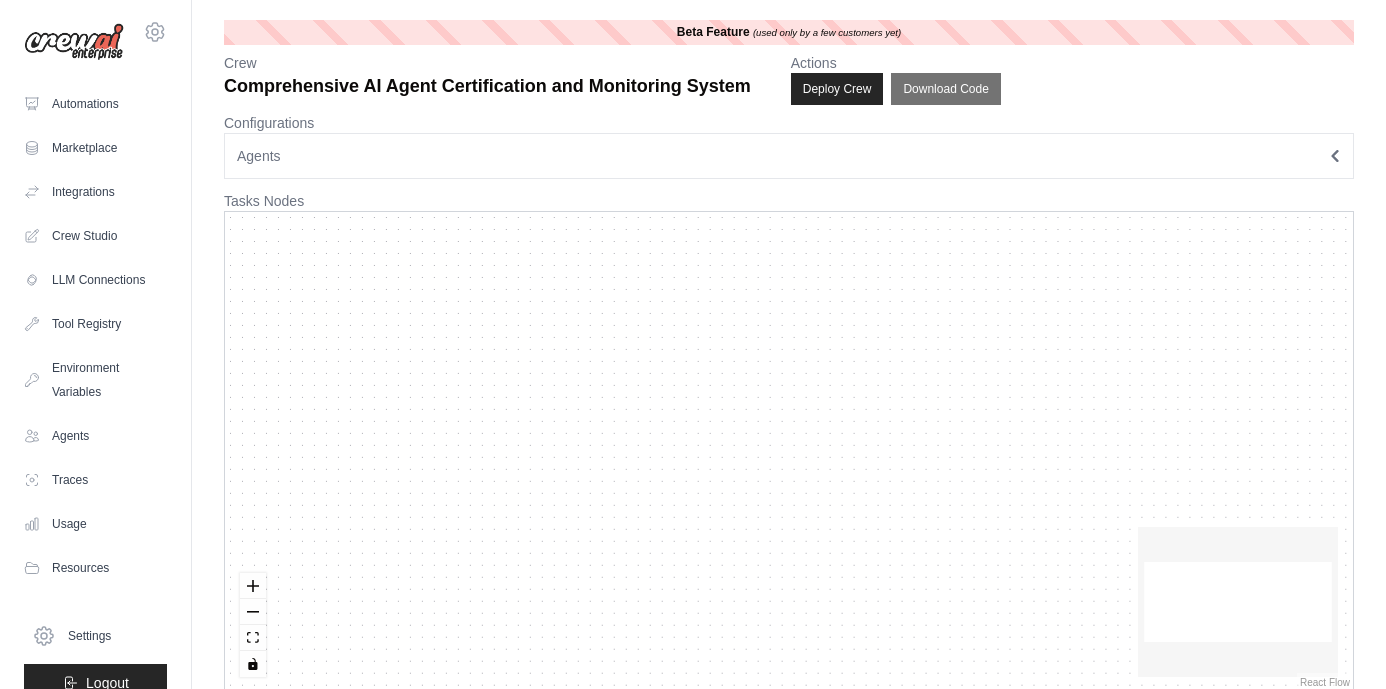 scroll, scrollTop: 0, scrollLeft: 0, axis: both 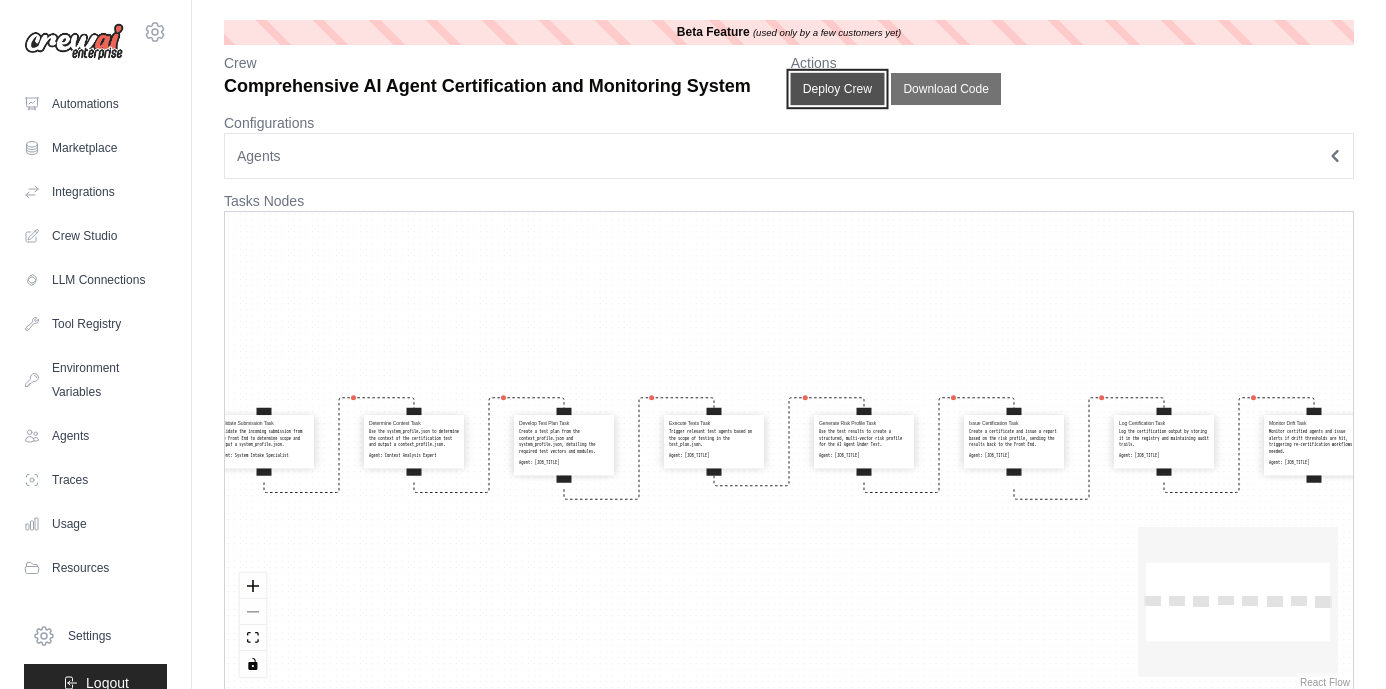 click on "Deploy Crew" at bounding box center [837, 89] 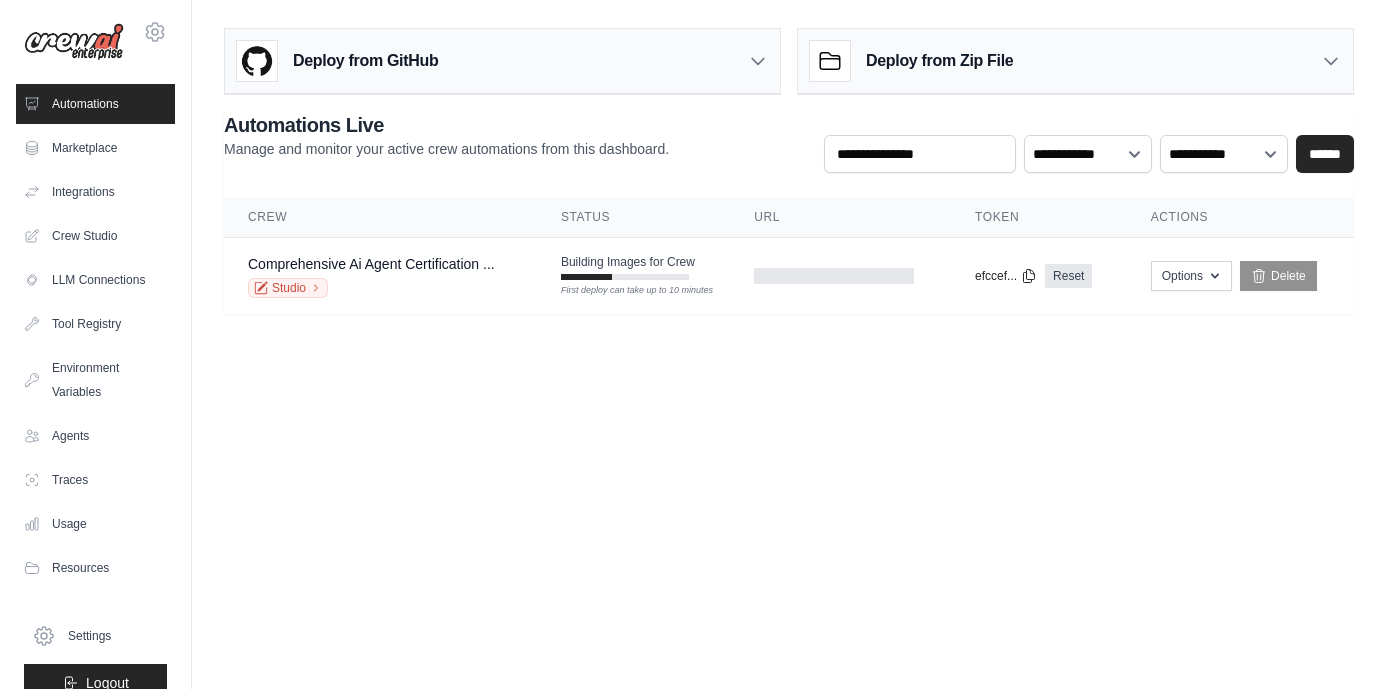 scroll, scrollTop: 0, scrollLeft: 0, axis: both 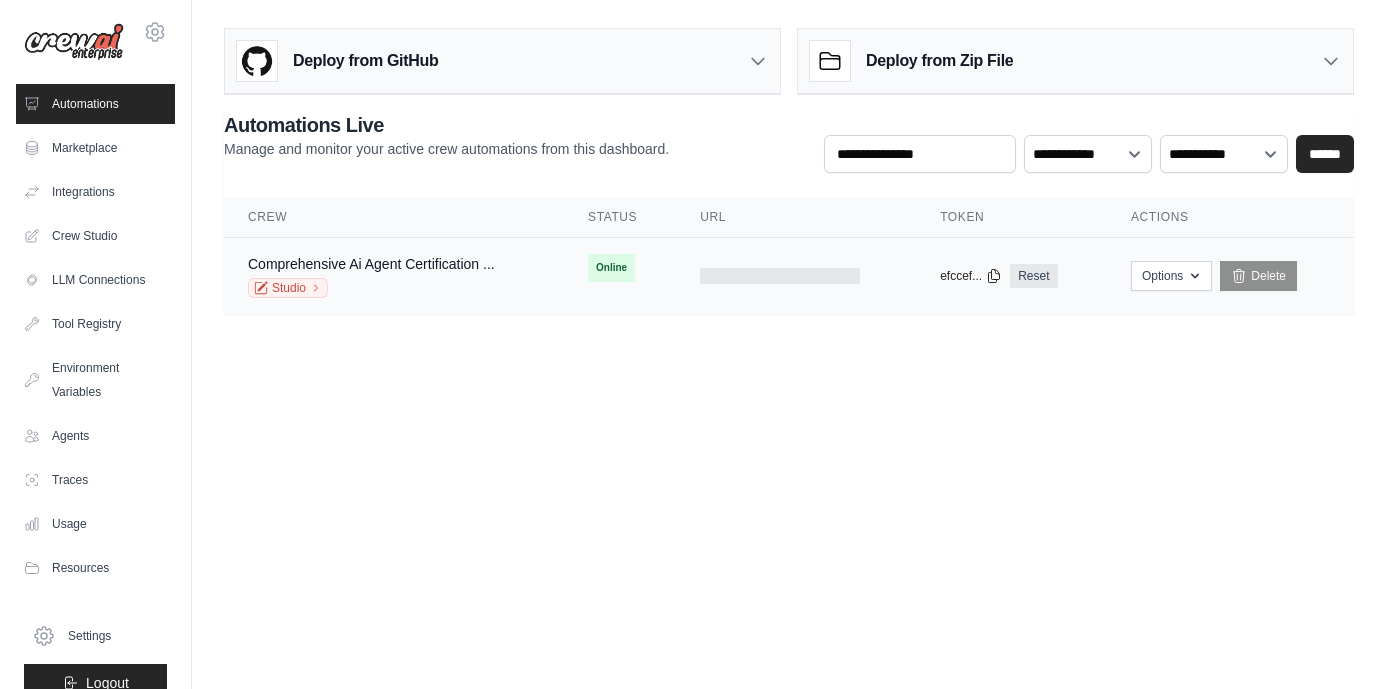 click on "Comprehensive Ai Agent Certification ...
Studio" at bounding box center [371, 276] 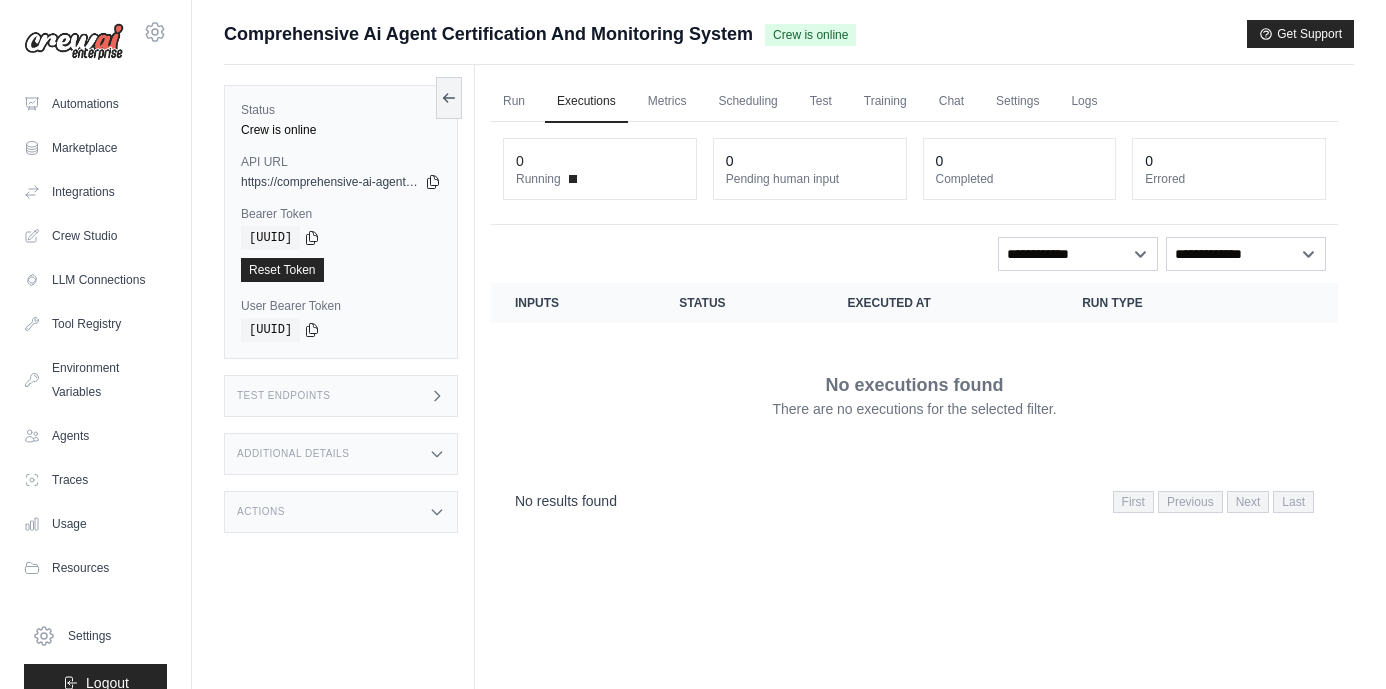 scroll, scrollTop: 0, scrollLeft: 0, axis: both 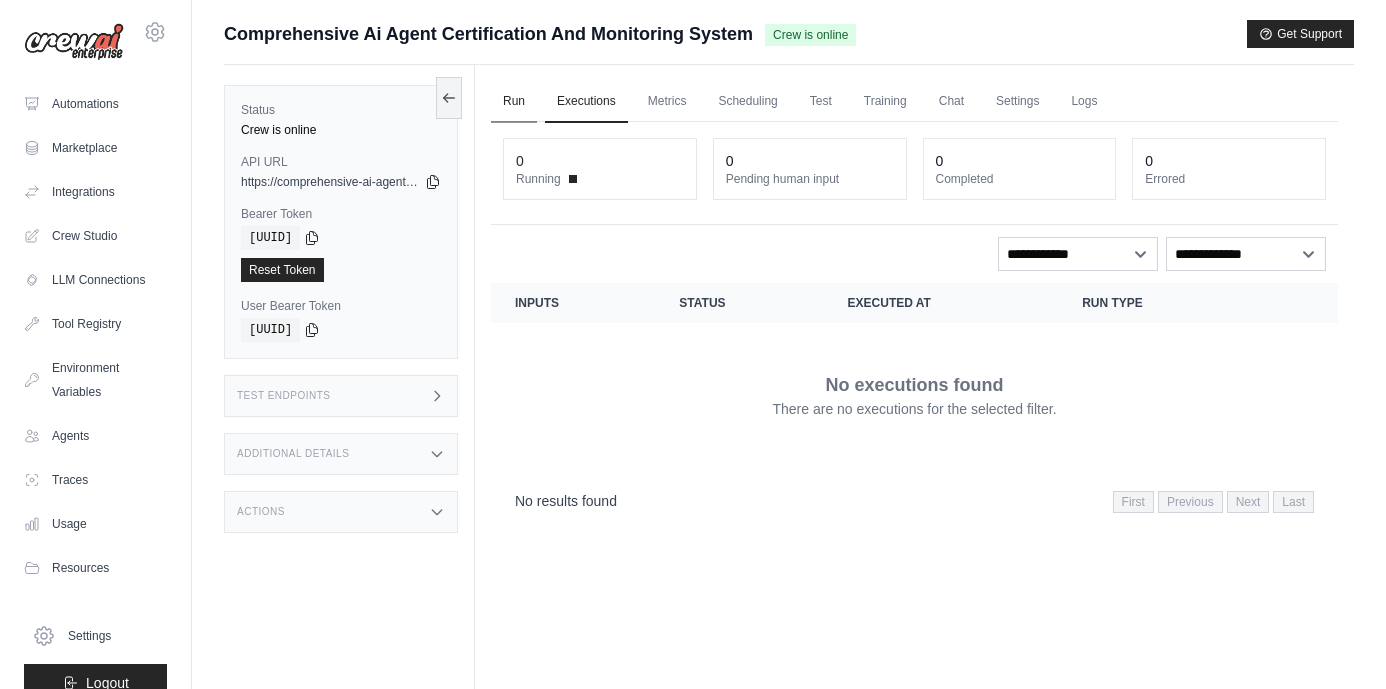 click on "Run" at bounding box center (514, 102) 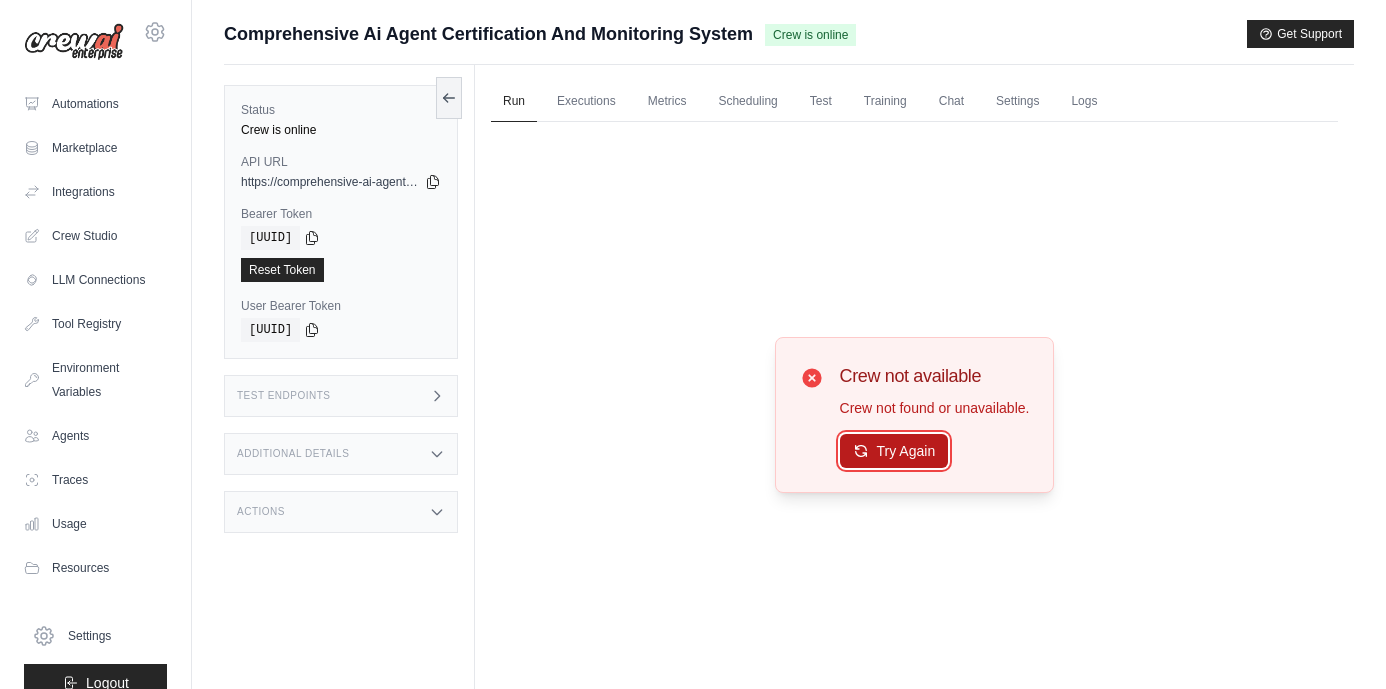 click on "Try Again" at bounding box center (894, 451) 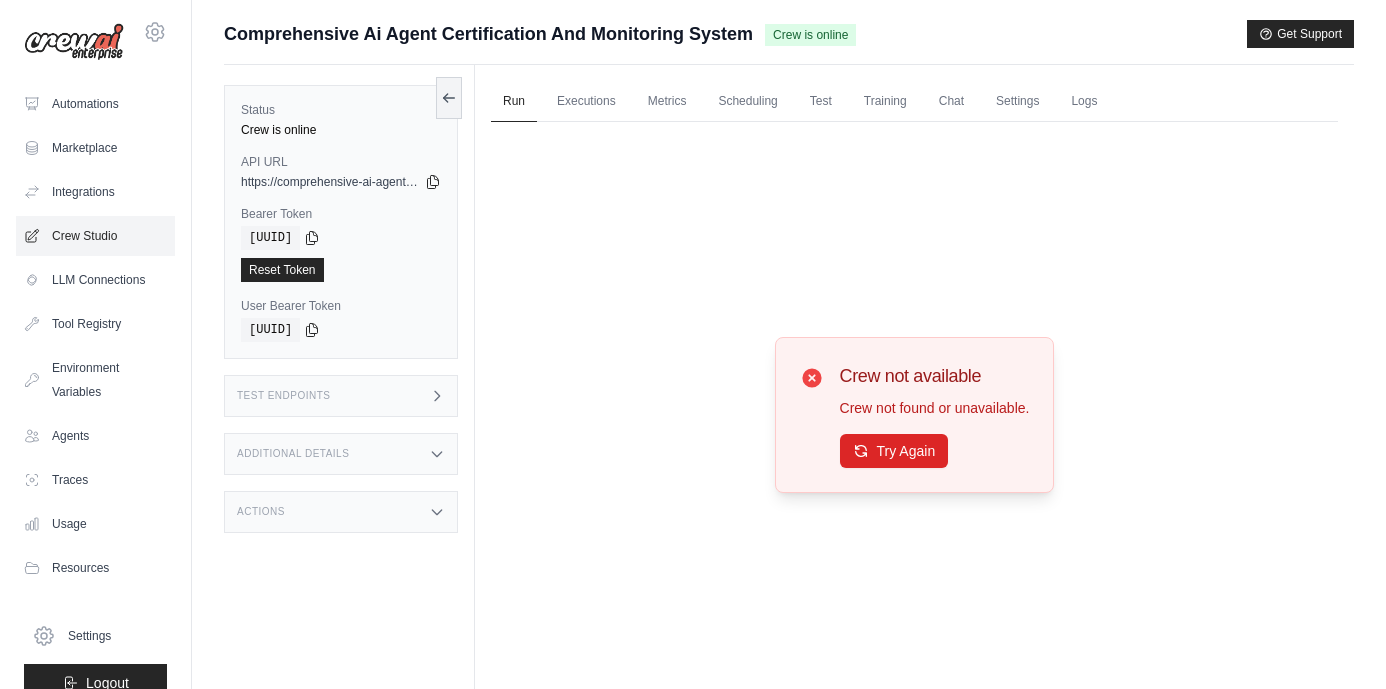 click on "Crew Studio" at bounding box center (95, 236) 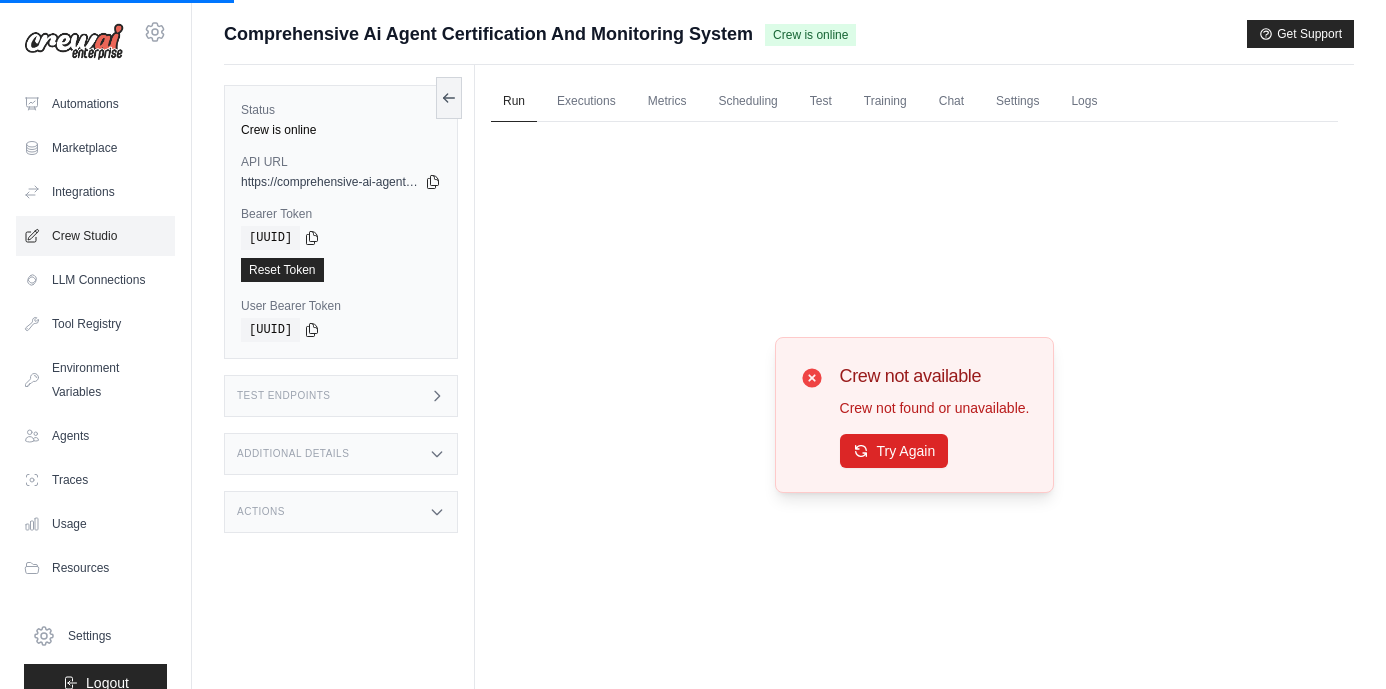 click on "Crew Studio" at bounding box center (95, 236) 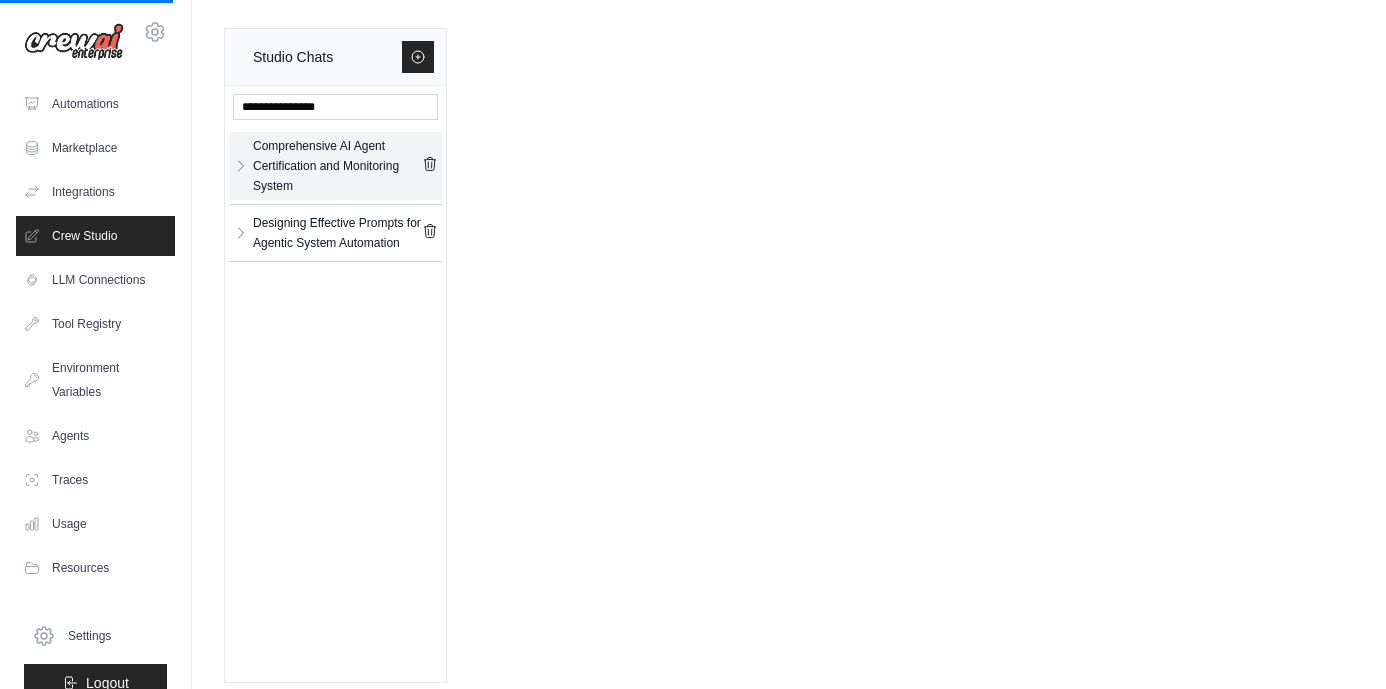 click on "Comprehensive AI Agent Certification and Monitoring System" at bounding box center [337, 166] 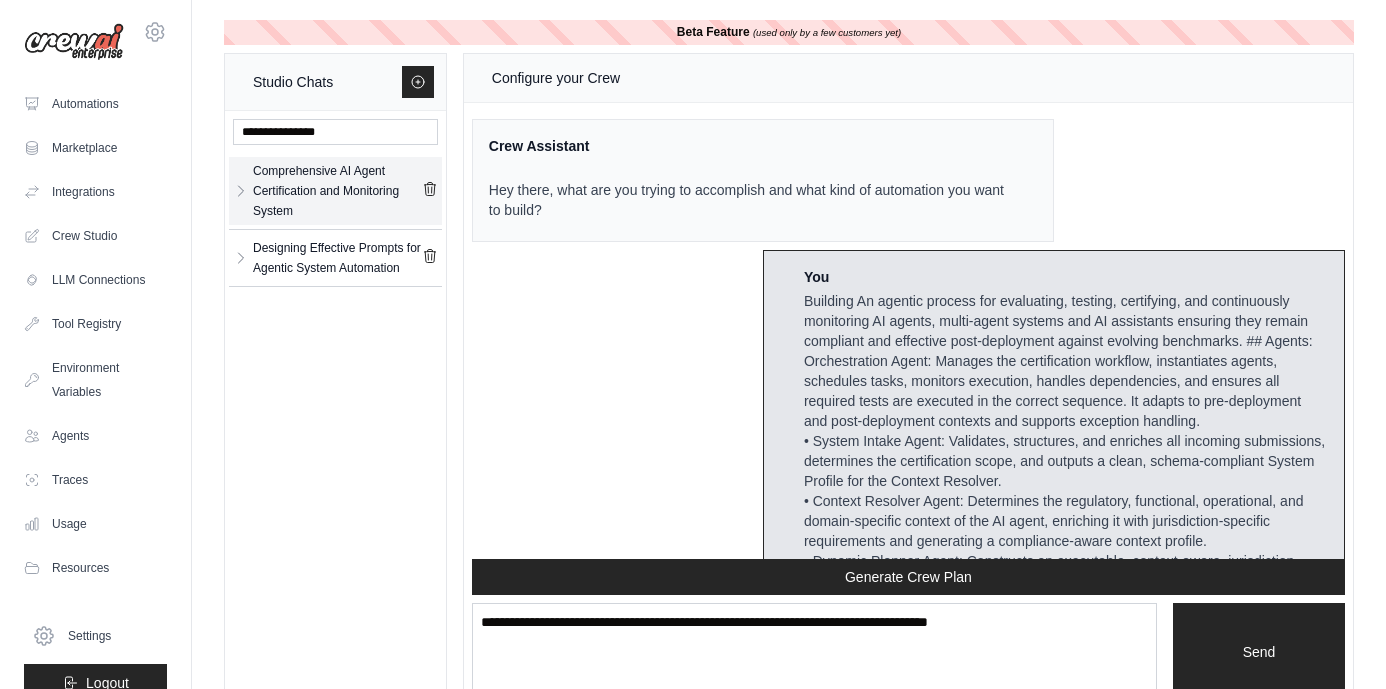 scroll, scrollTop: 161769, scrollLeft: 0, axis: vertical 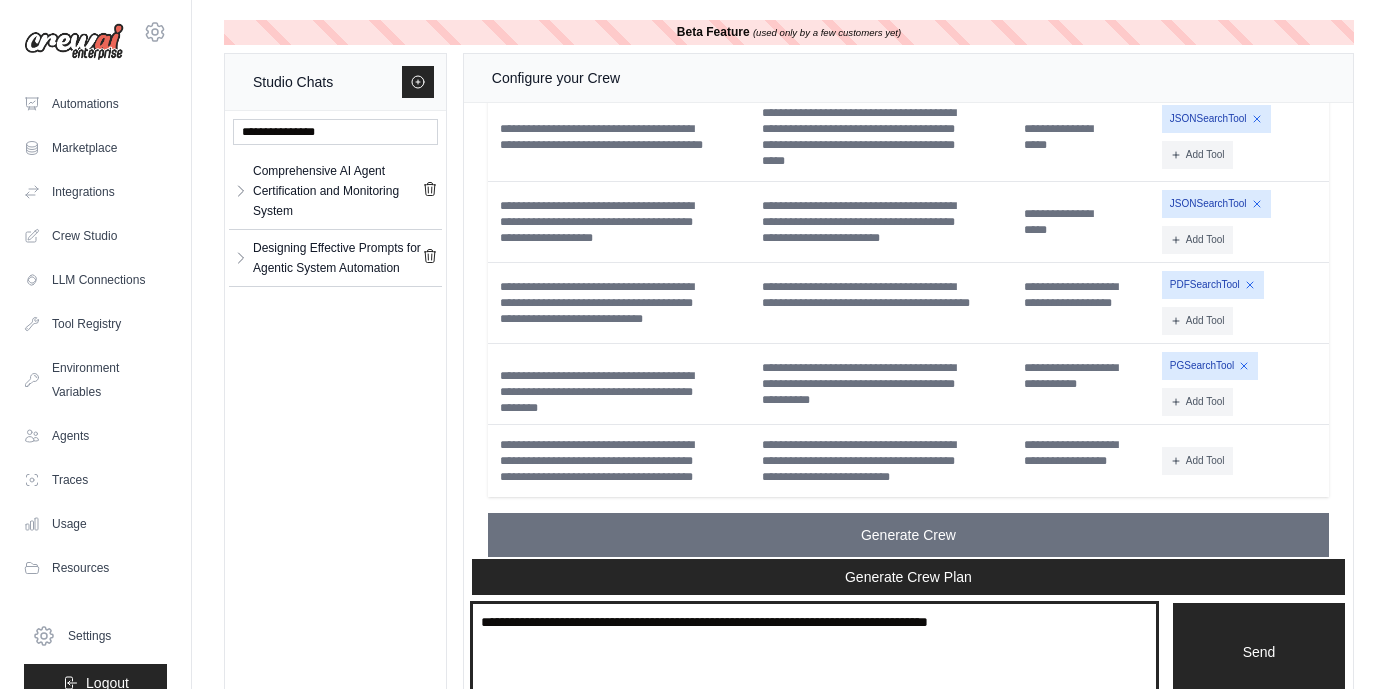 click at bounding box center (814, 652) 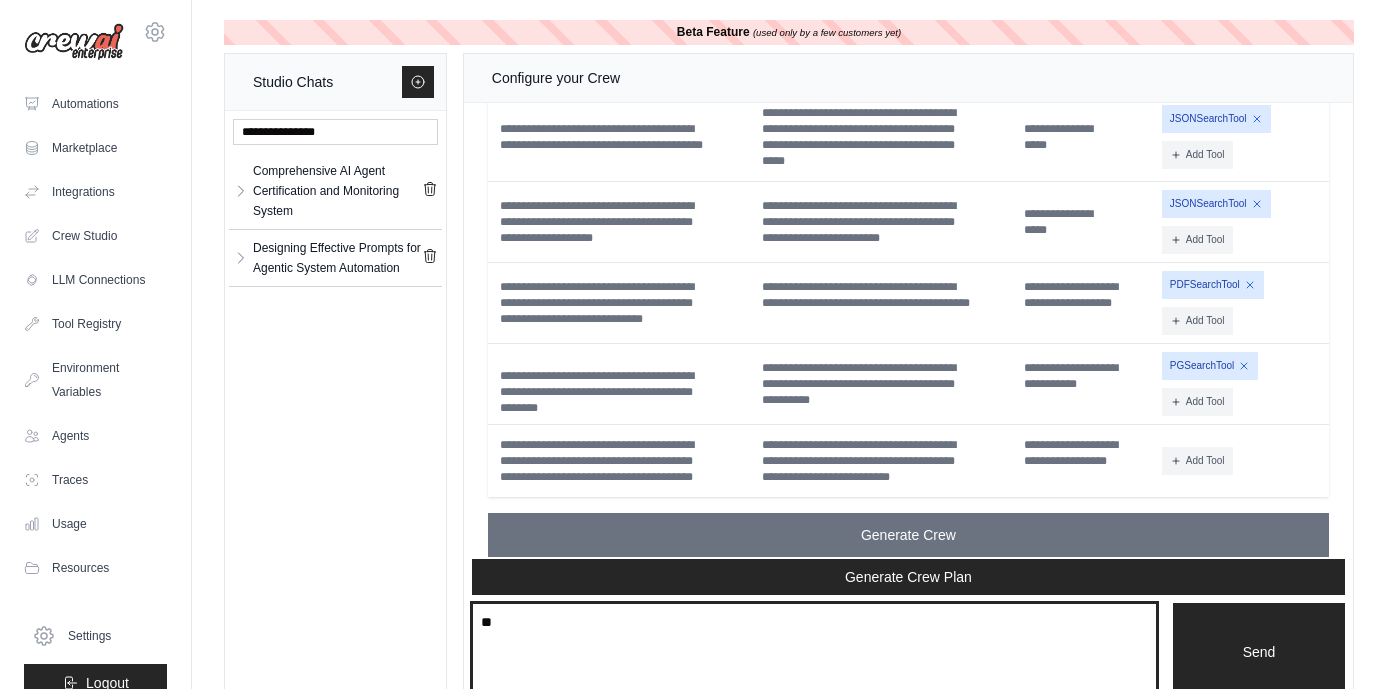 type on "*" 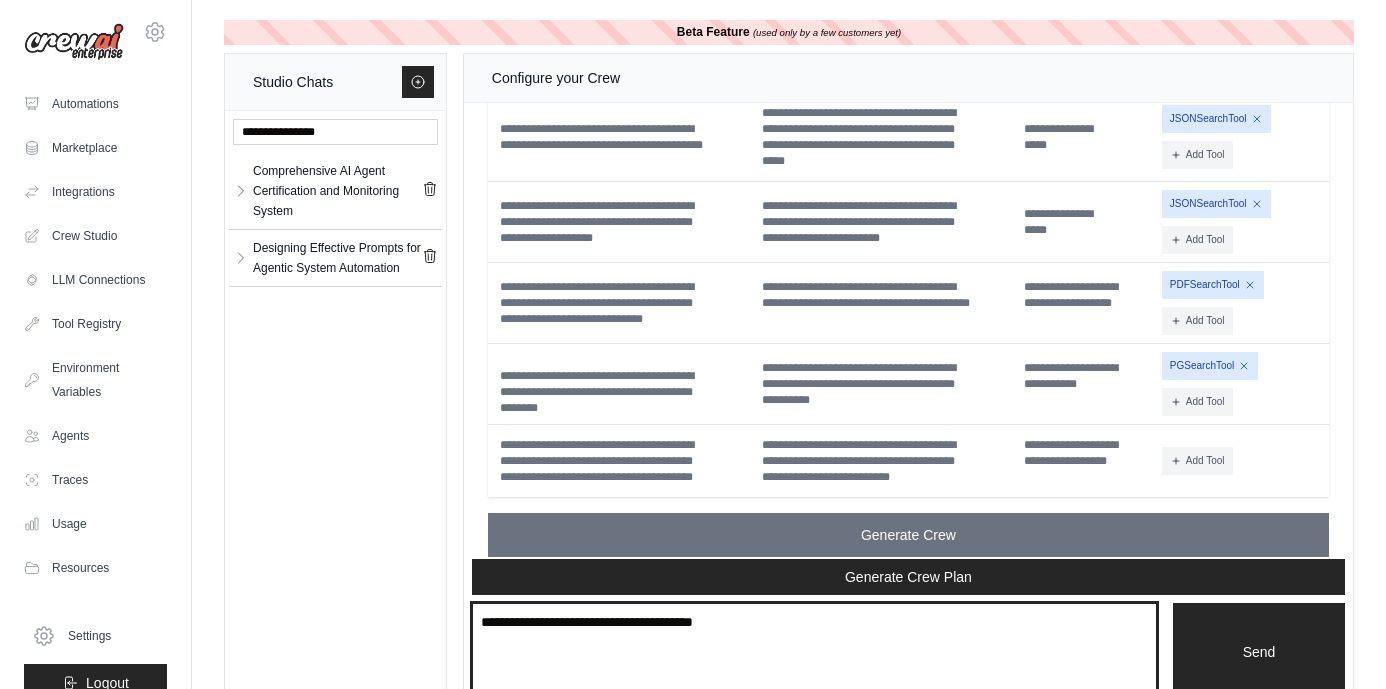 type on "**********" 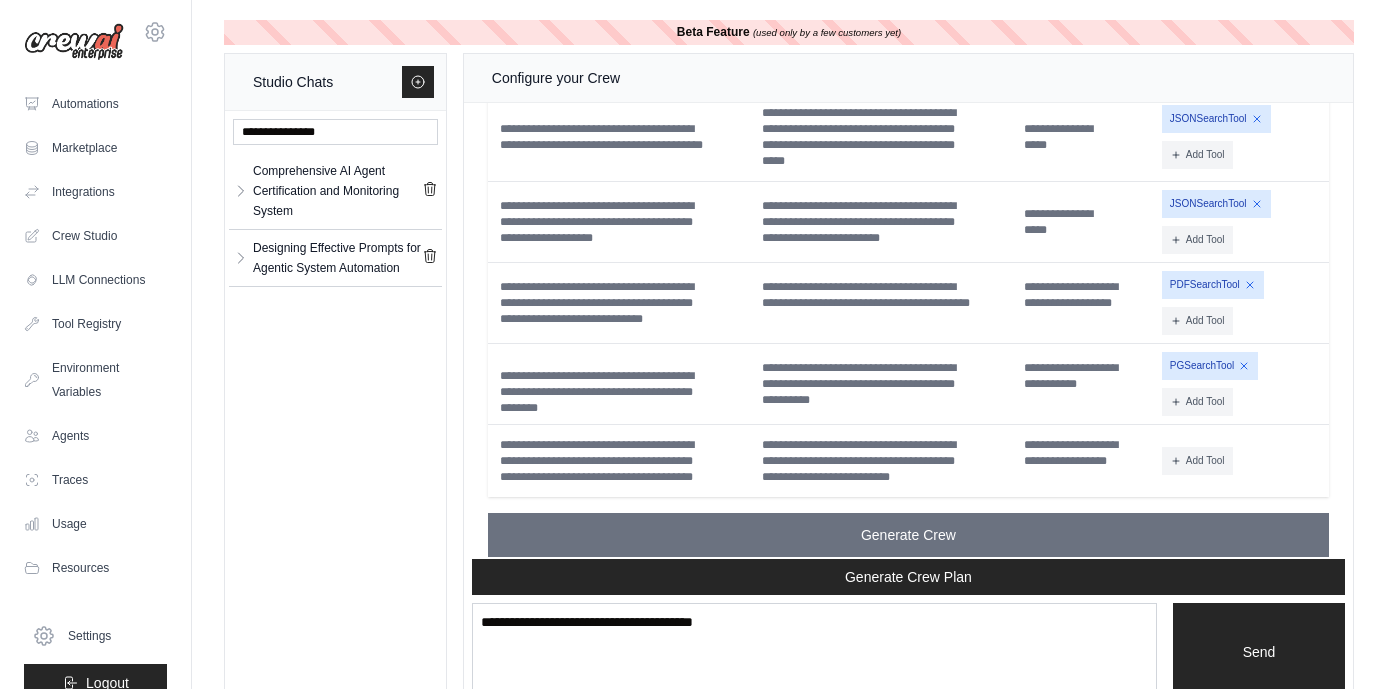 type 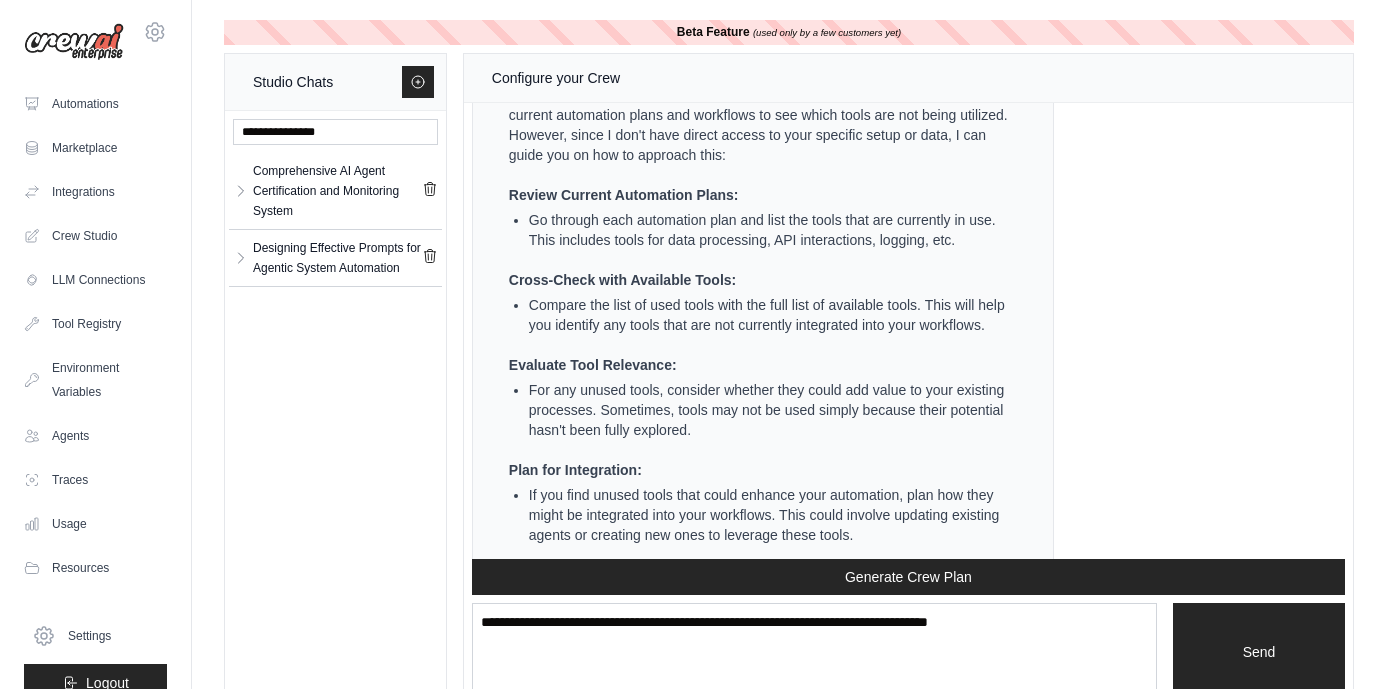 scroll, scrollTop: 162474, scrollLeft: 0, axis: vertical 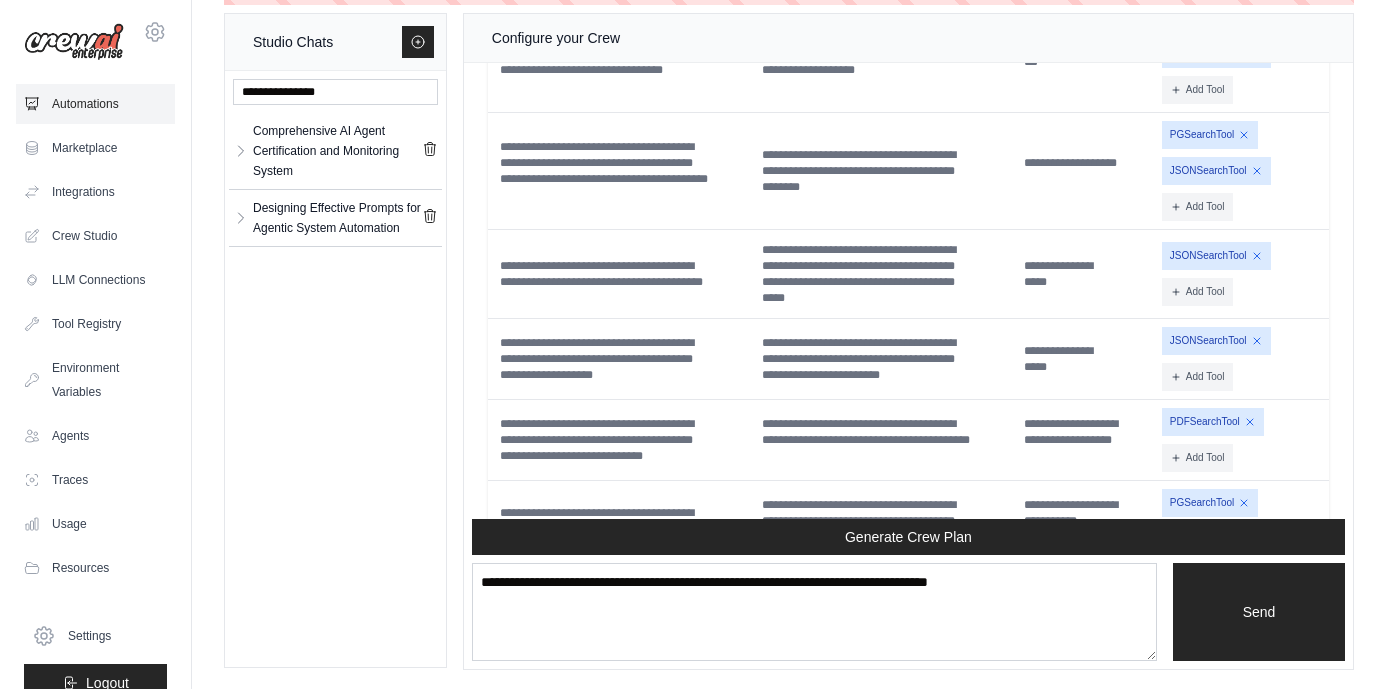 click on "Automations" at bounding box center [95, 104] 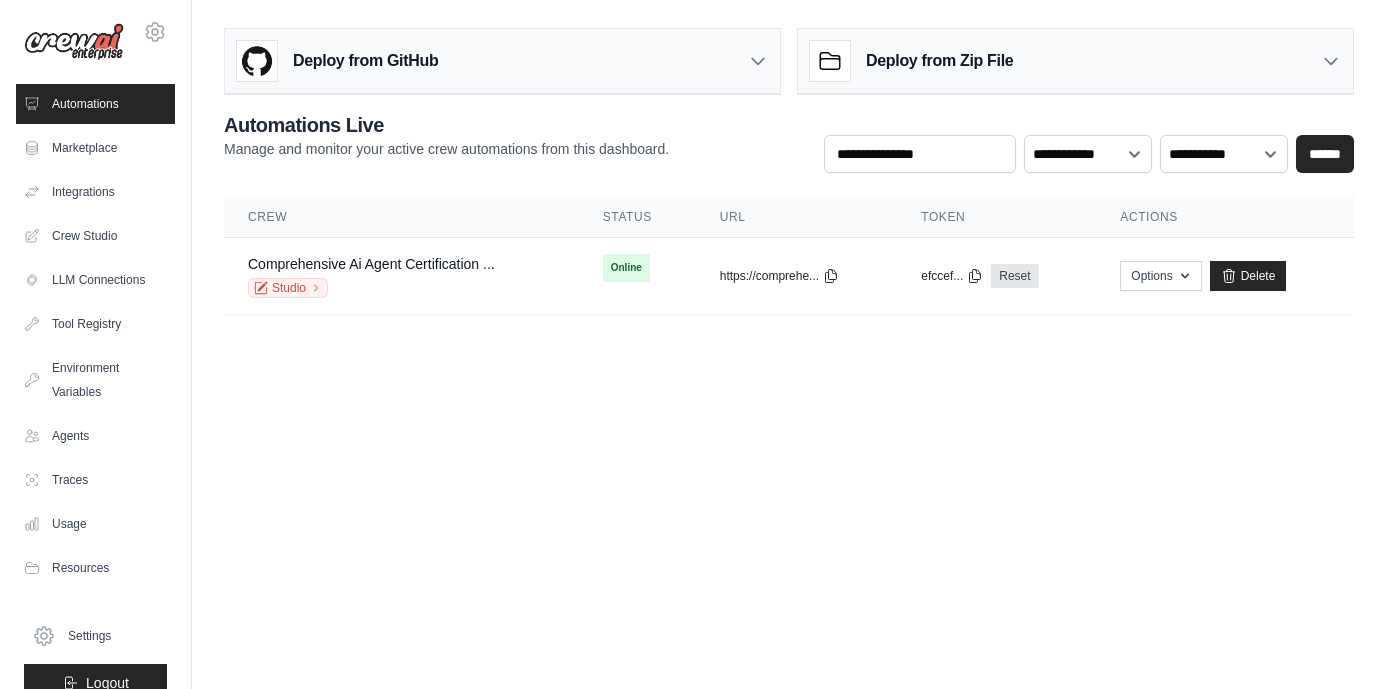 scroll, scrollTop: 0, scrollLeft: 0, axis: both 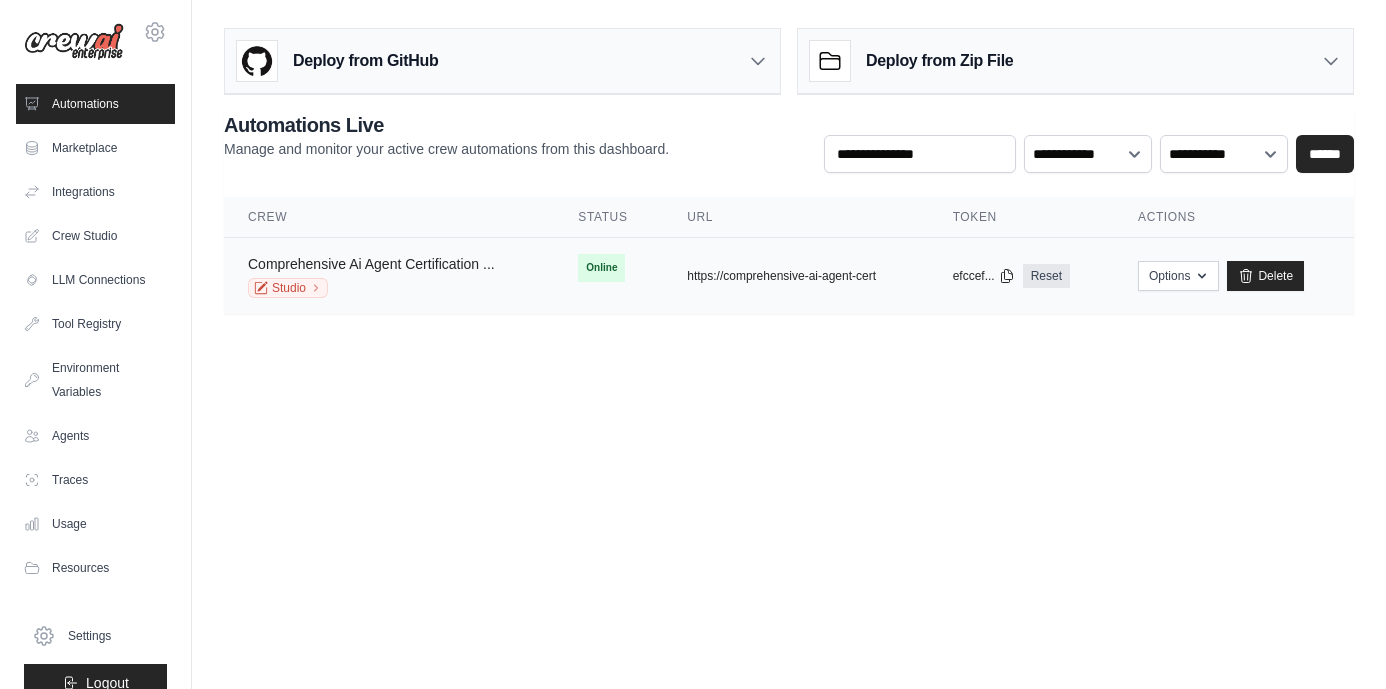 click on "Comprehensive Ai Agent Certification ..." at bounding box center [371, 264] 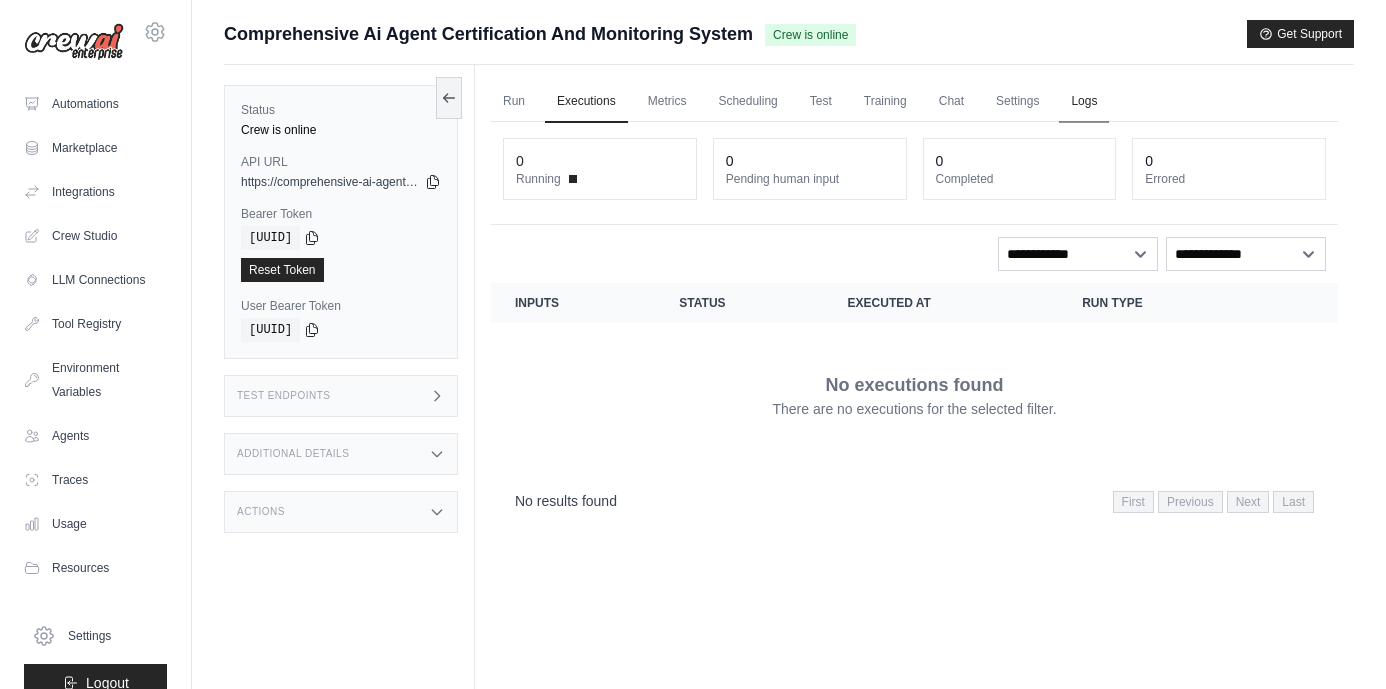 click on "Logs" at bounding box center [1084, 102] 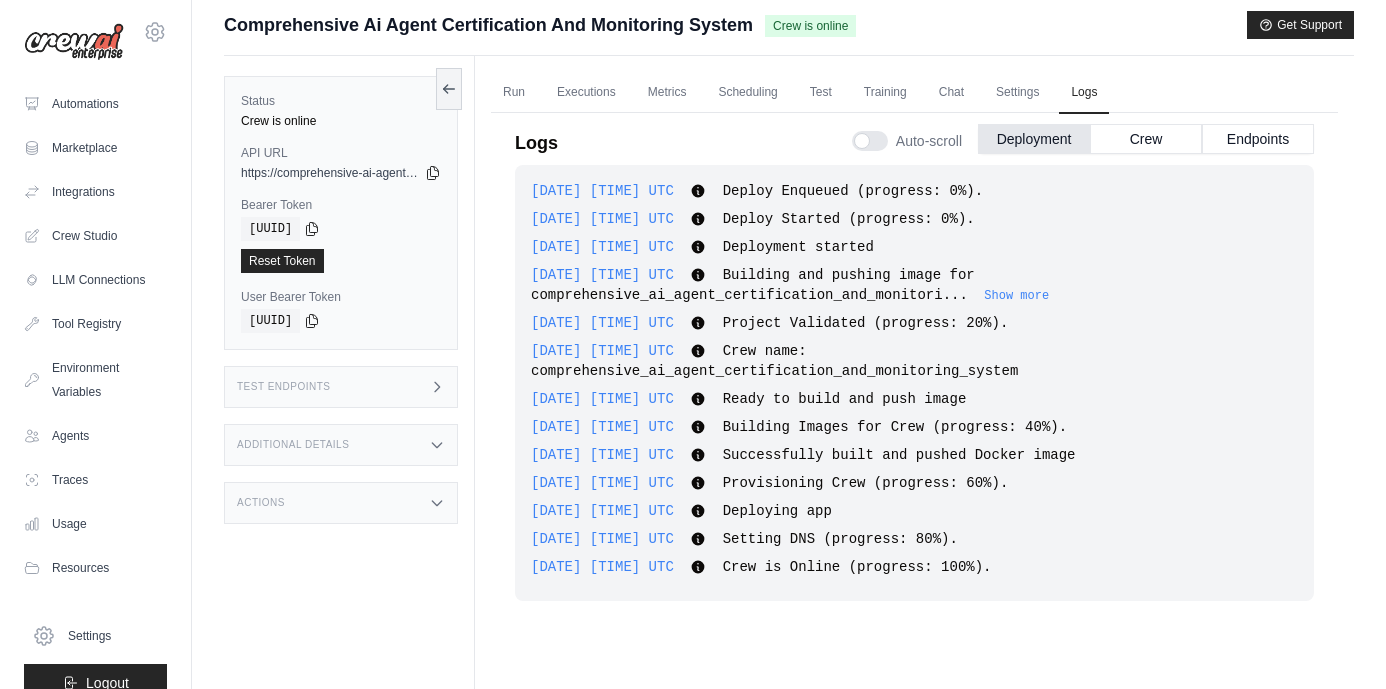 scroll, scrollTop: 0, scrollLeft: 0, axis: both 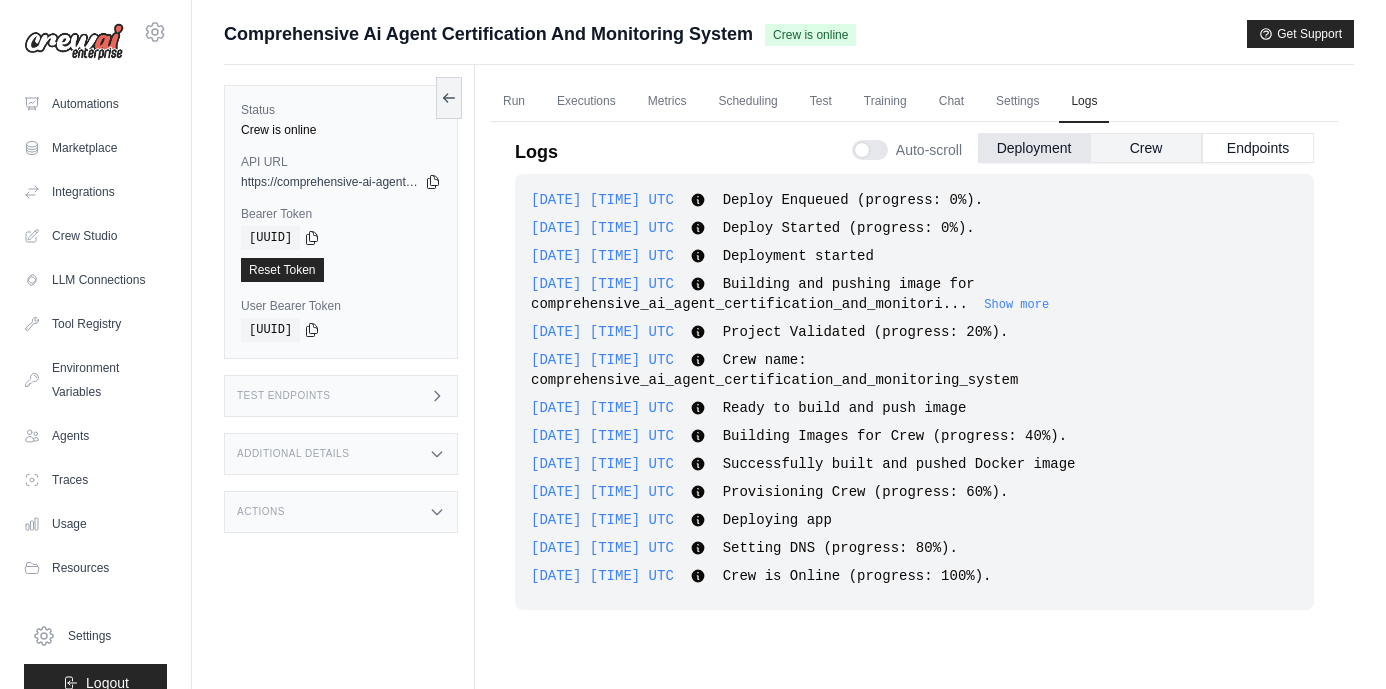 click on "Crew" at bounding box center (1146, 148) 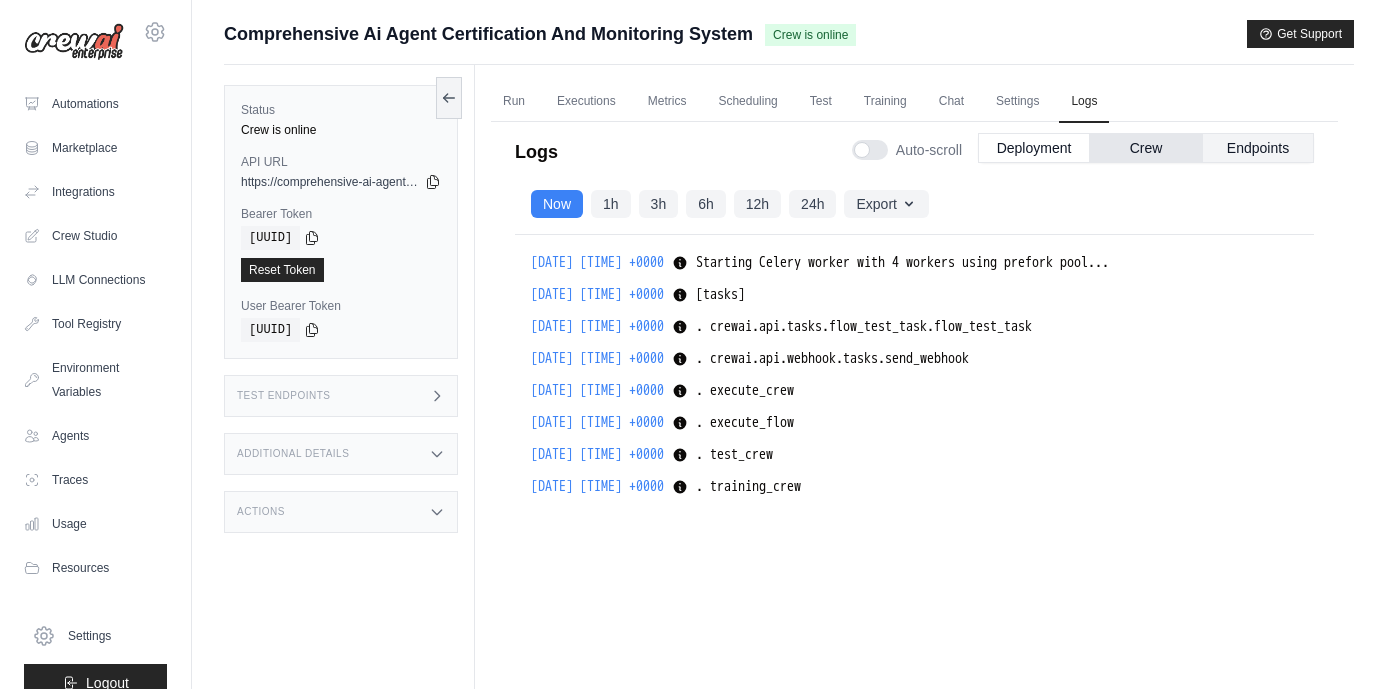 click on "Endpoints" at bounding box center (1258, 148) 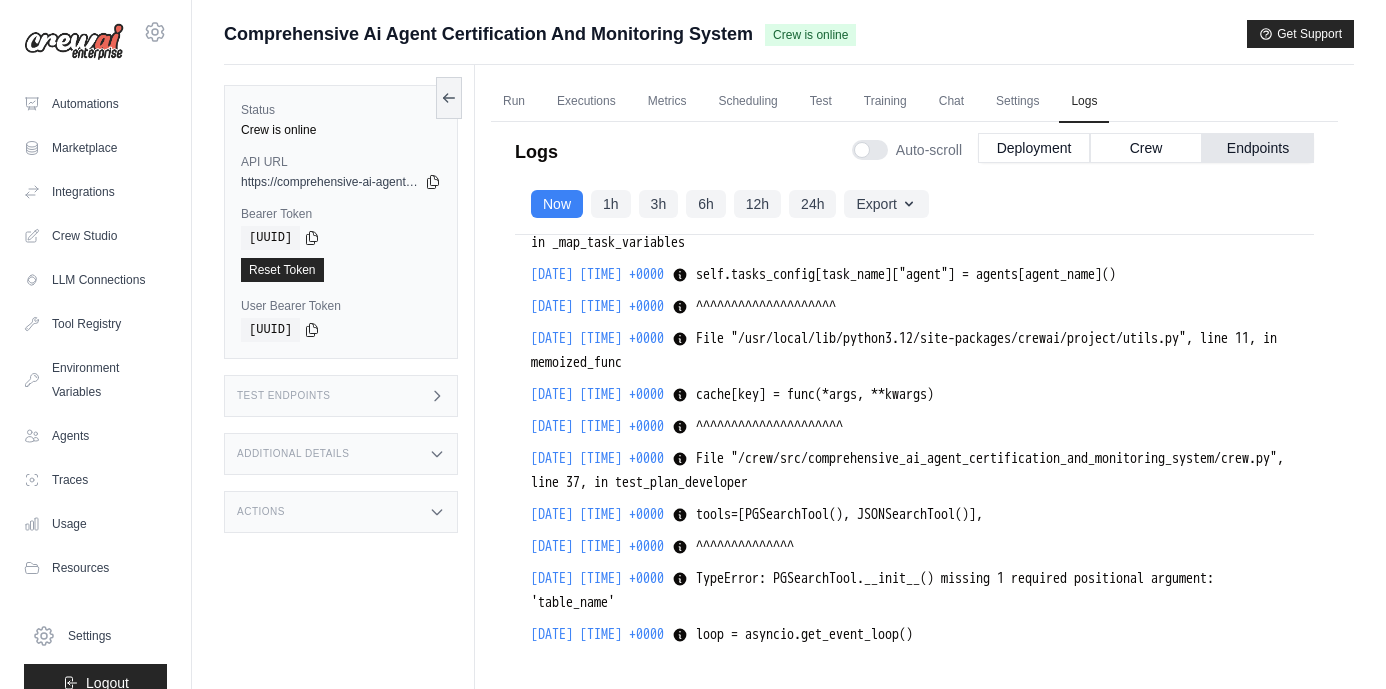 scroll, scrollTop: 1612, scrollLeft: 0, axis: vertical 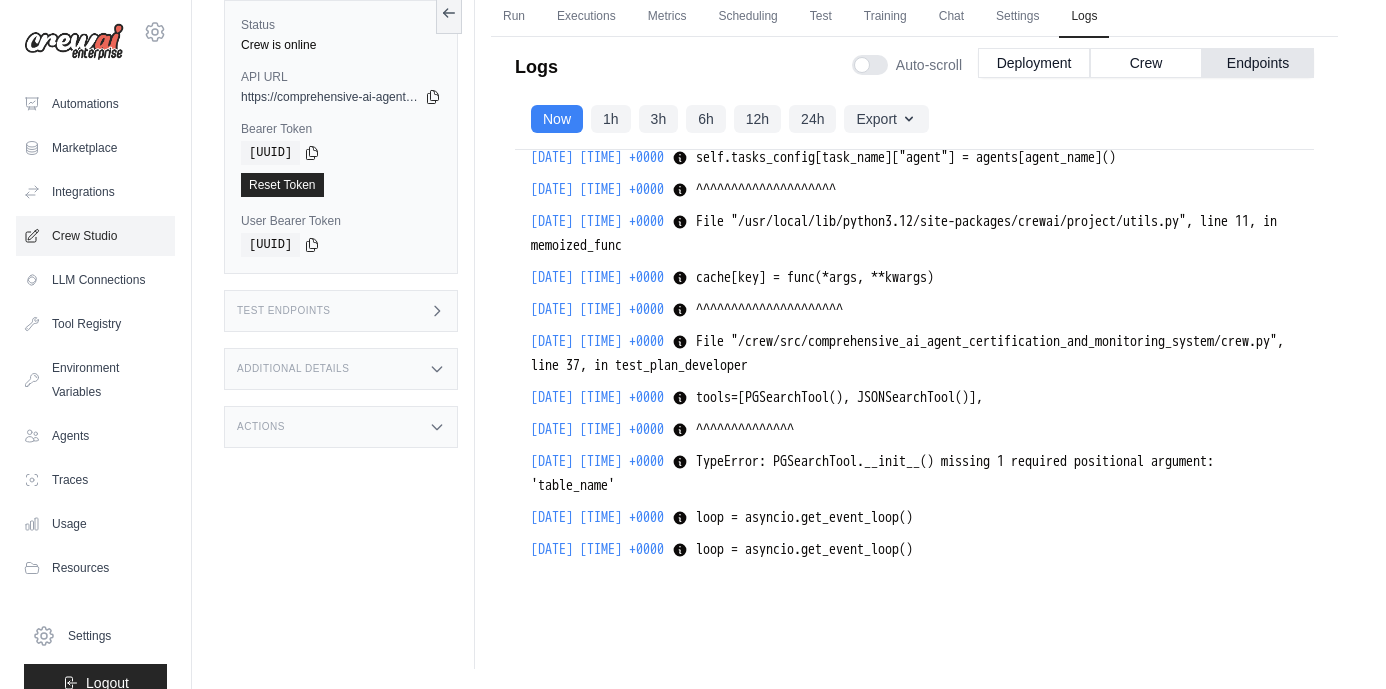 click on "Crew Studio" at bounding box center [95, 236] 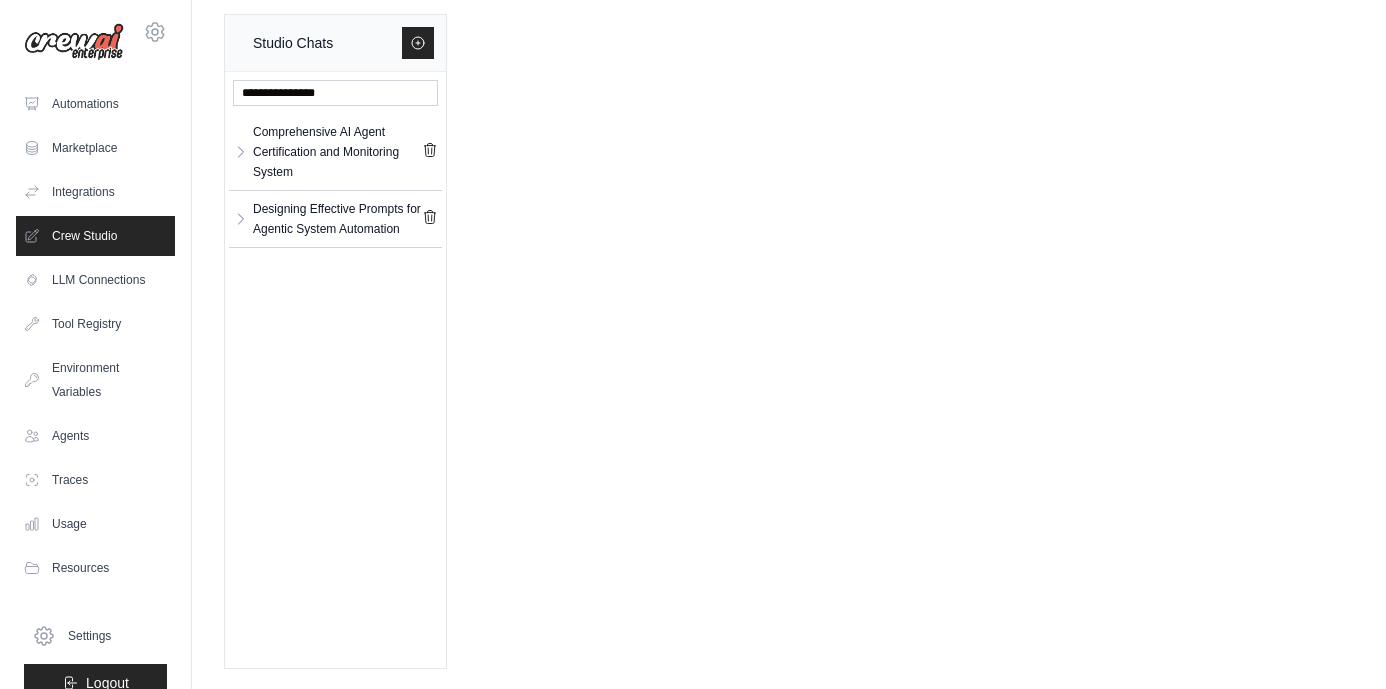 scroll, scrollTop: 0, scrollLeft: 0, axis: both 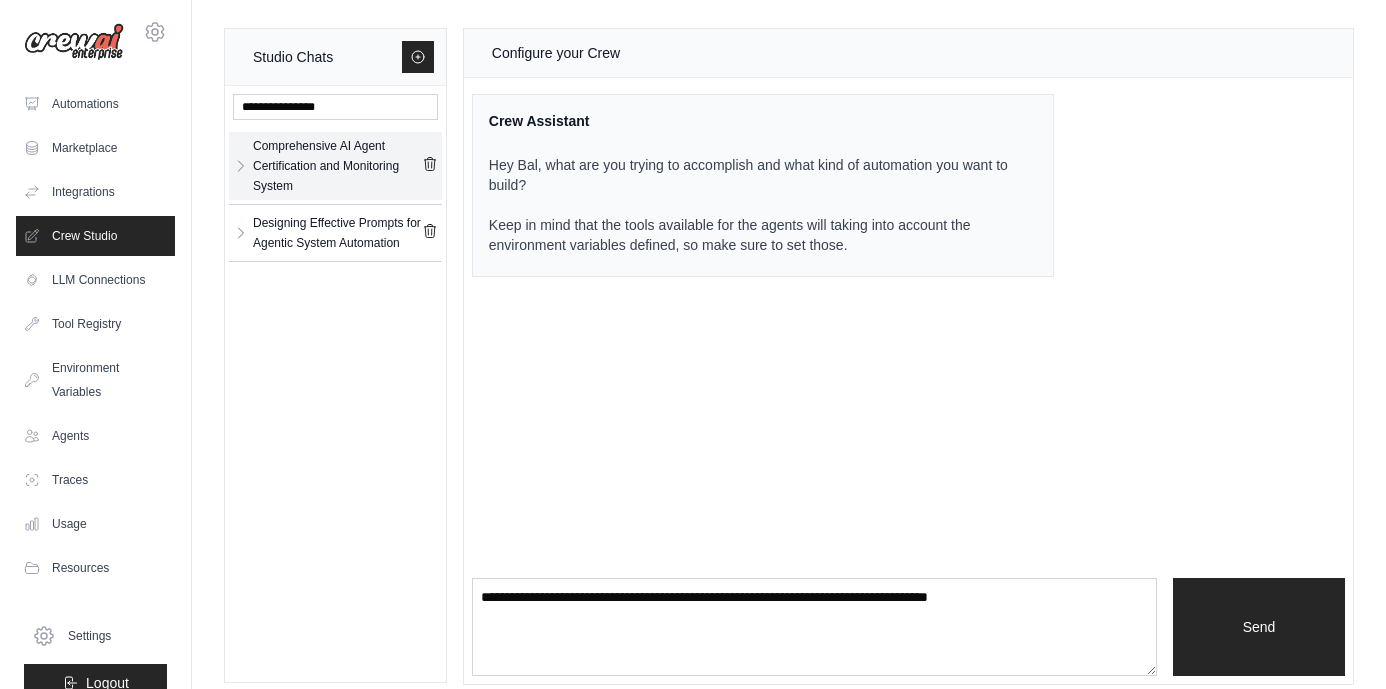 click on "Comprehensive AI Agent Certification and Monitoring System" at bounding box center (337, 166) 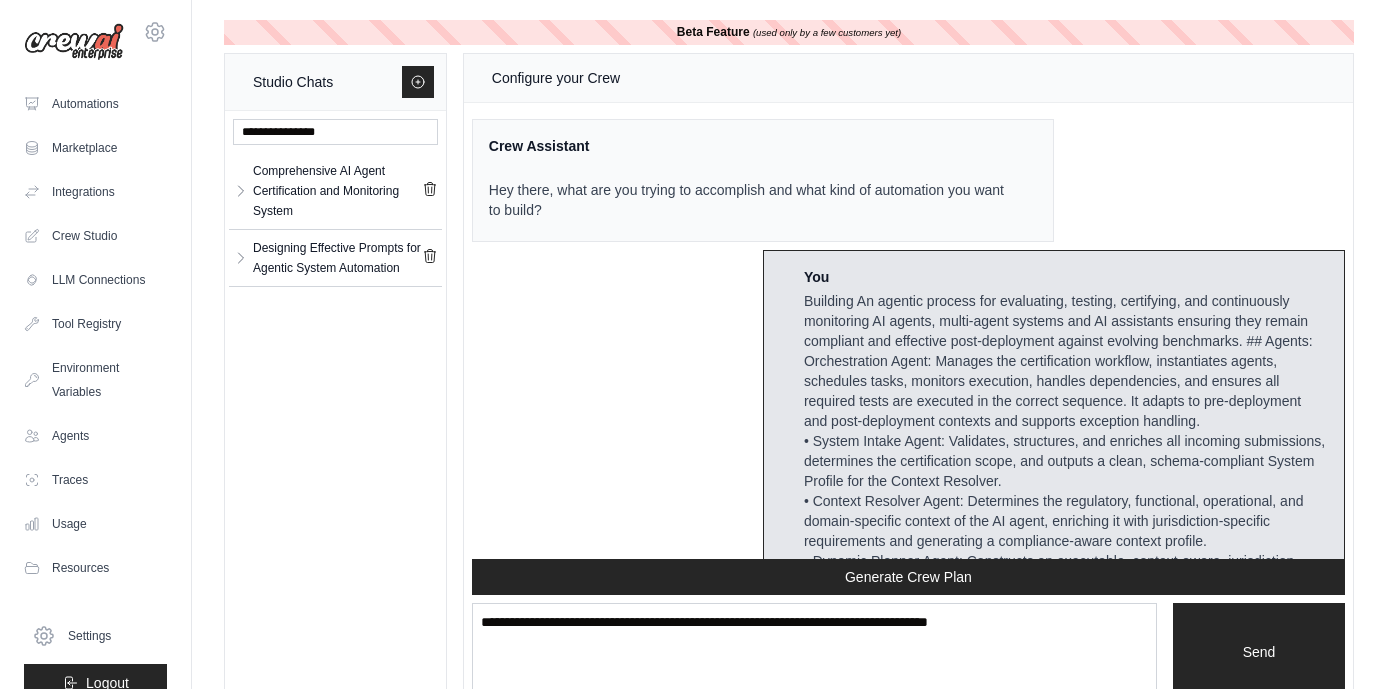 scroll, scrollTop: 162474, scrollLeft: 0, axis: vertical 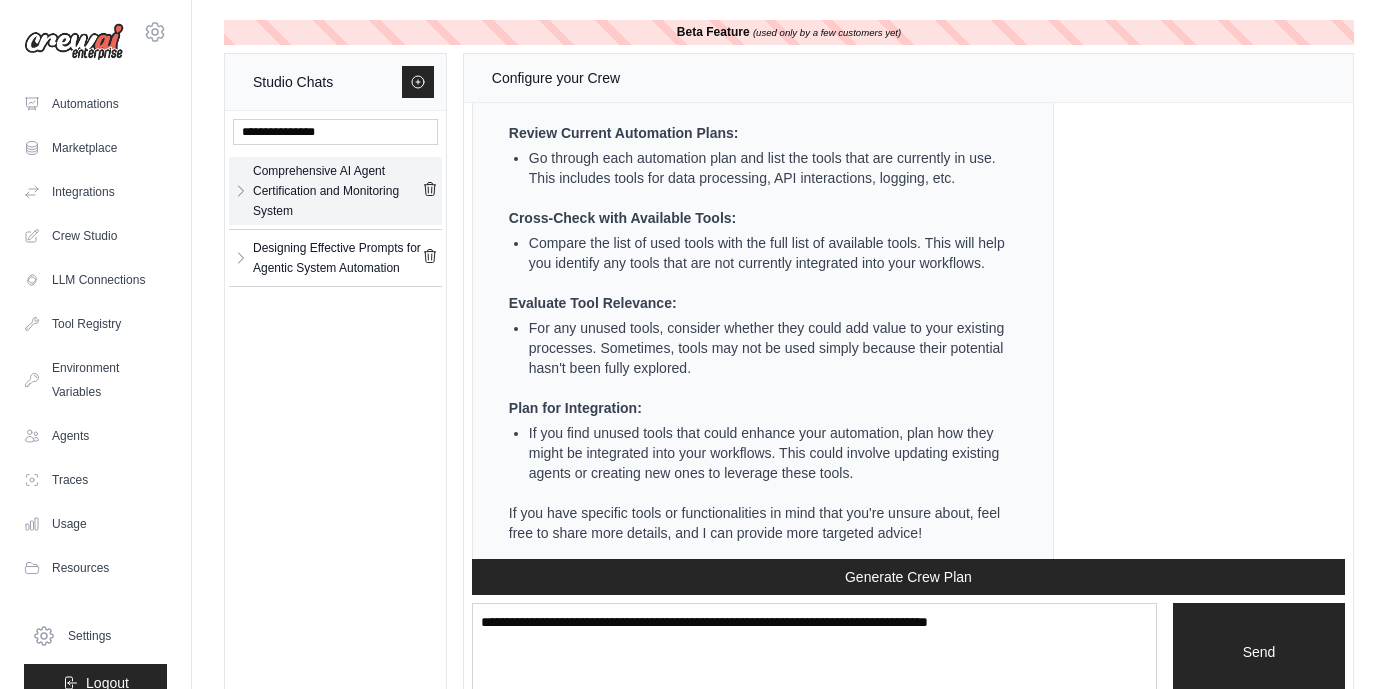 click on "Comprehensive AI Agent Certification and Monitoring System" at bounding box center (337, 191) 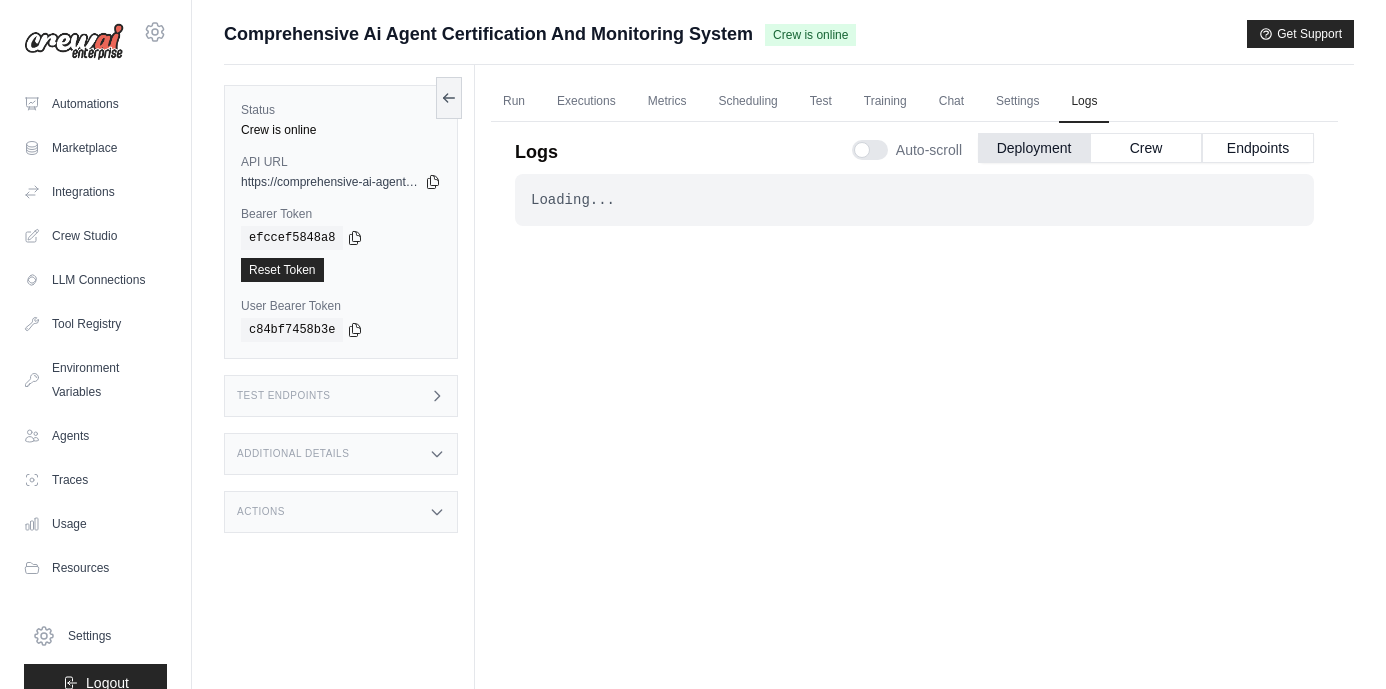 scroll, scrollTop: 85, scrollLeft: 0, axis: vertical 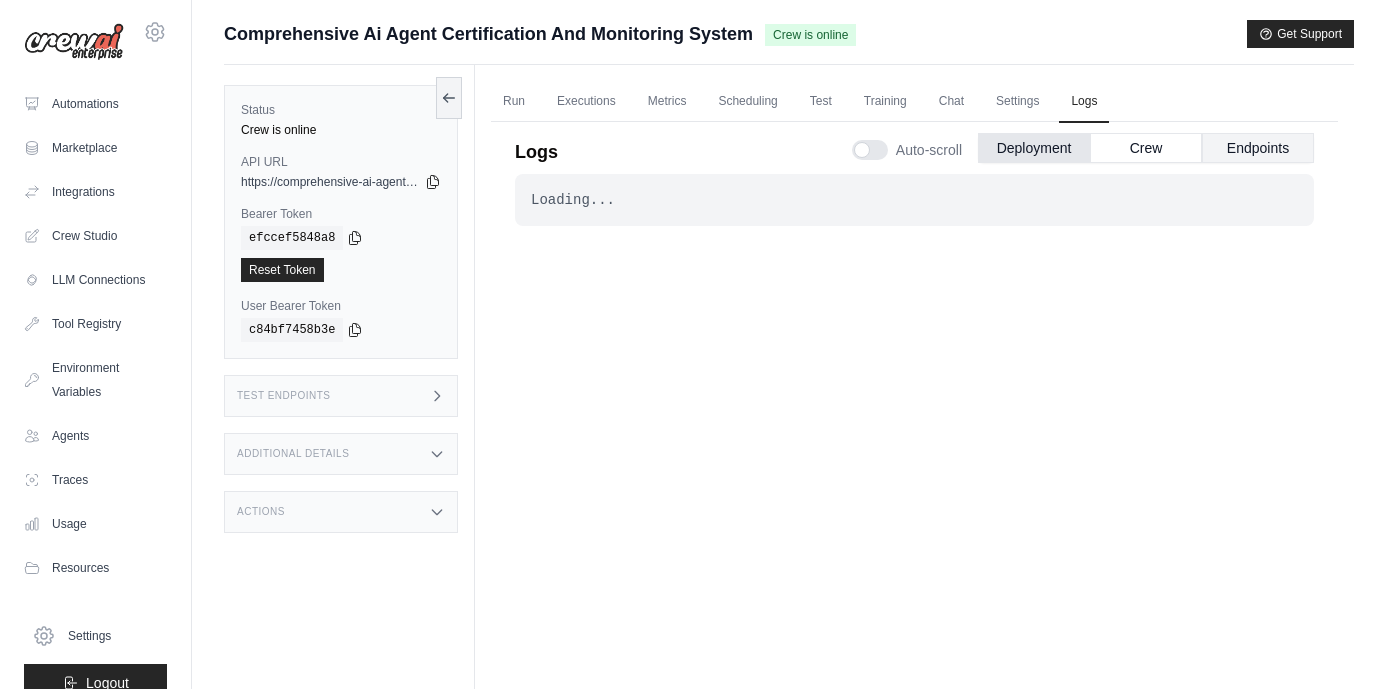 click on "Endpoints" at bounding box center (1258, 148) 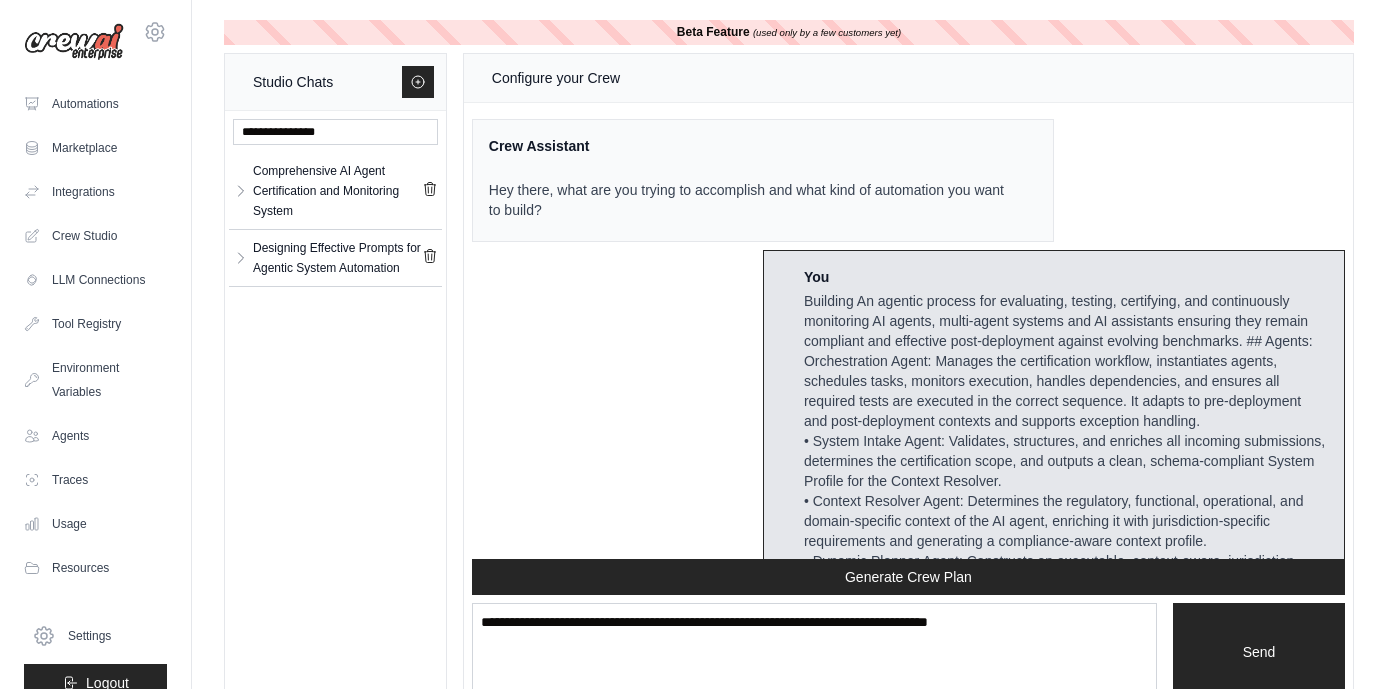 scroll, scrollTop: 40, scrollLeft: 0, axis: vertical 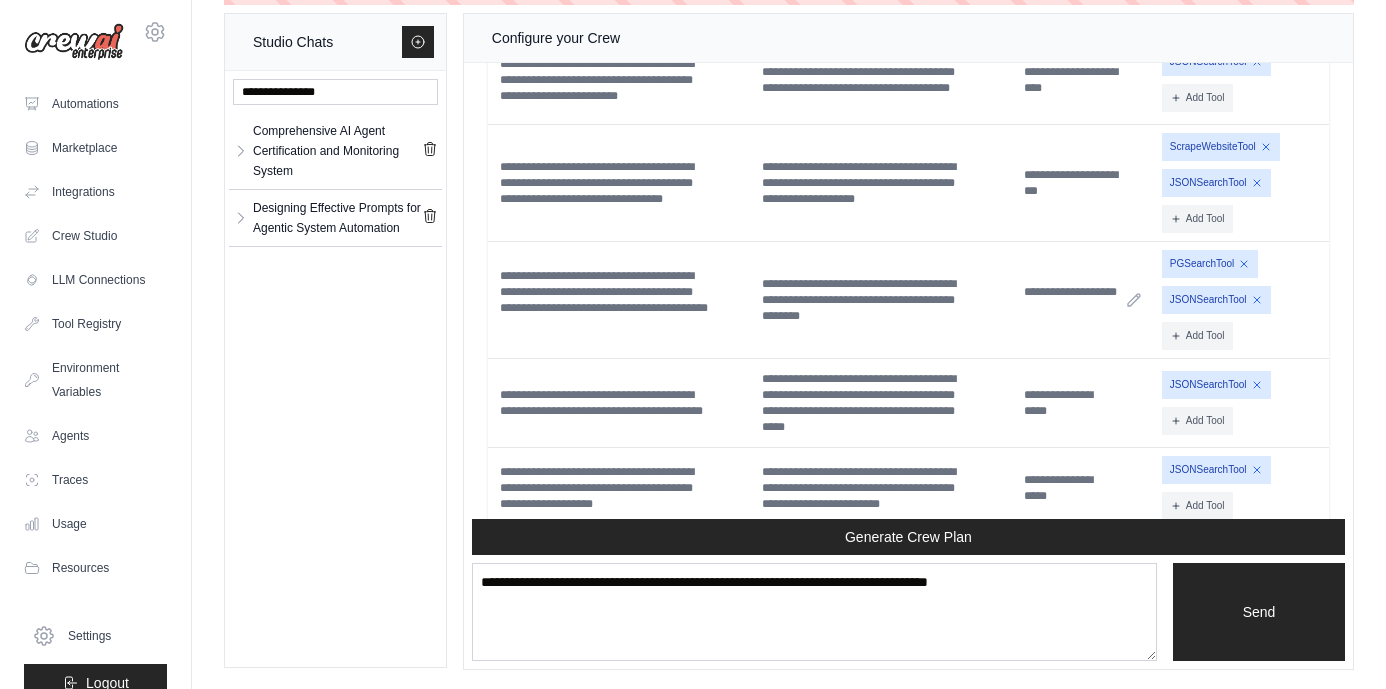 click 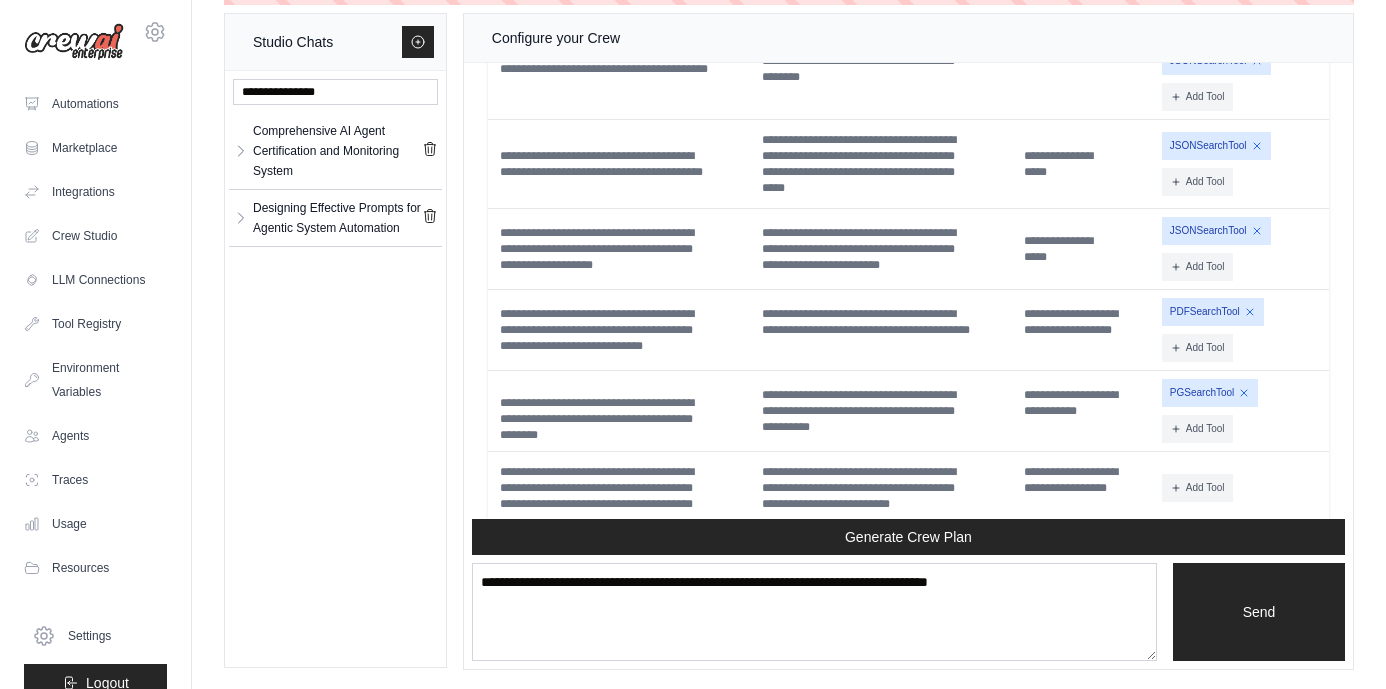 scroll, scrollTop: 161686, scrollLeft: 0, axis: vertical 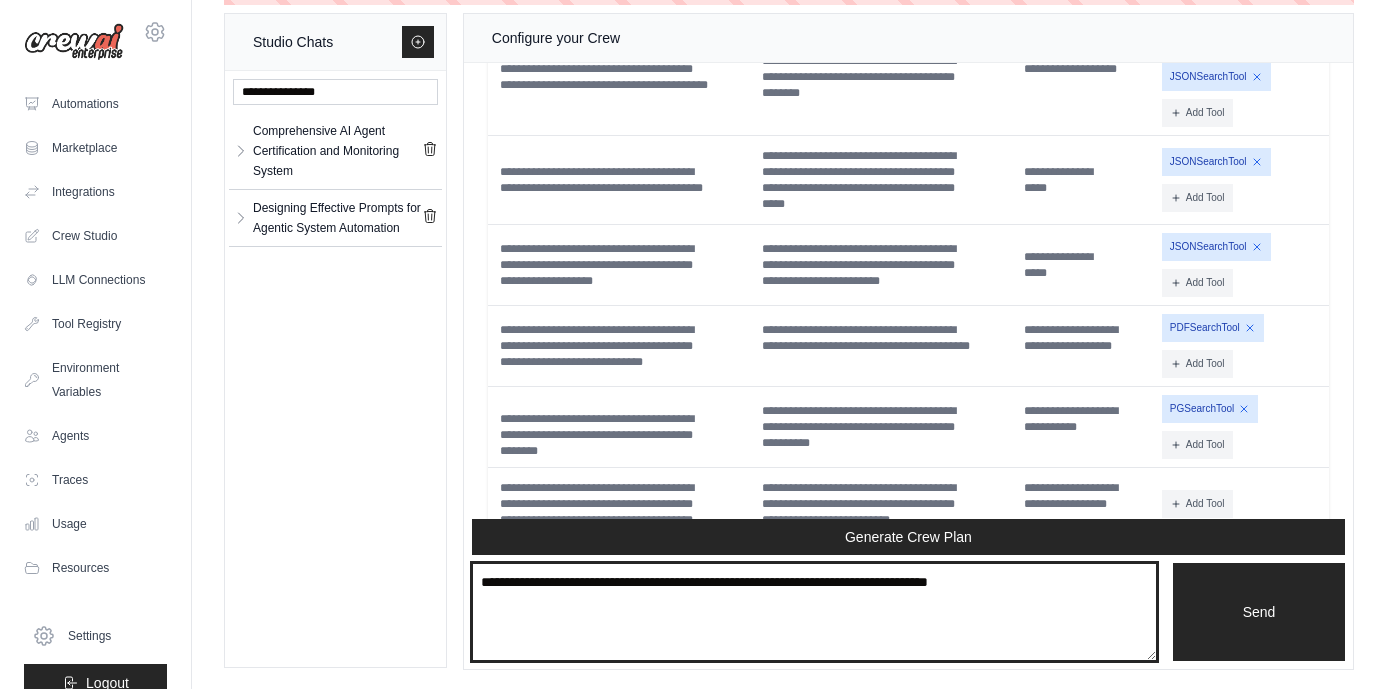 click at bounding box center [814, 612] 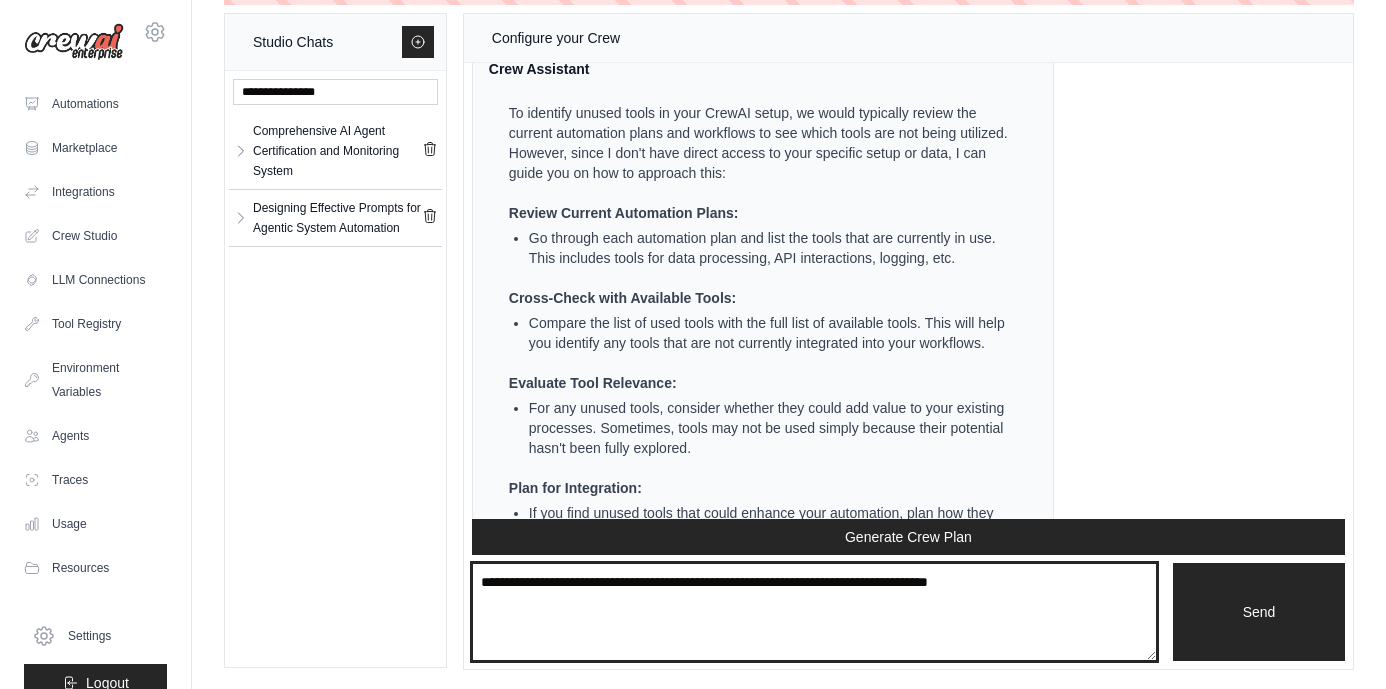 scroll, scrollTop: 162078, scrollLeft: 0, axis: vertical 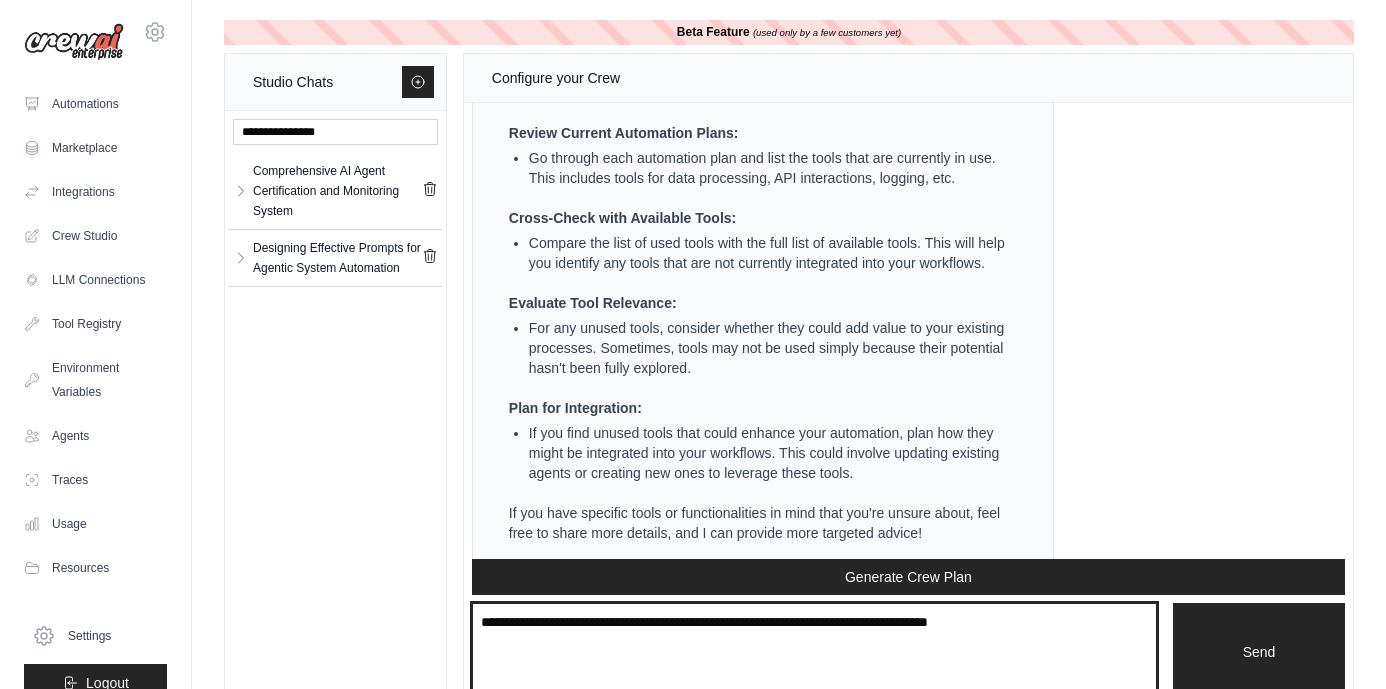 click at bounding box center [814, 652] 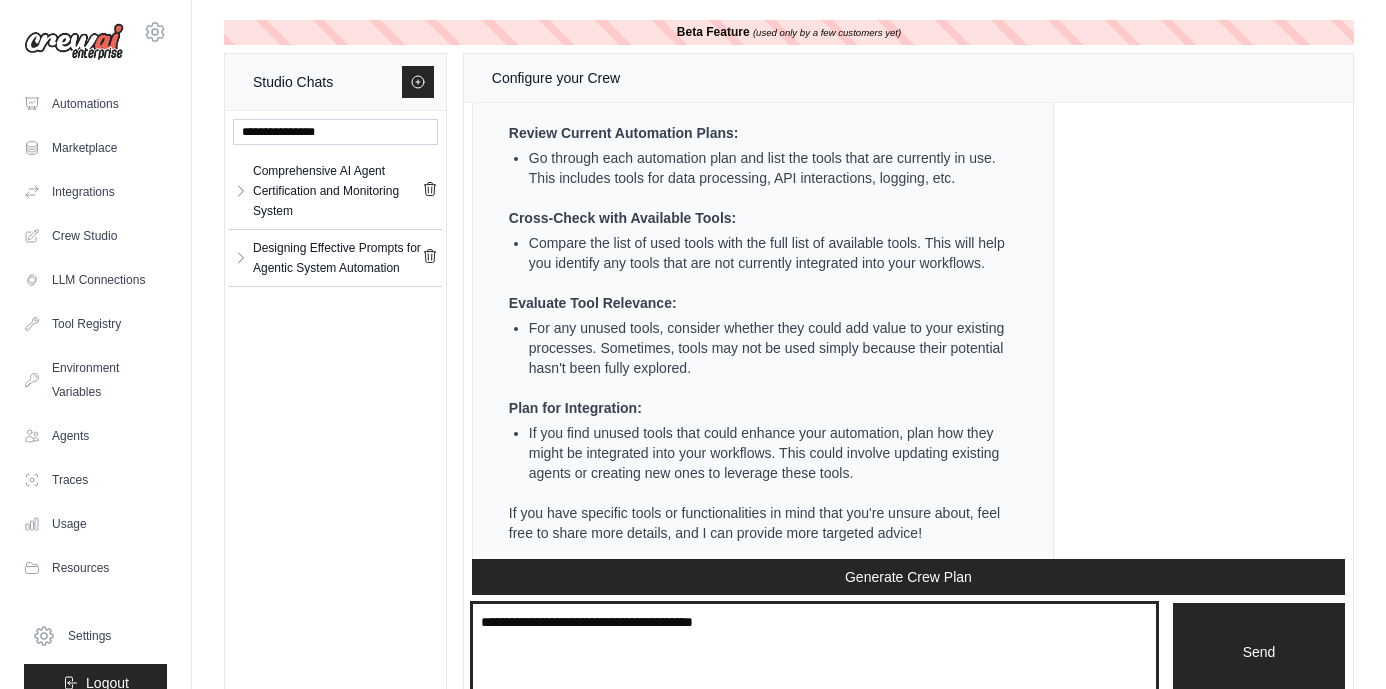 type on "**********" 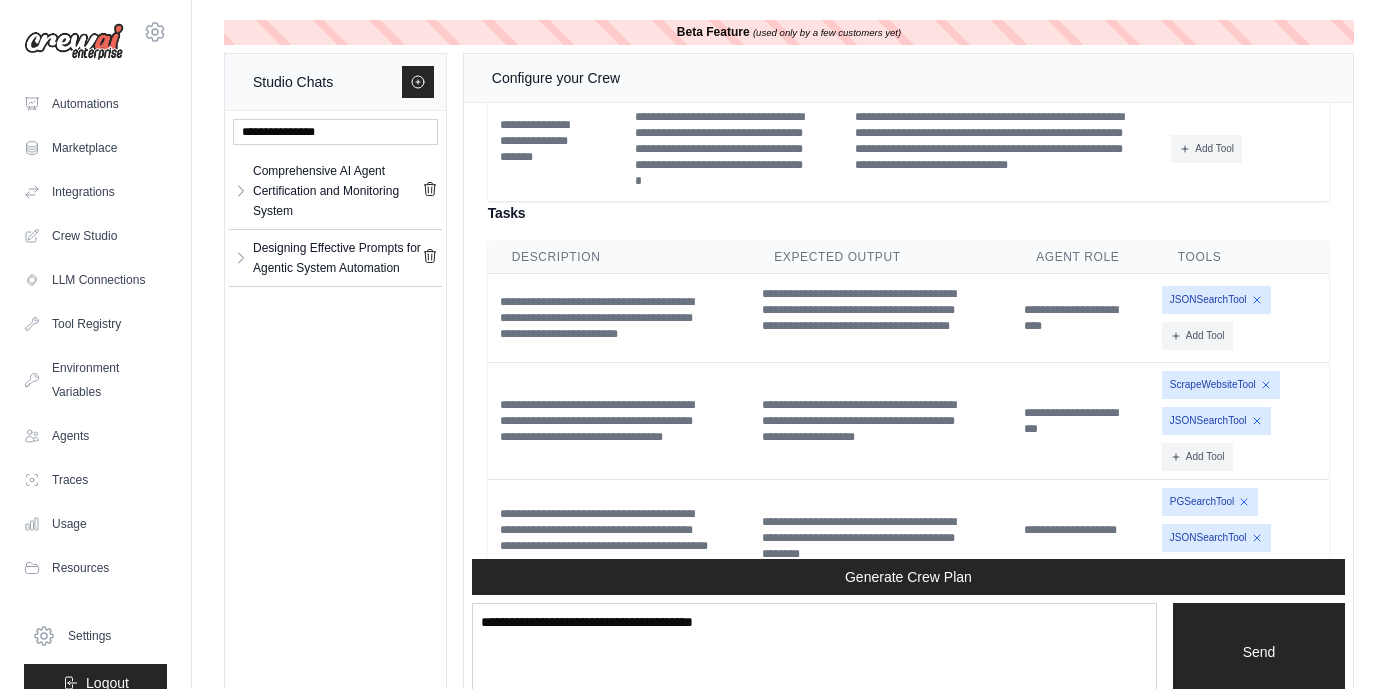 scroll, scrollTop: 161280, scrollLeft: 0, axis: vertical 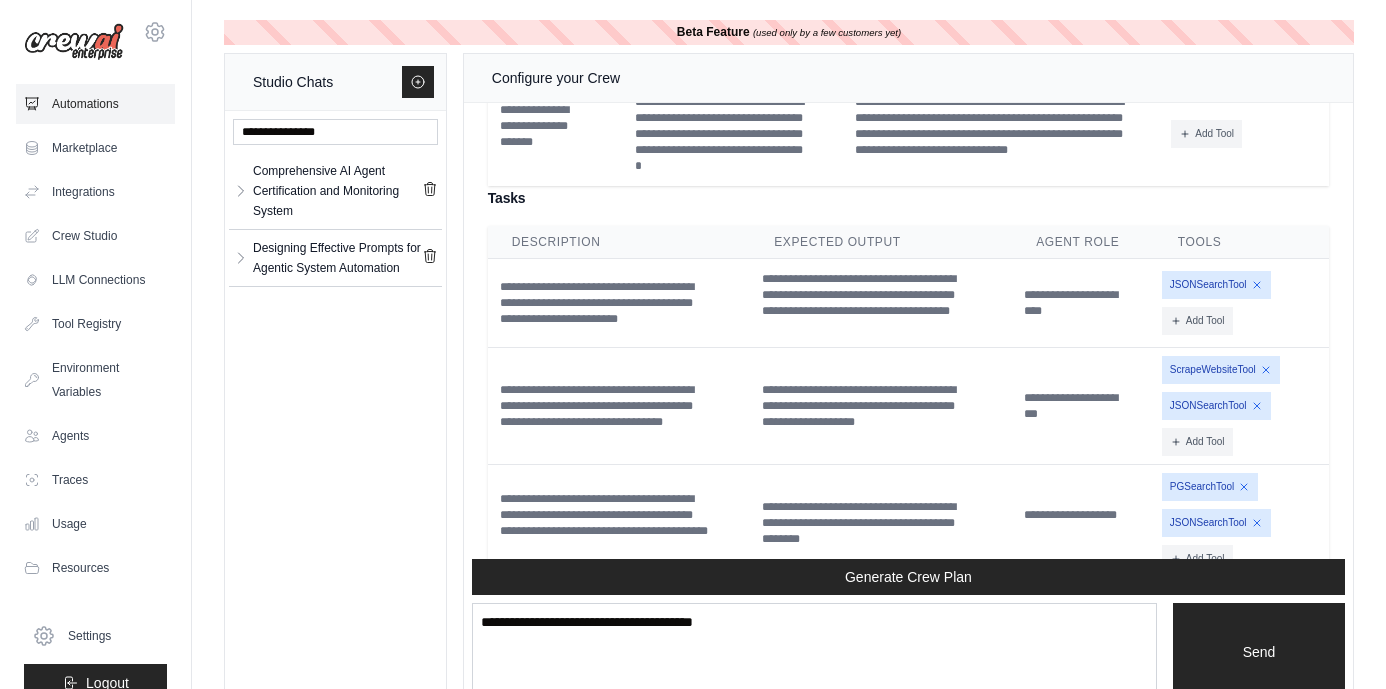 click on "Automations" at bounding box center (95, 104) 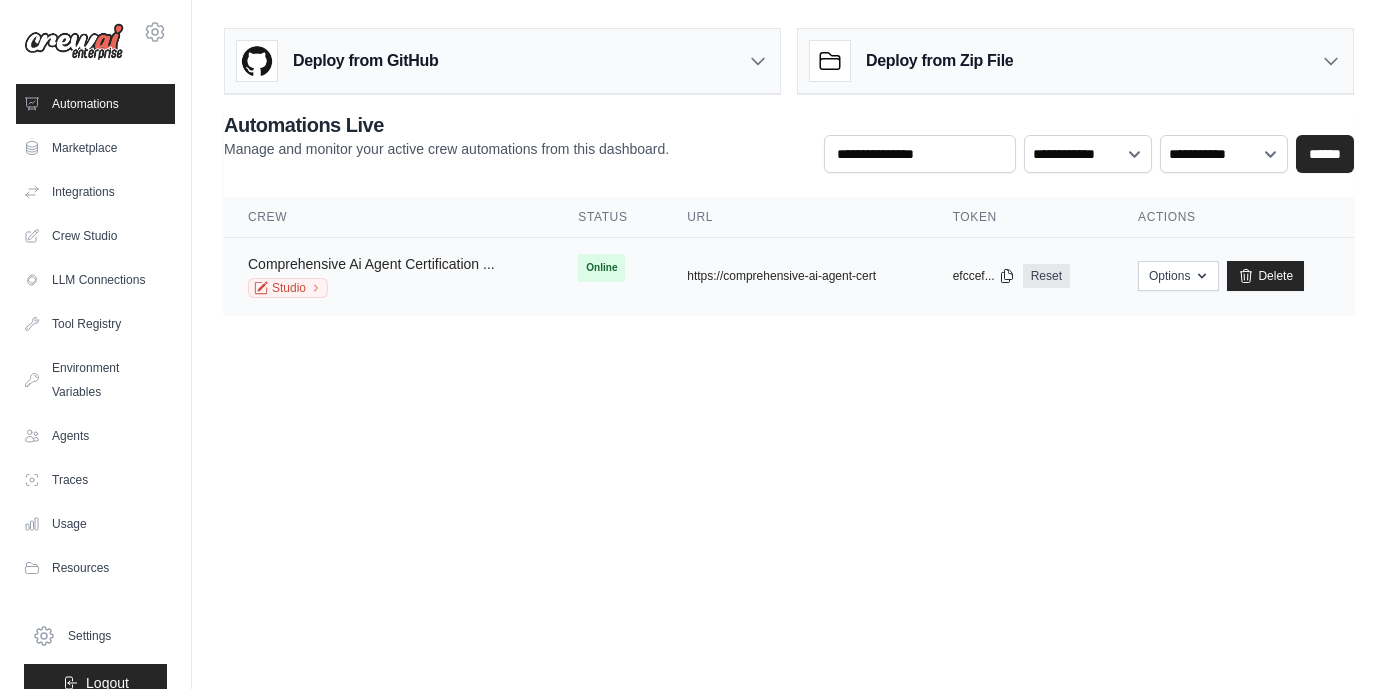click on "Comprehensive Ai Agent Certification ..." at bounding box center (371, 264) 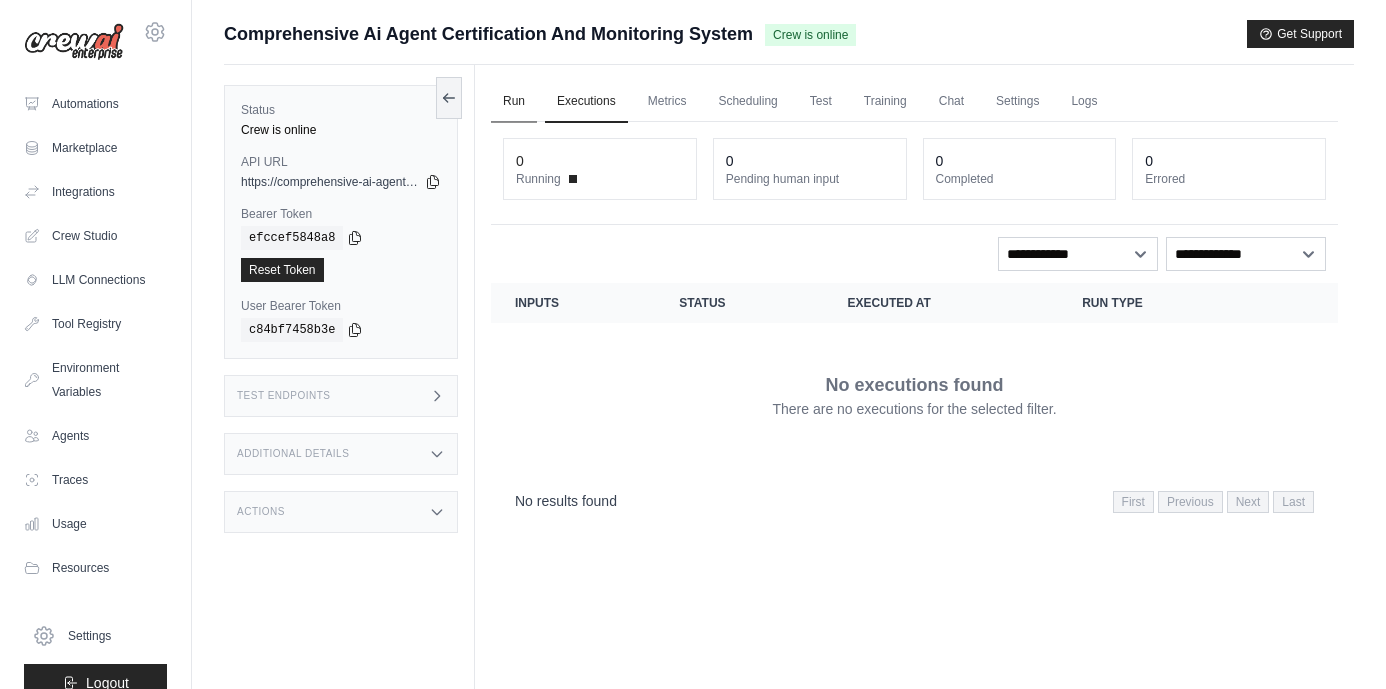 click on "Run" at bounding box center [514, 102] 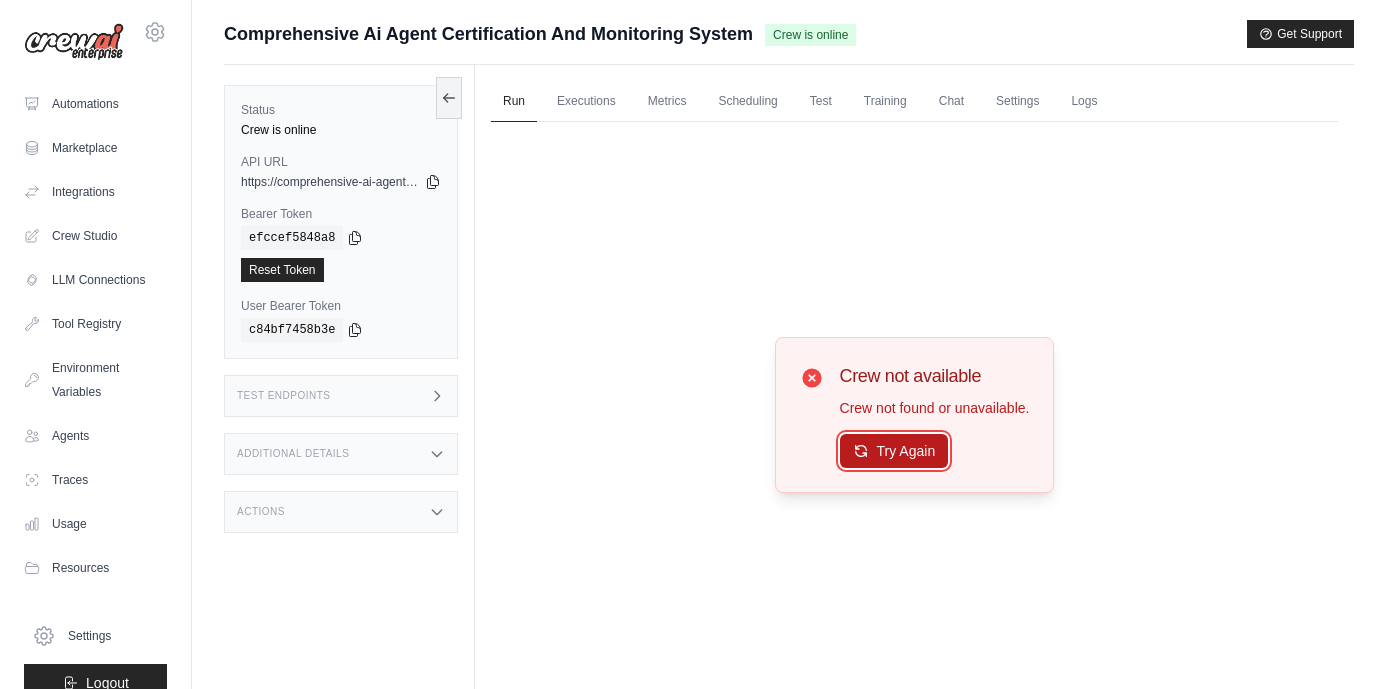 click on "Try Again" at bounding box center [894, 451] 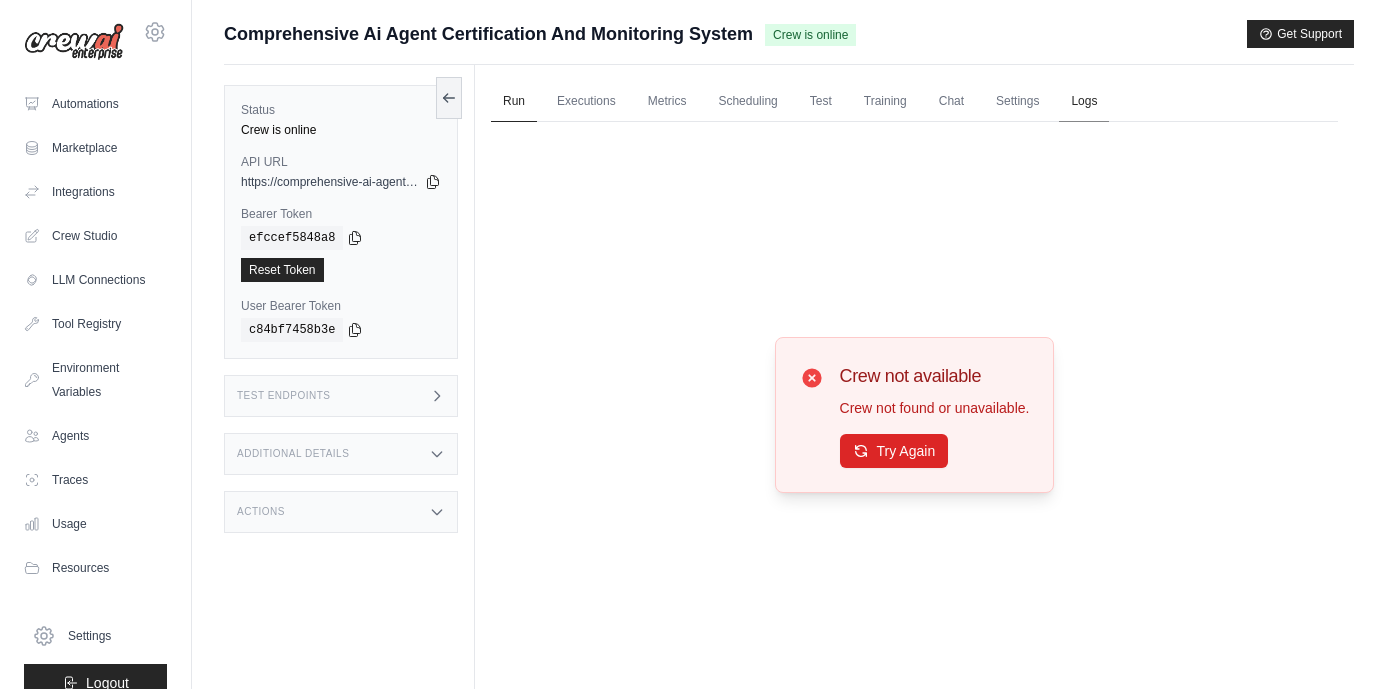 click on "Logs" at bounding box center [1084, 102] 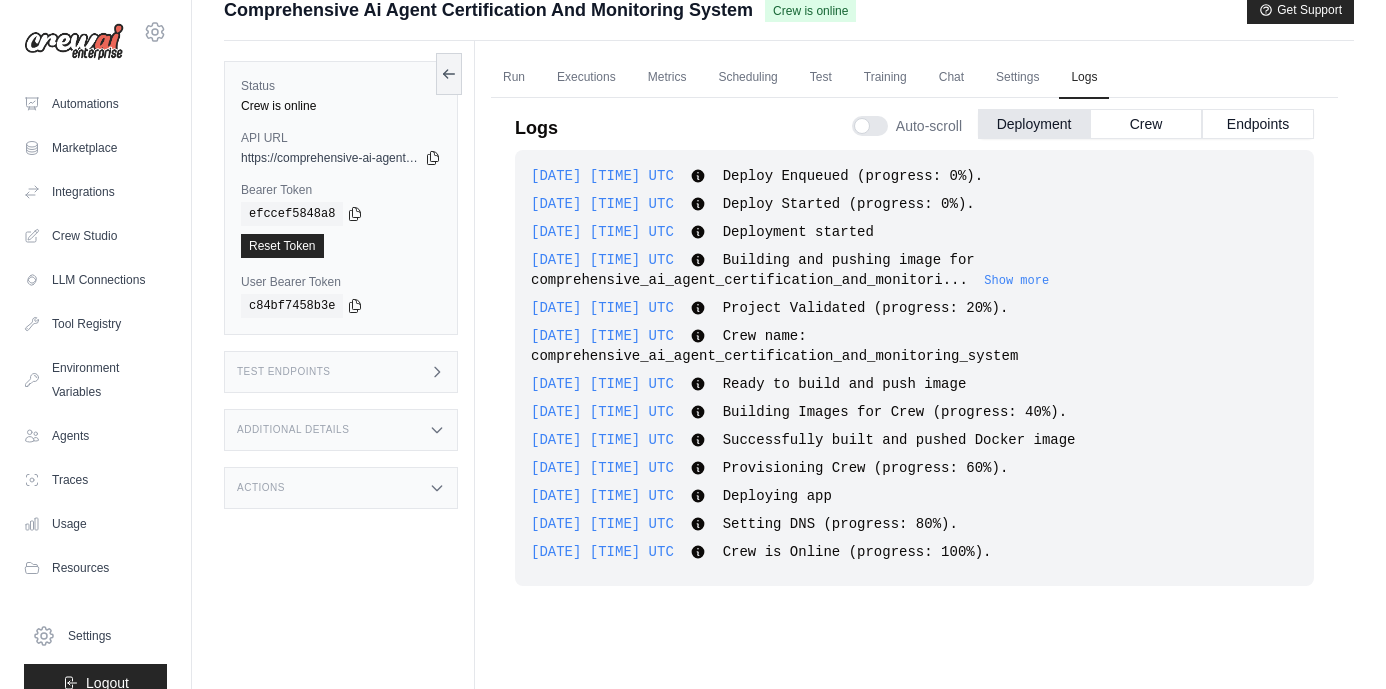 scroll, scrollTop: 17, scrollLeft: 0, axis: vertical 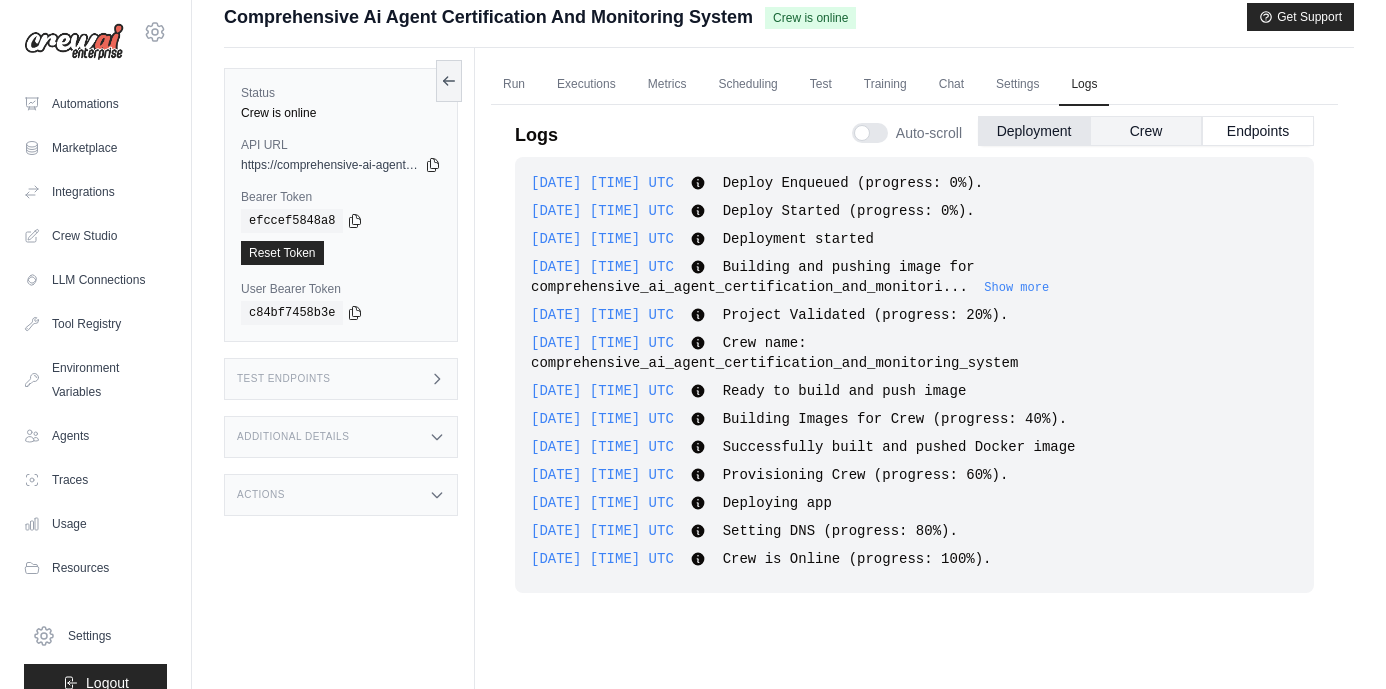 click on "Crew" at bounding box center (1146, 131) 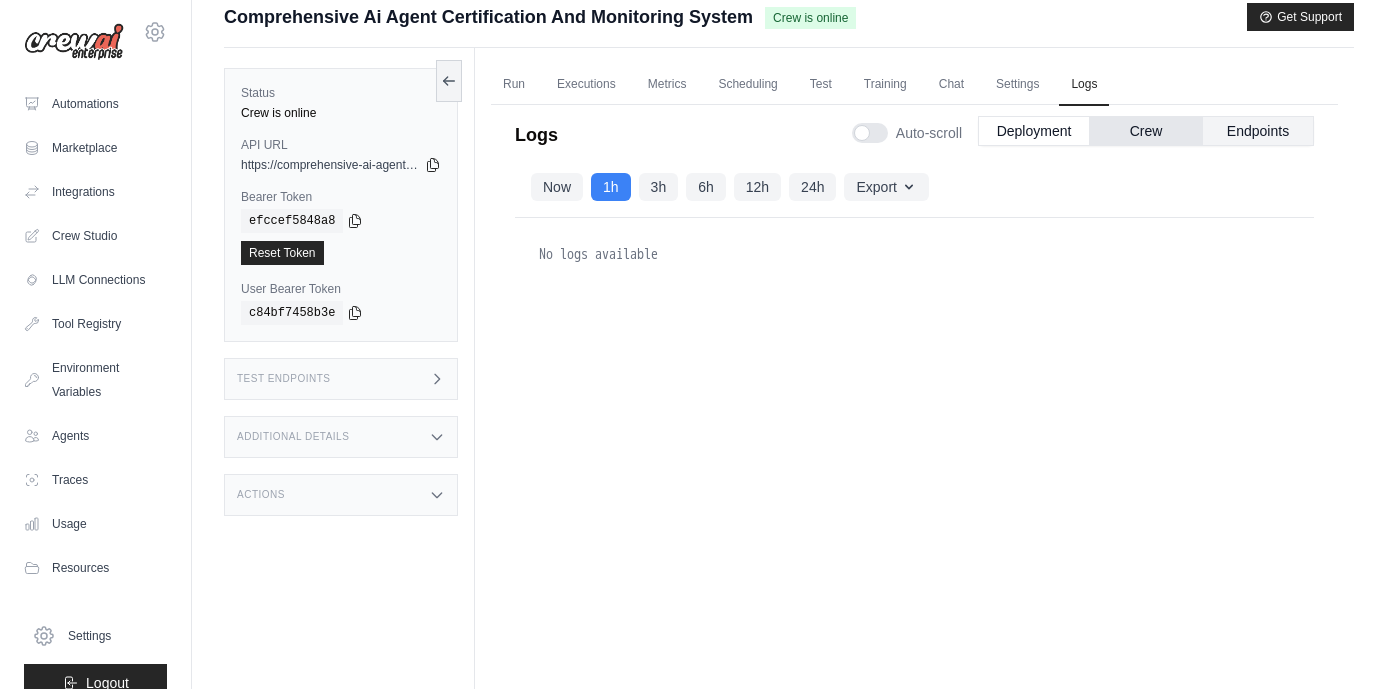 click on "Endpoints" at bounding box center (1258, 131) 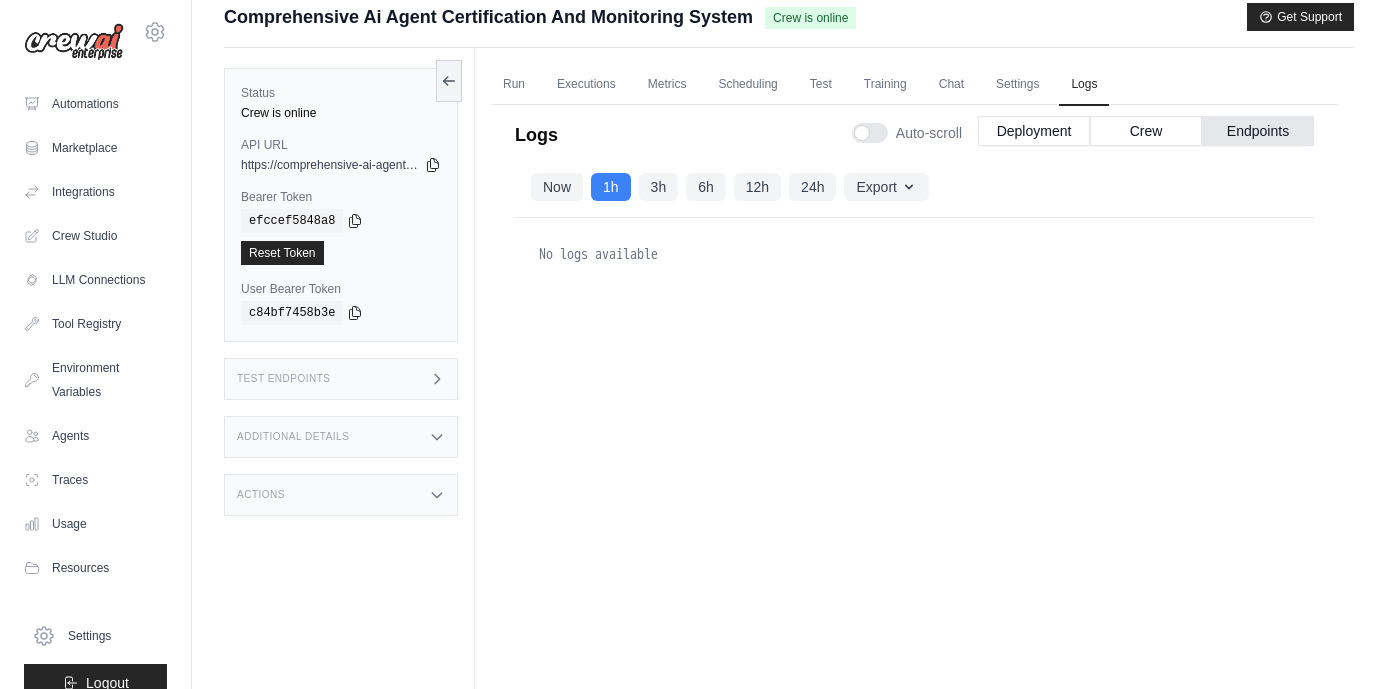 click on "Endpoints" at bounding box center [1258, 131] 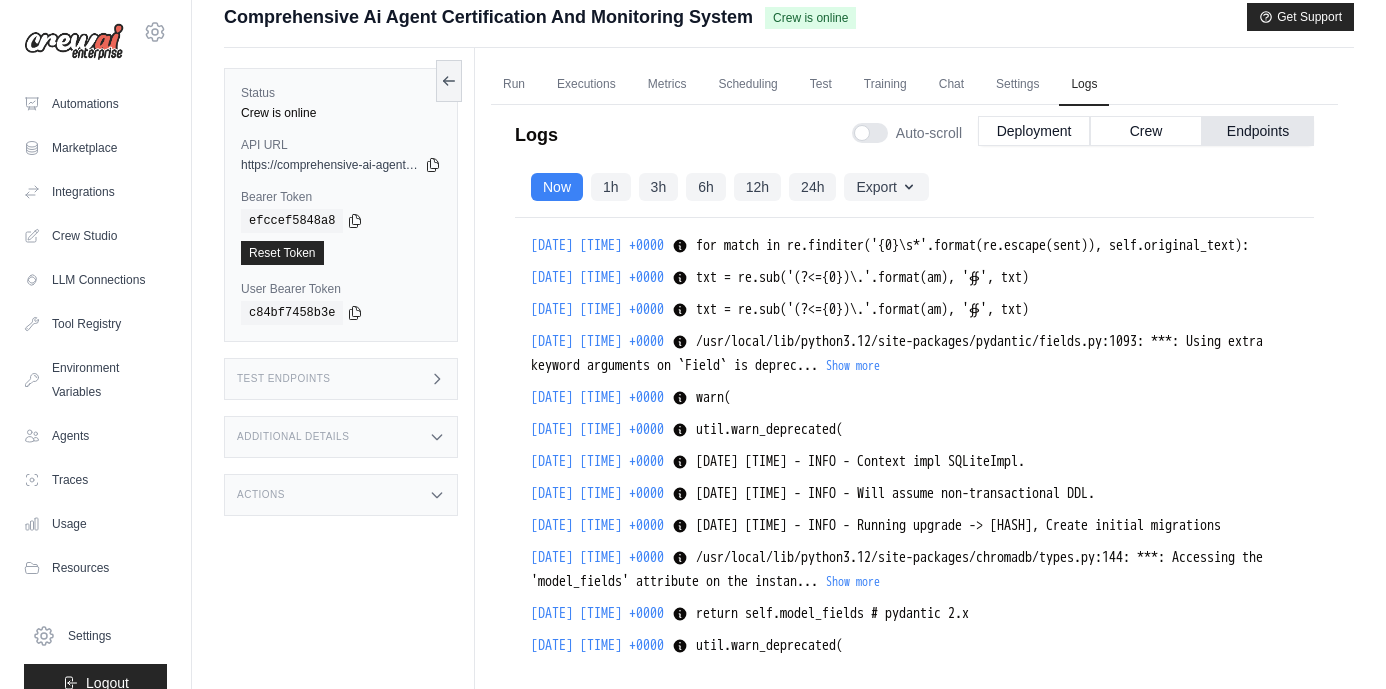 scroll, scrollTop: 1580, scrollLeft: 0, axis: vertical 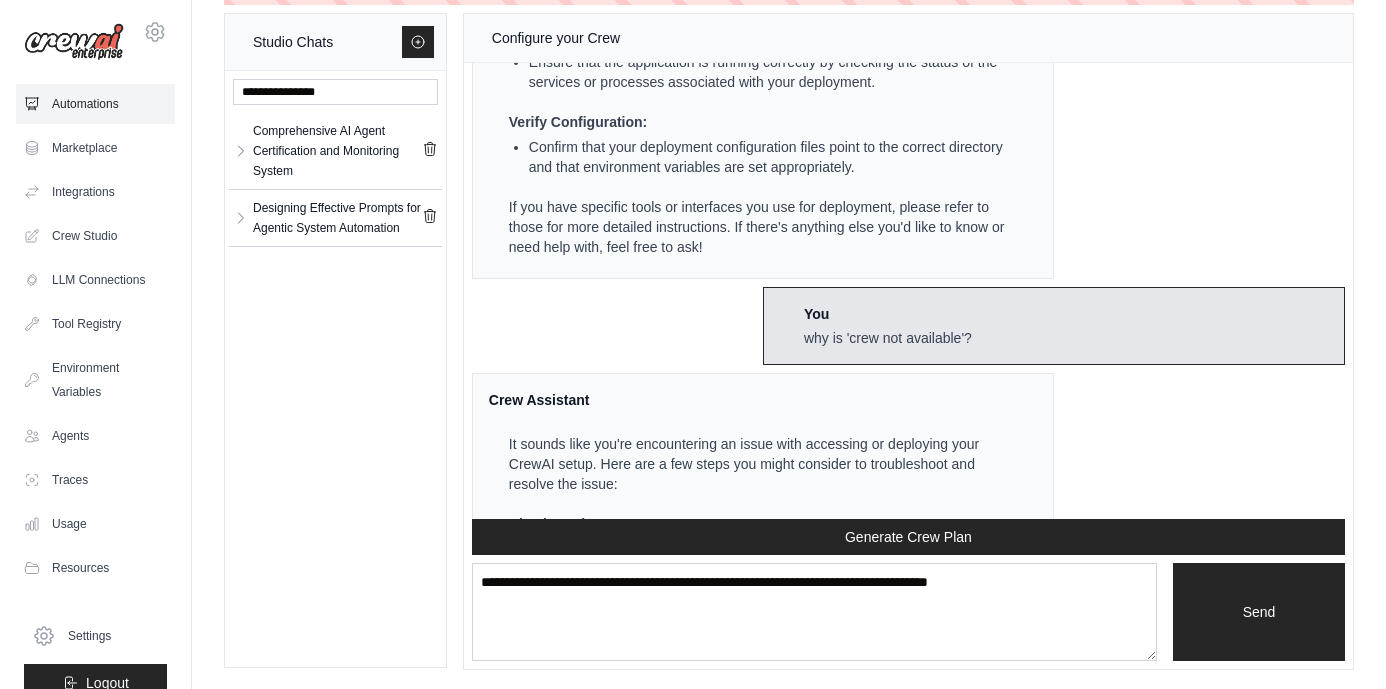 click on "Automations" at bounding box center (95, 104) 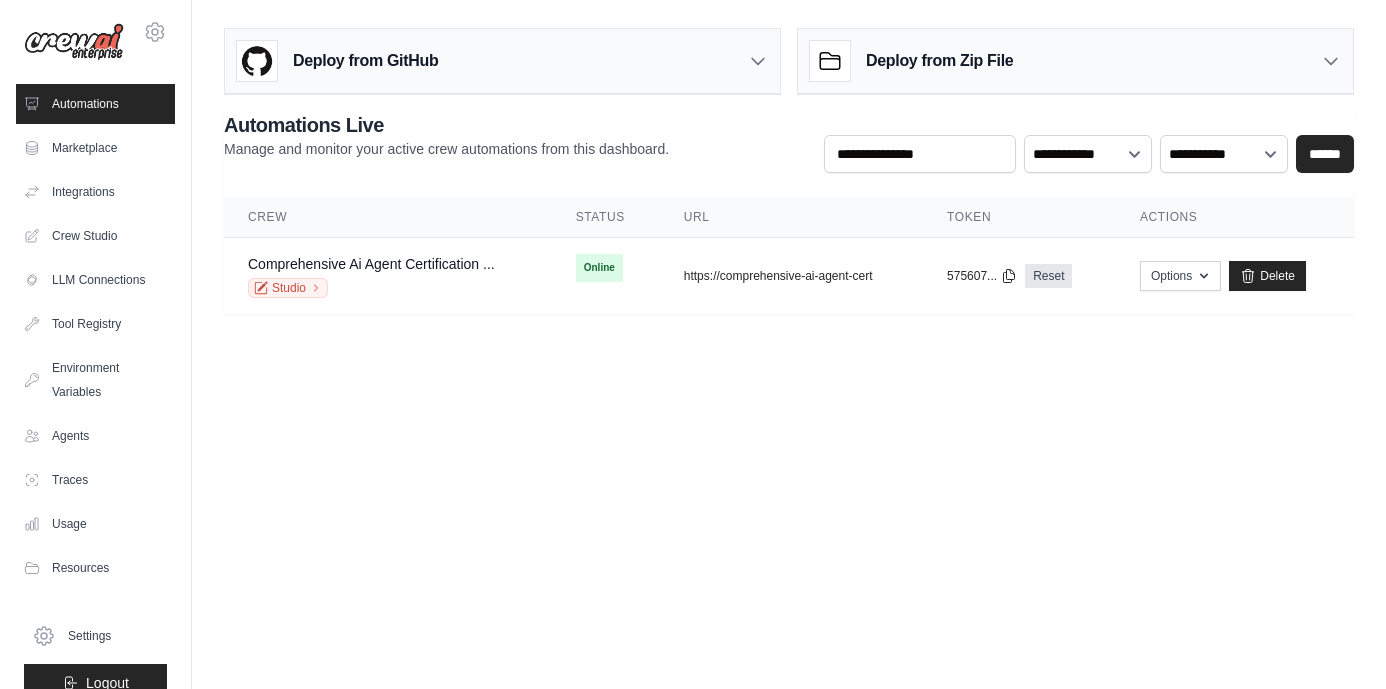 scroll, scrollTop: 0, scrollLeft: 0, axis: both 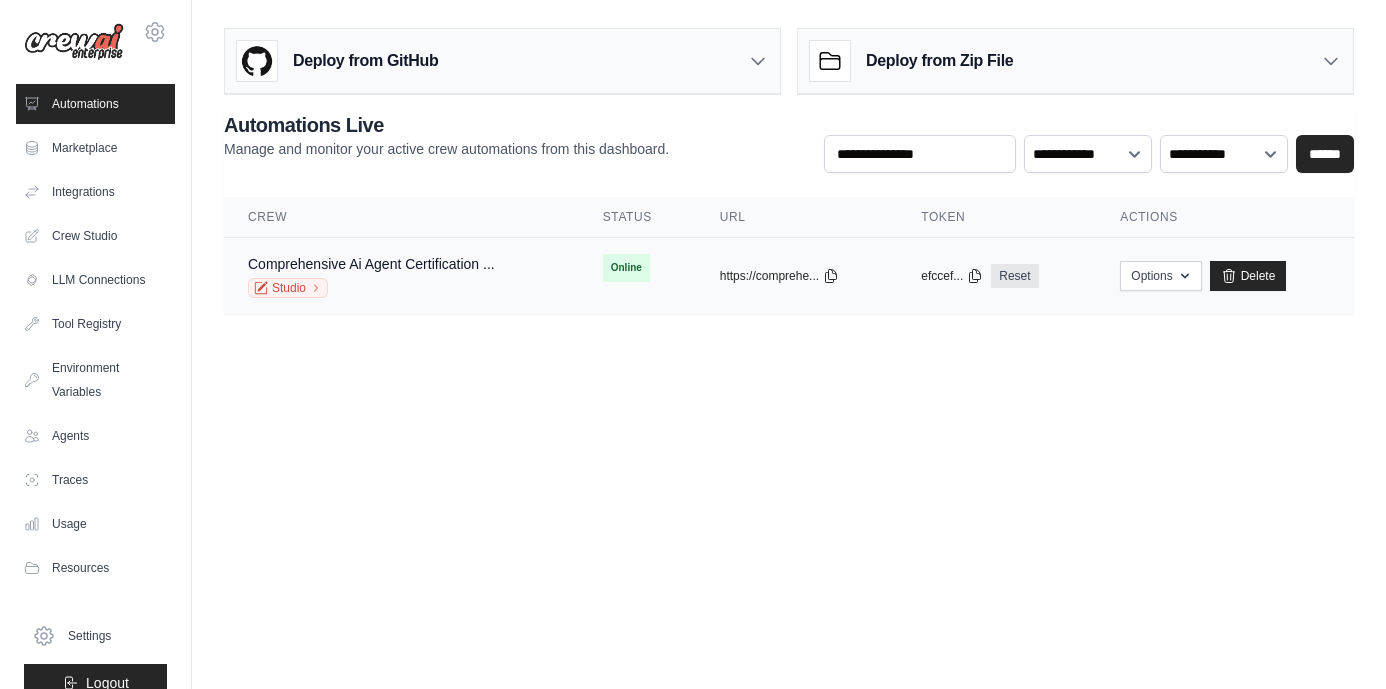 click on "Comprehensive Ai Agent Certification ..." at bounding box center [371, 264] 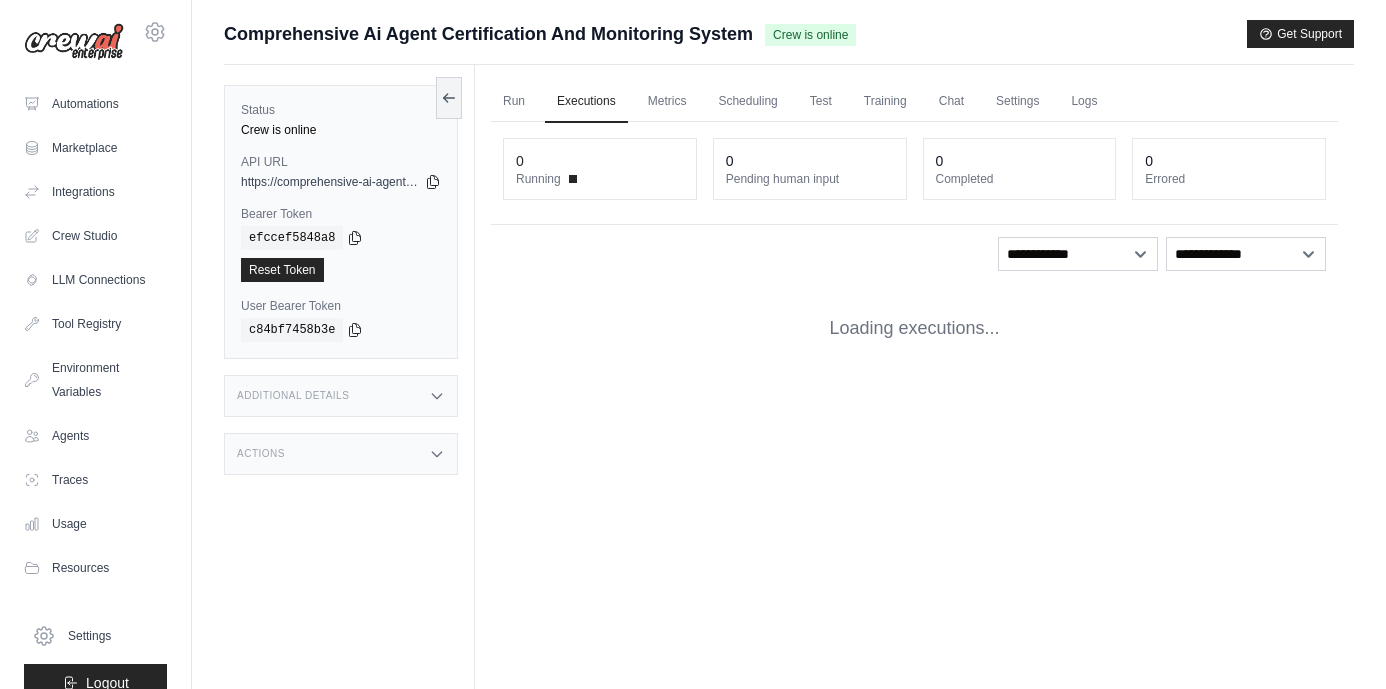 scroll, scrollTop: 0, scrollLeft: 0, axis: both 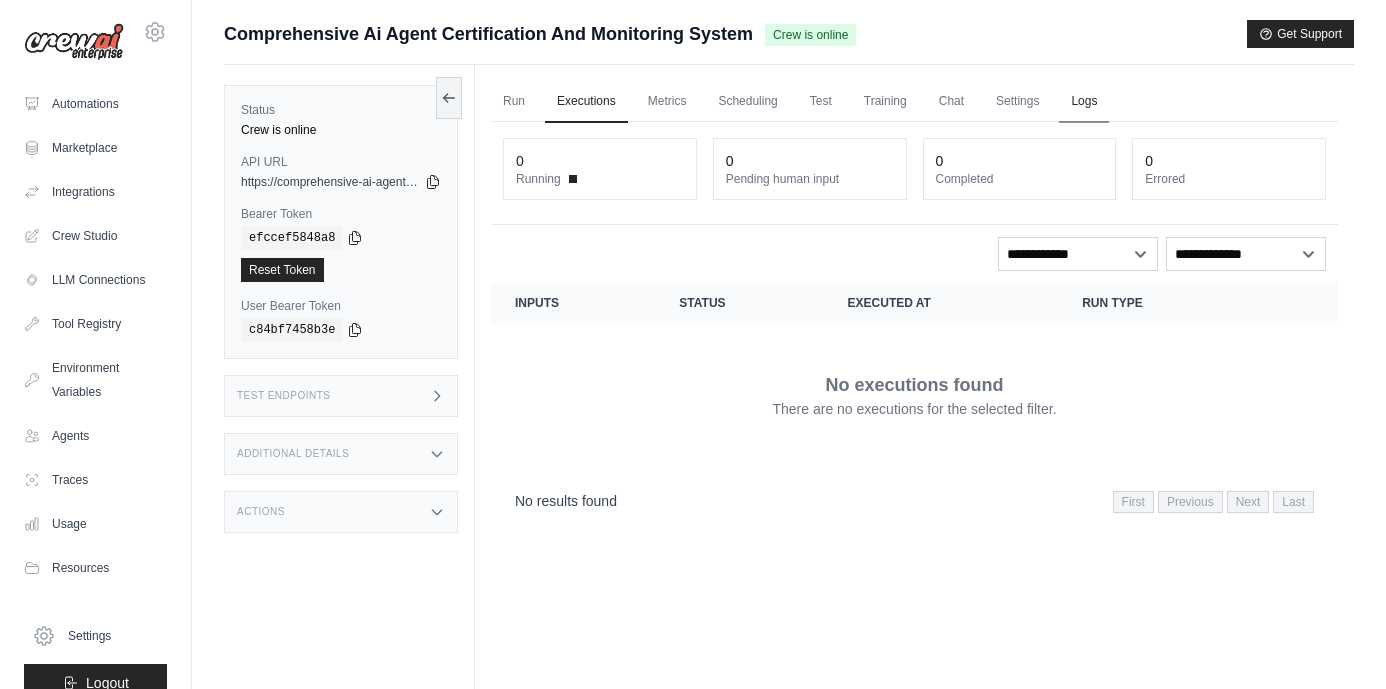 click on "Logs" at bounding box center [1084, 102] 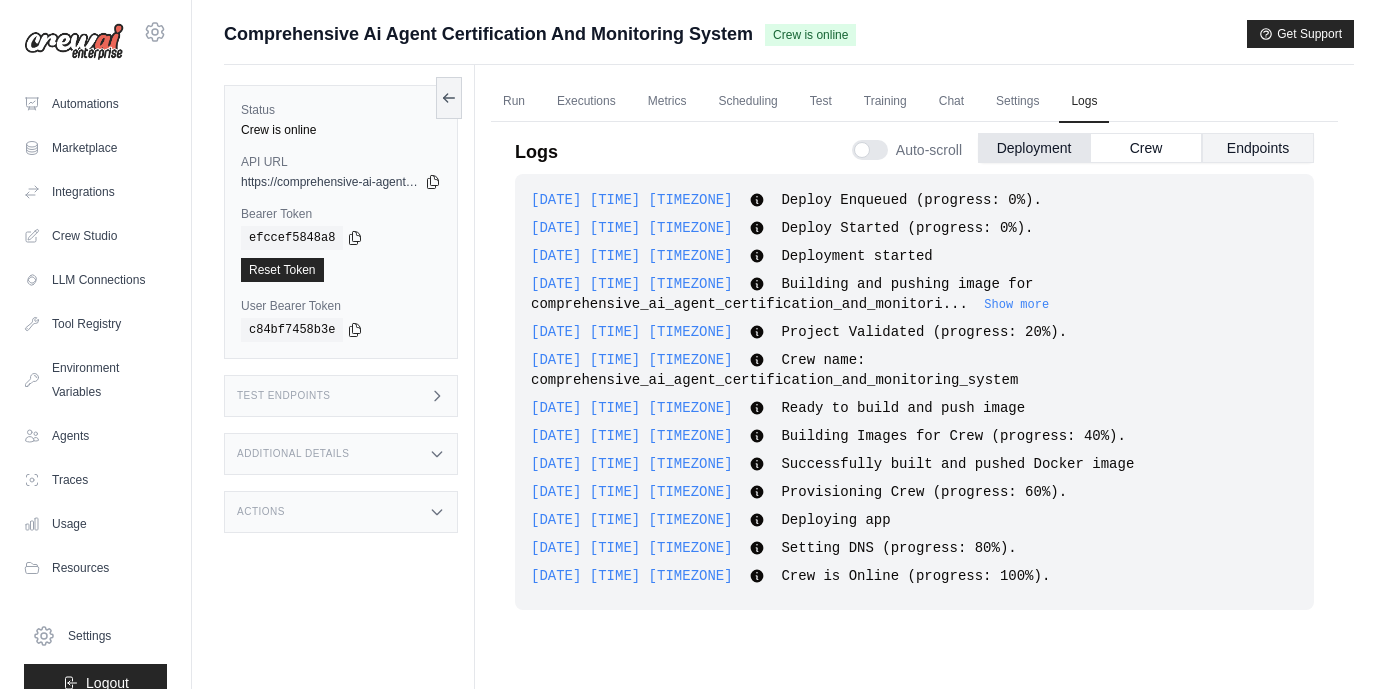 click on "Endpoints" at bounding box center (1258, 148) 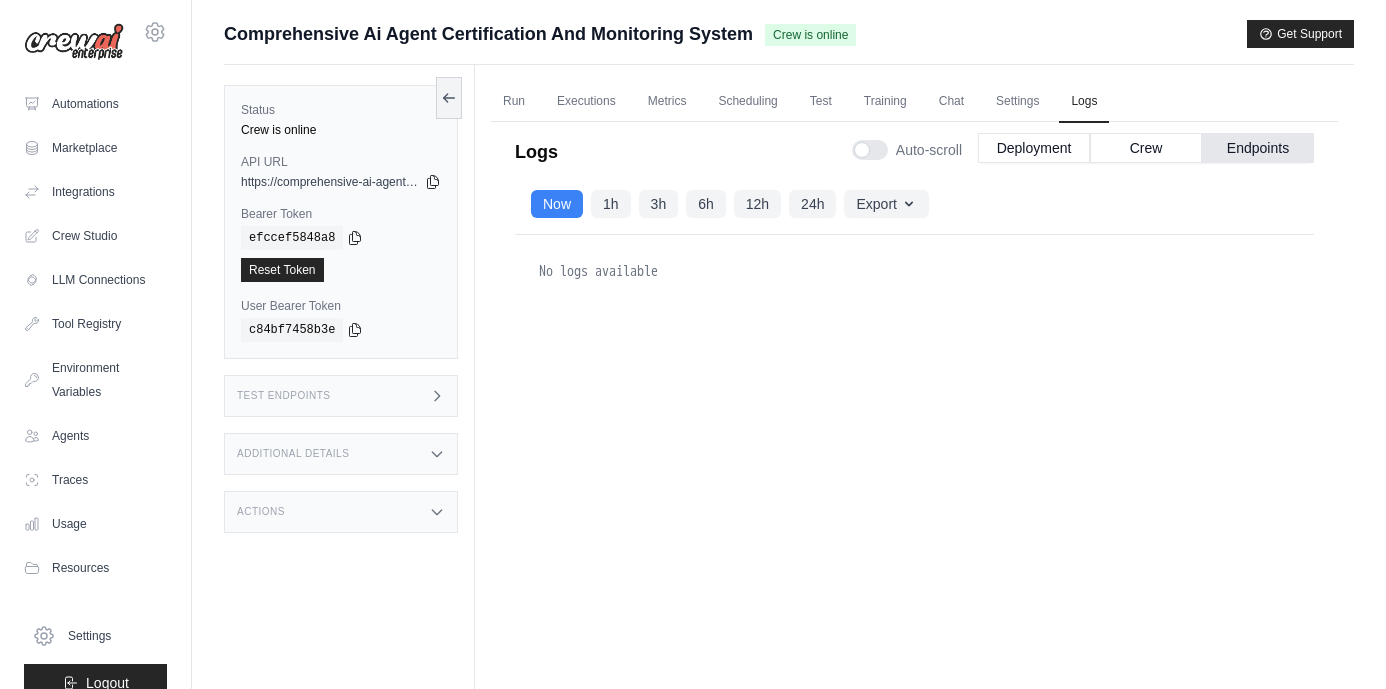 click on "1h" at bounding box center [611, 204] 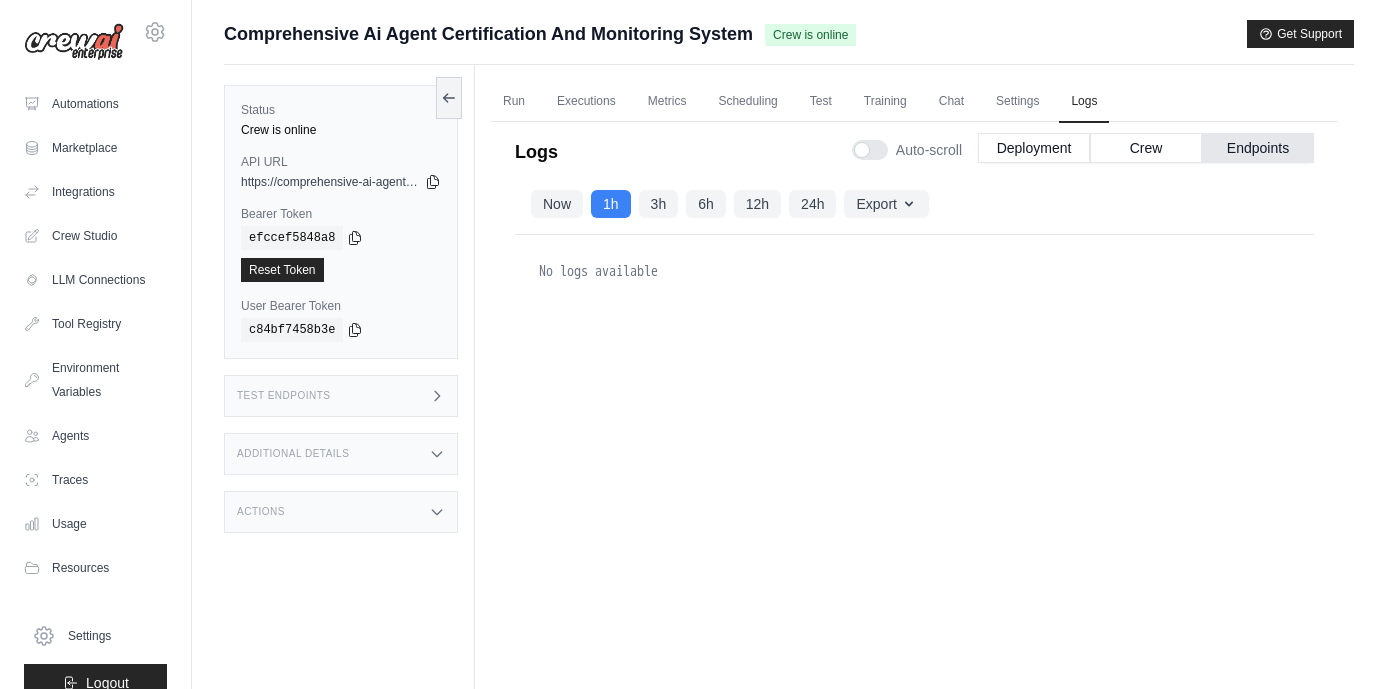 click on "Endpoints" at bounding box center [1258, 148] 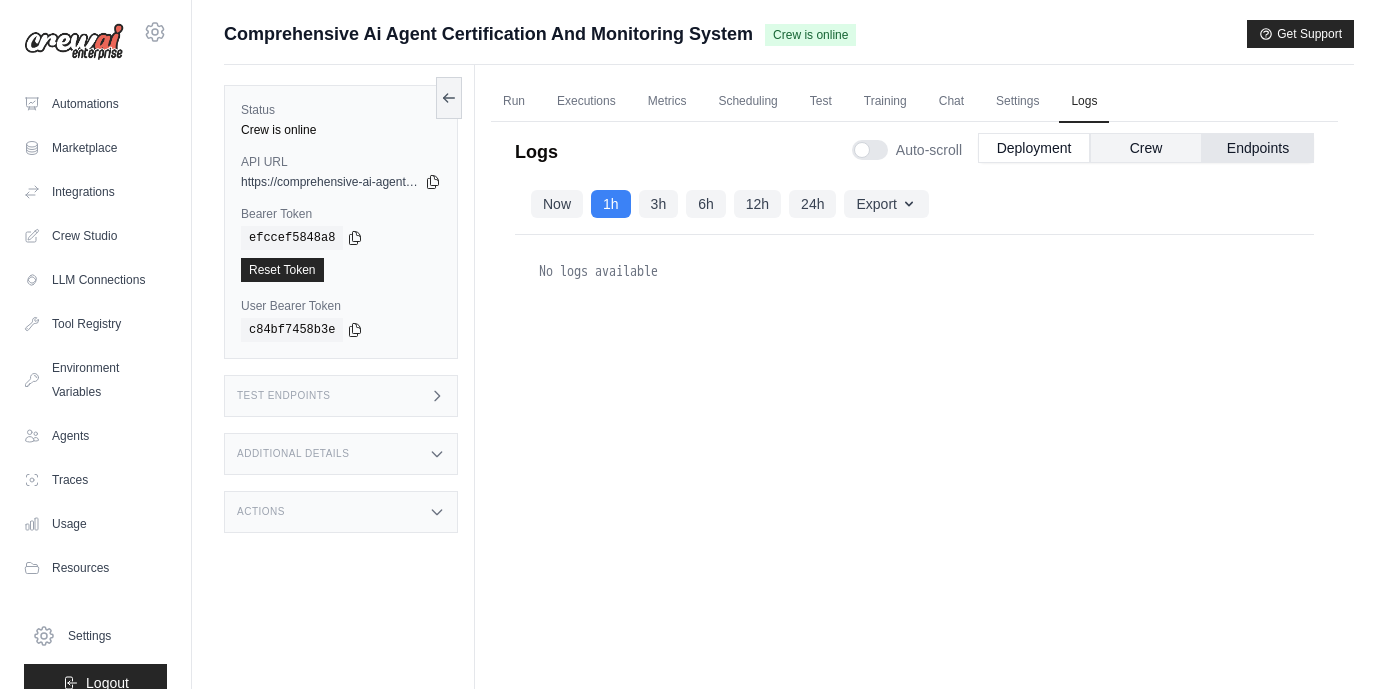 click on "Crew" at bounding box center [1146, 148] 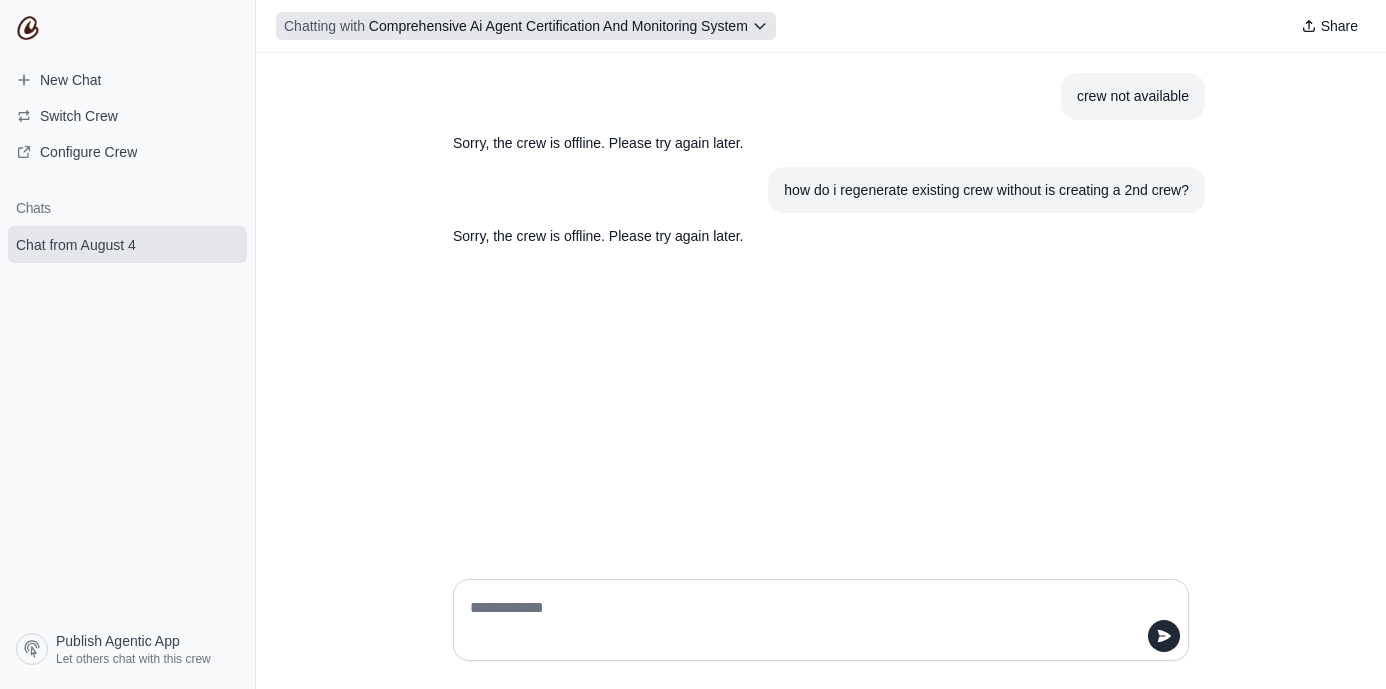 scroll, scrollTop: 0, scrollLeft: 0, axis: both 